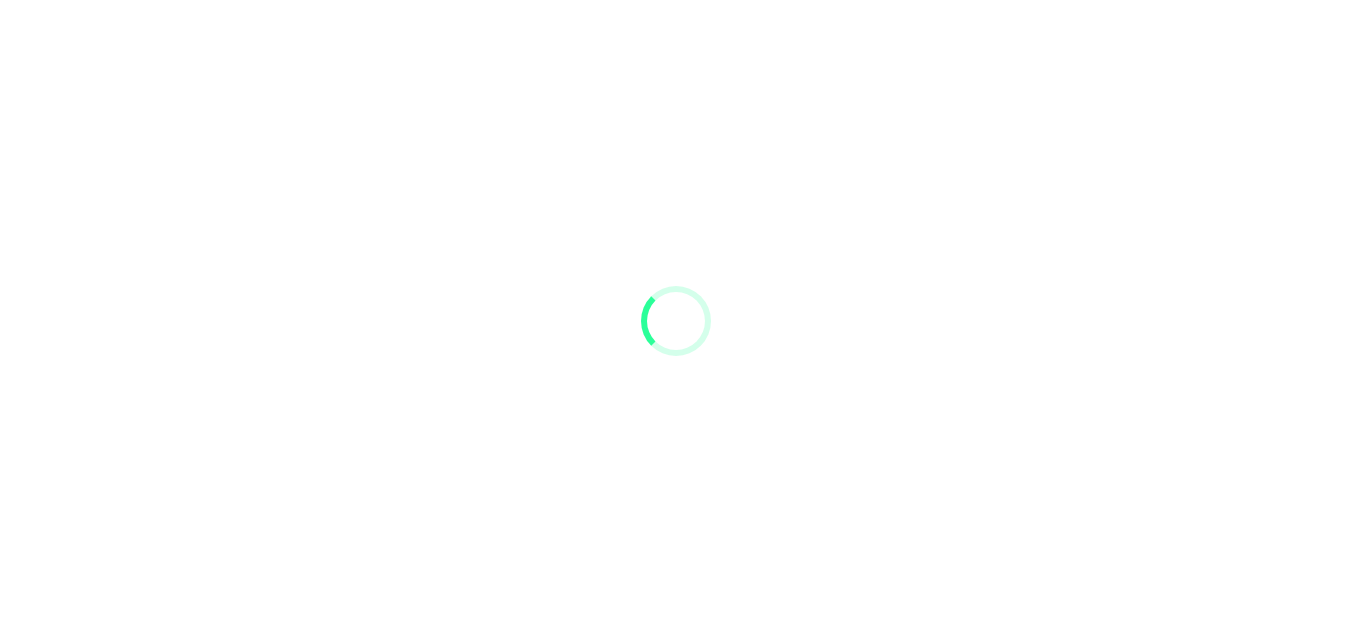 scroll, scrollTop: 0, scrollLeft: 0, axis: both 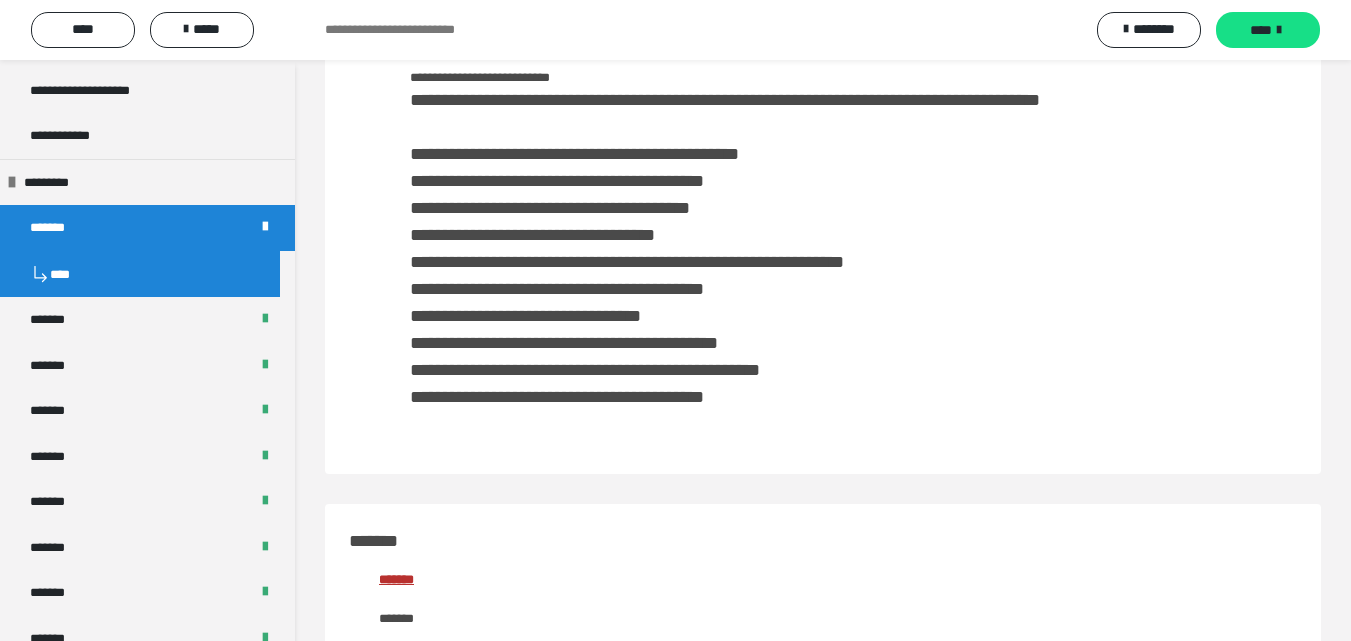click on "****" at bounding box center (140, 274) 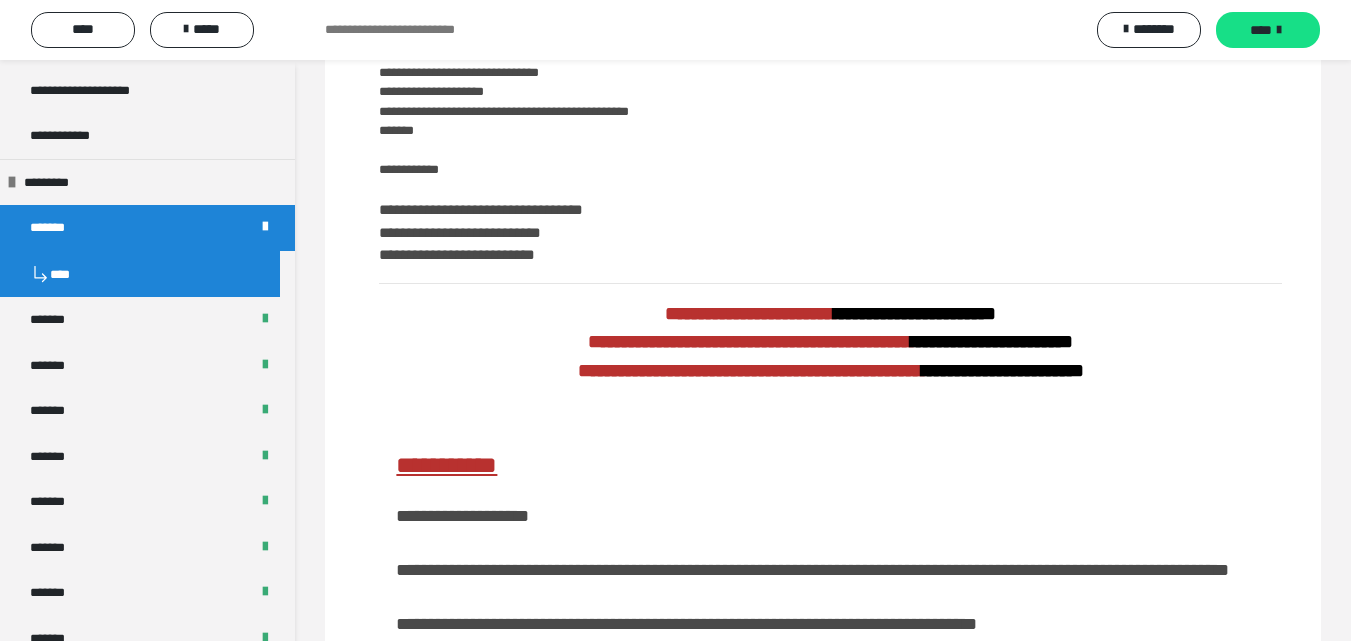 scroll, scrollTop: 1040, scrollLeft: 0, axis: vertical 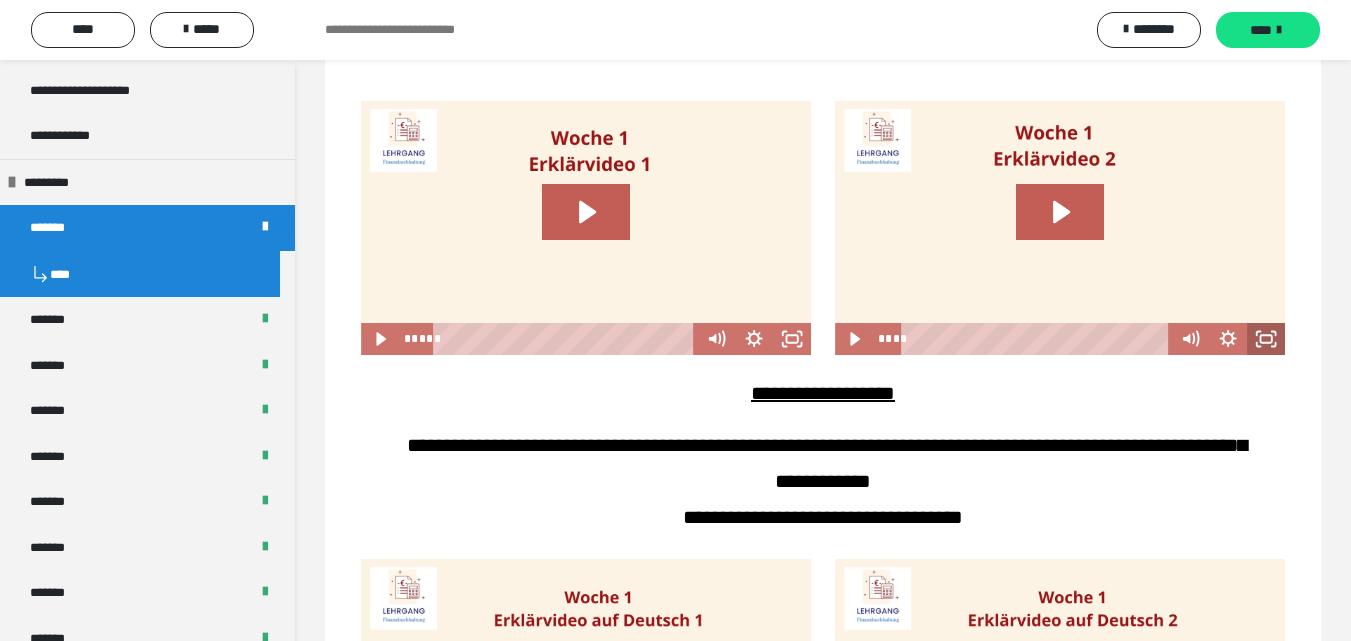 click 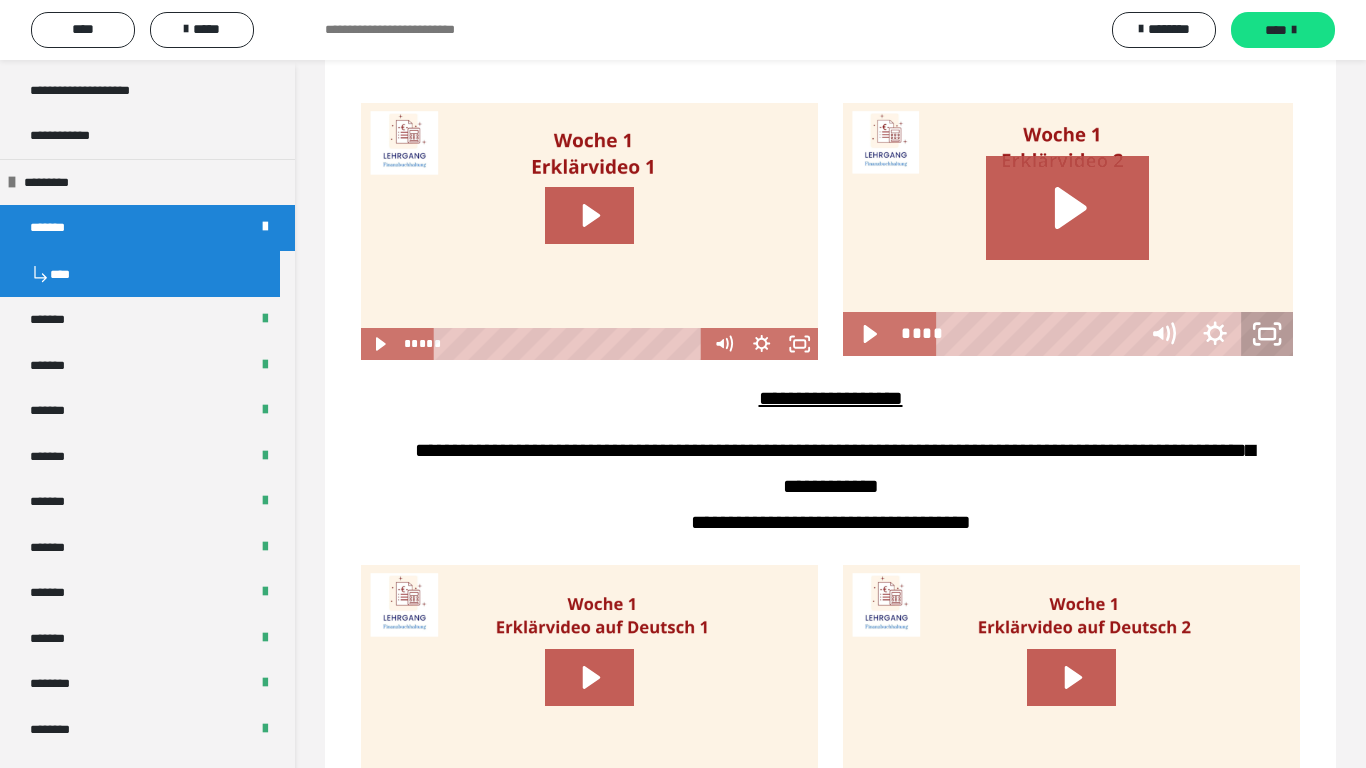 click 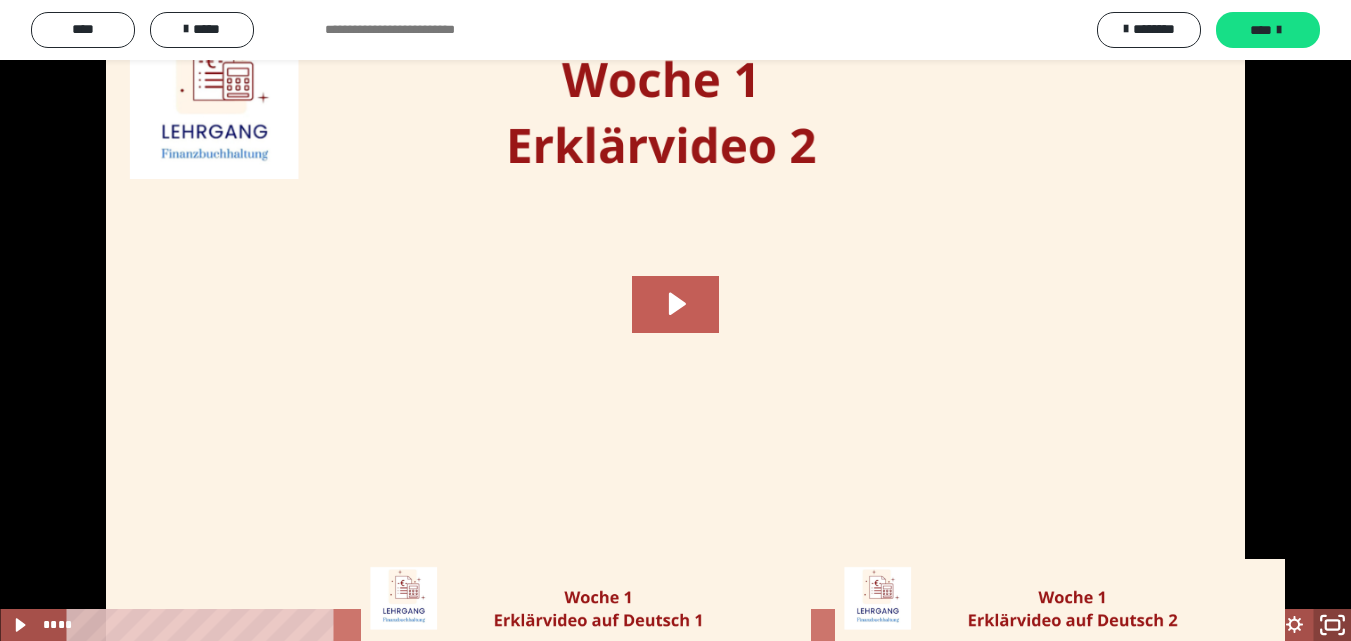 click 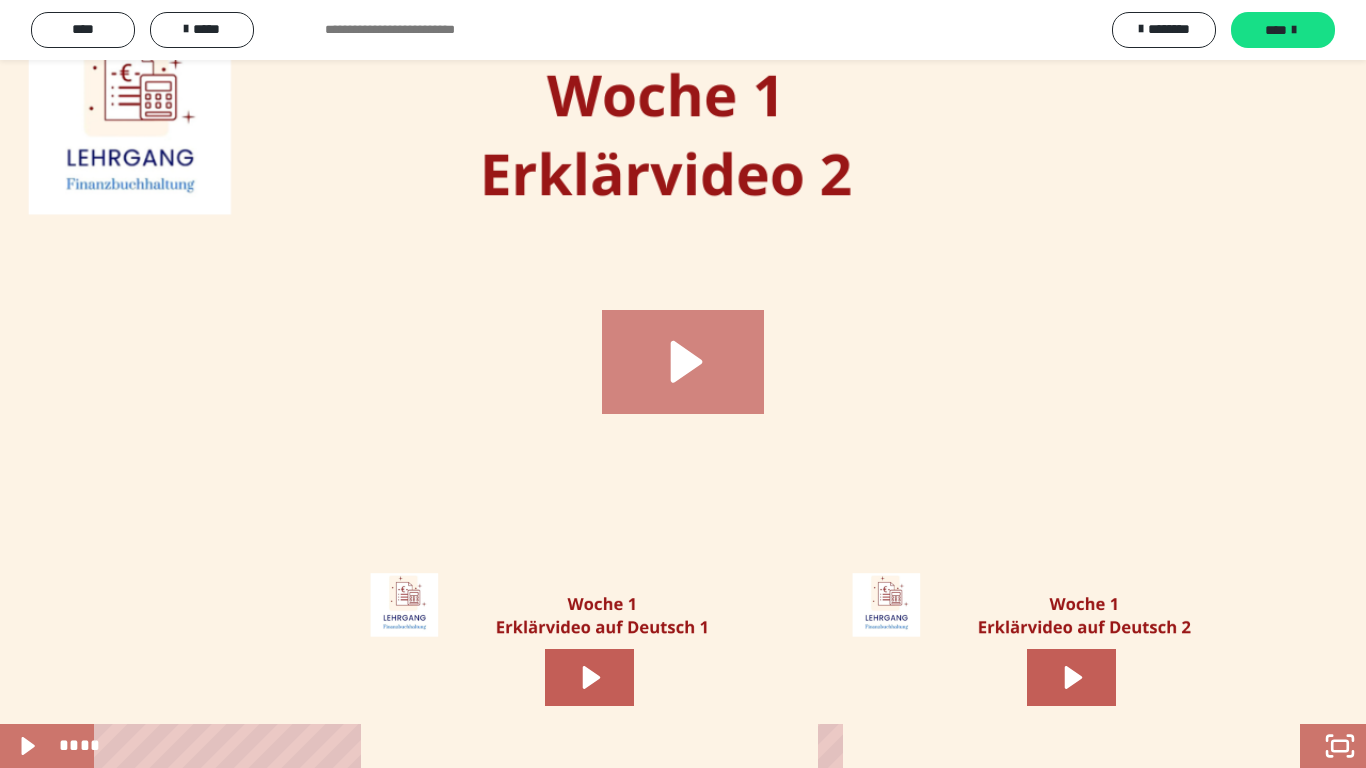 click 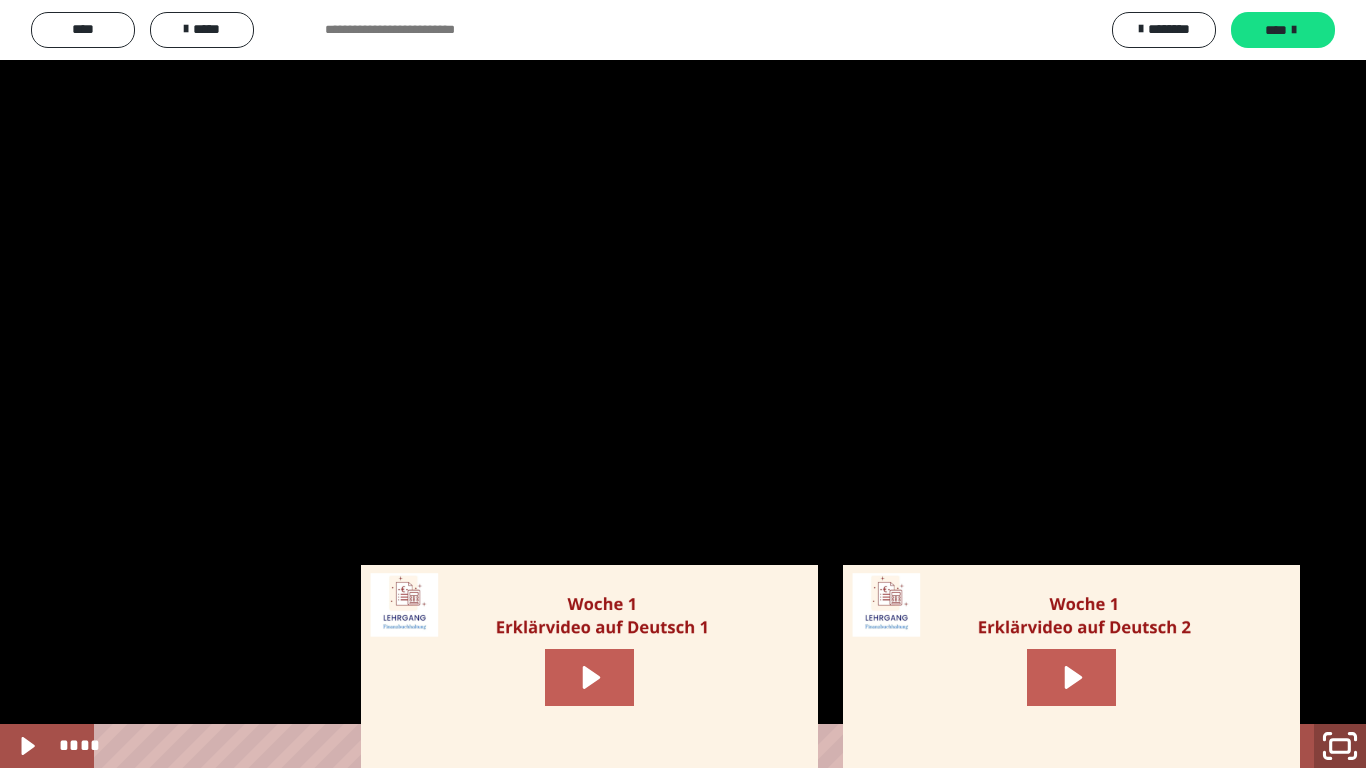 click 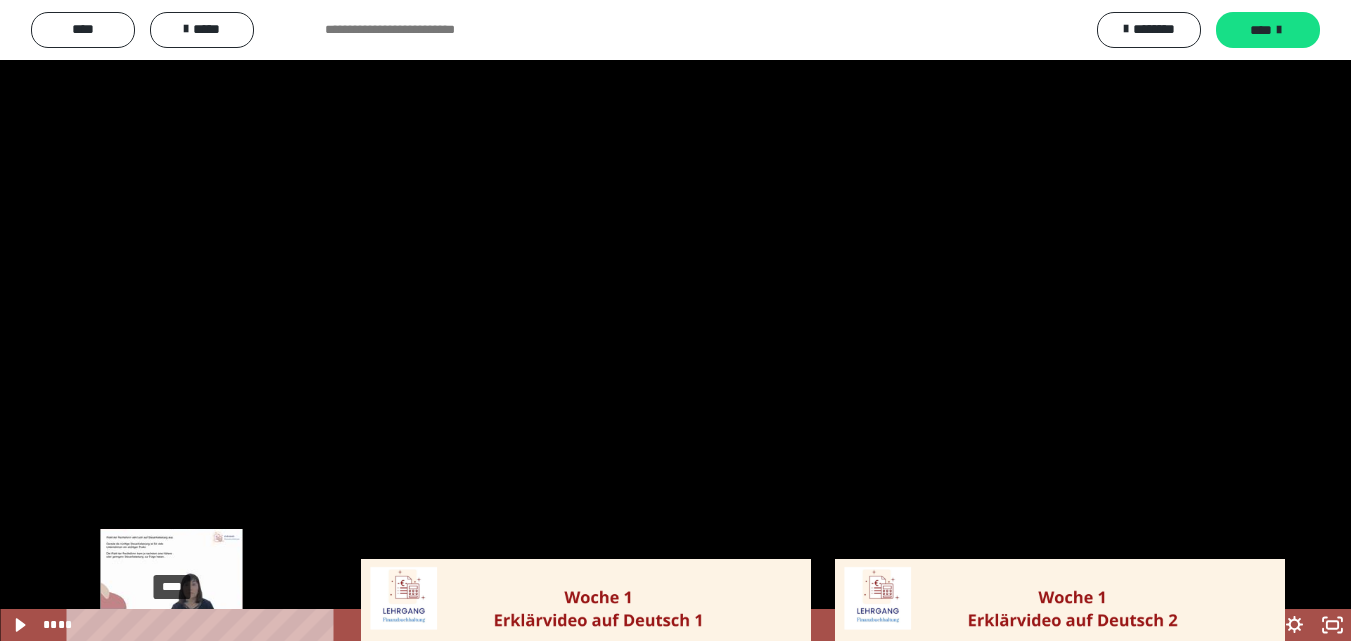 type 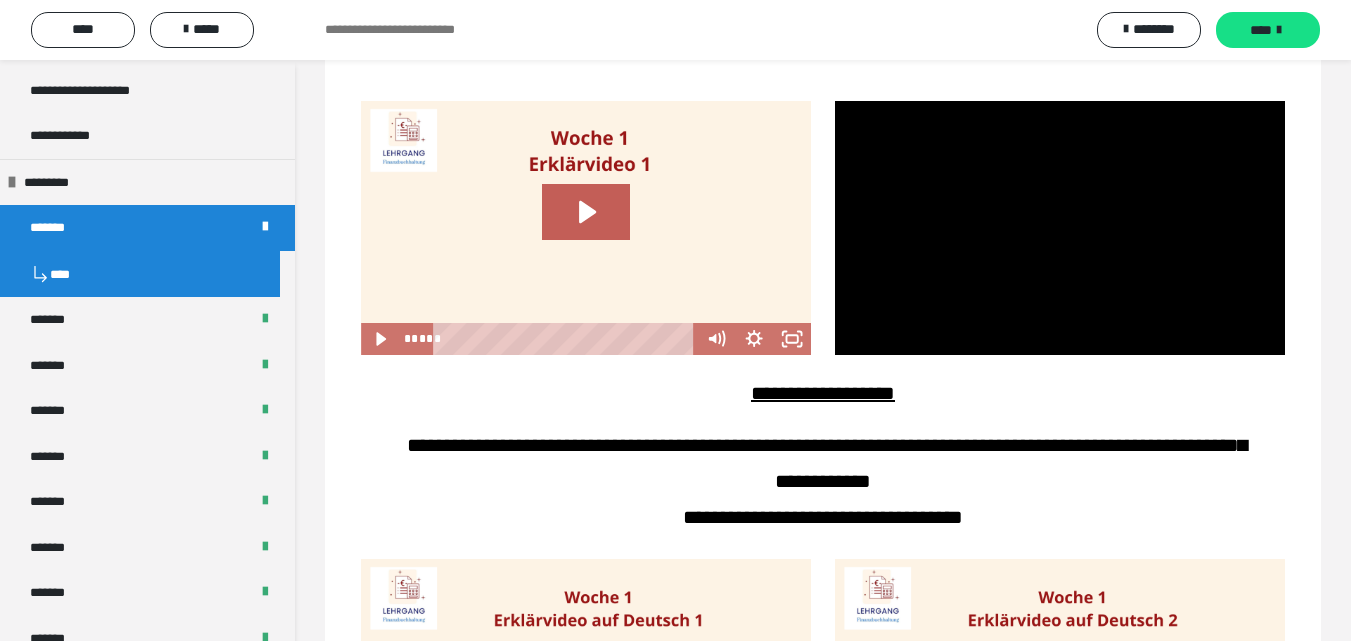 scroll, scrollTop: 2347, scrollLeft: 0, axis: vertical 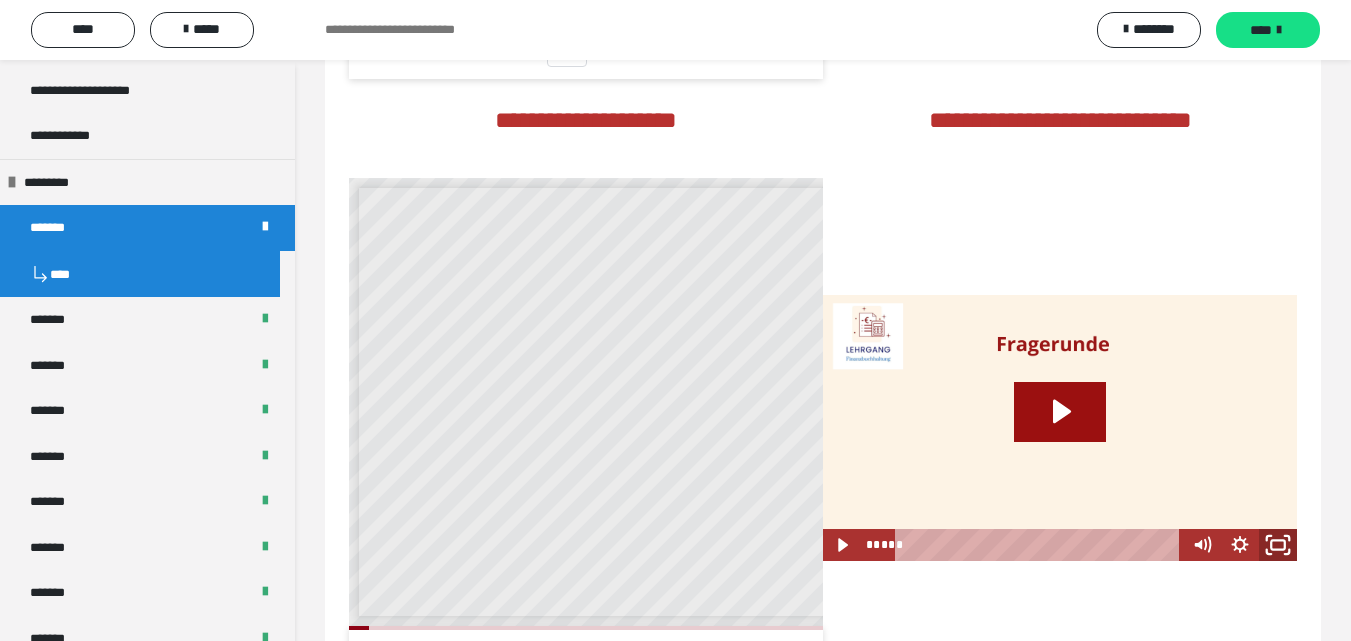 click 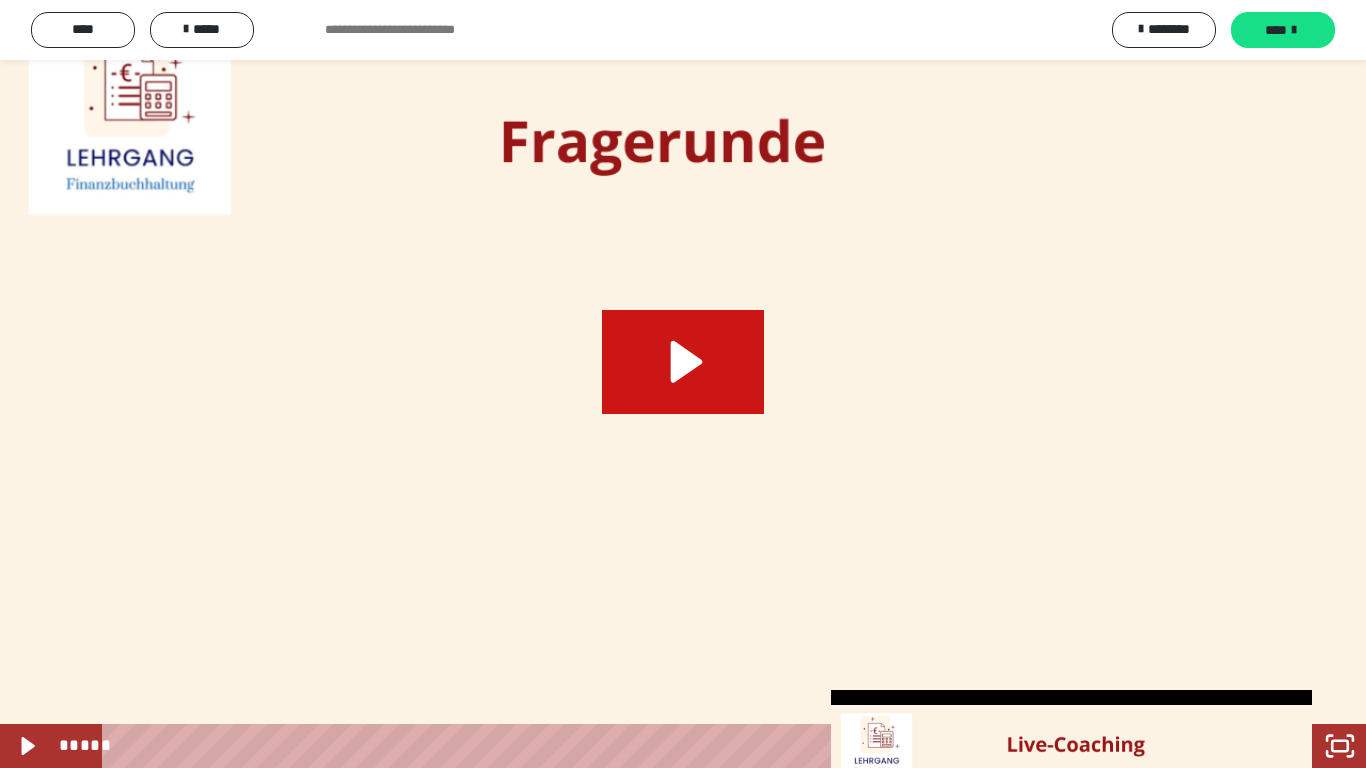 click 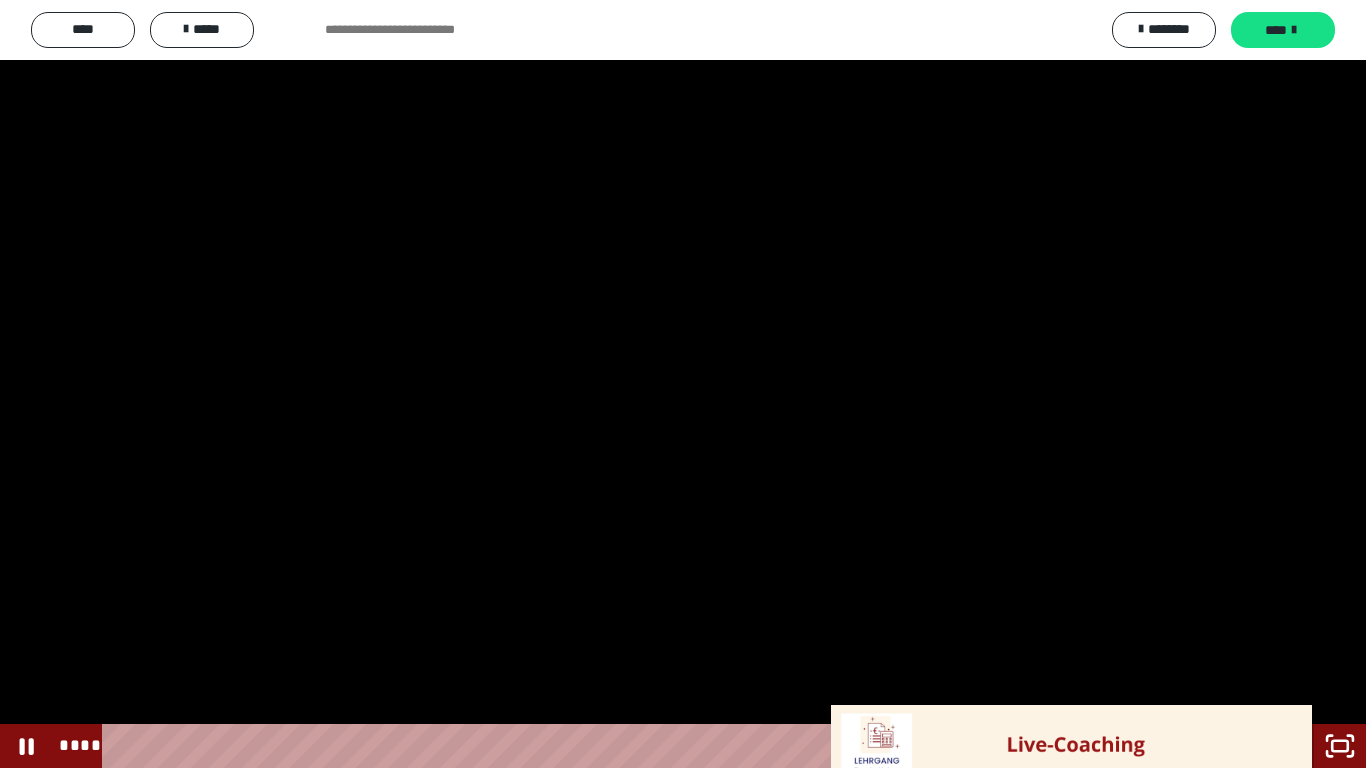 click 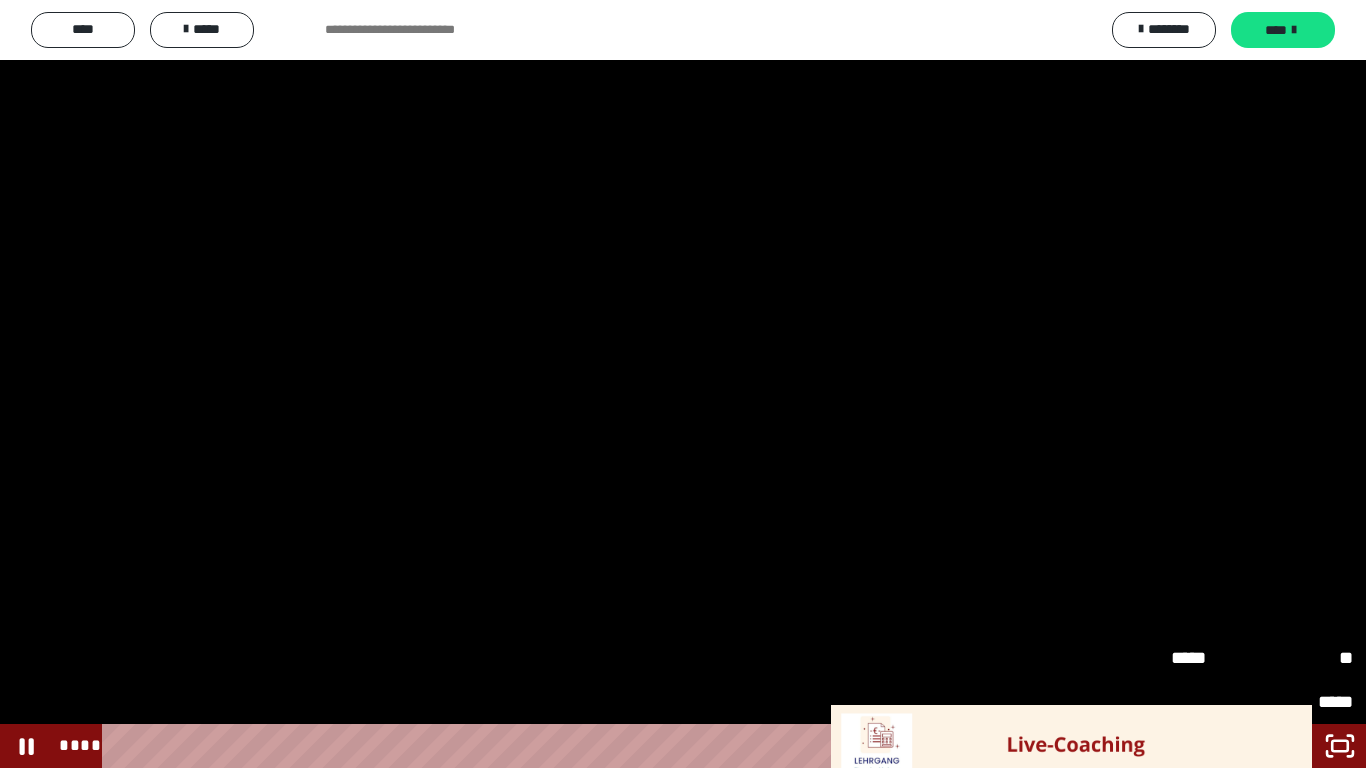 click on "**" at bounding box center [1307, 658] 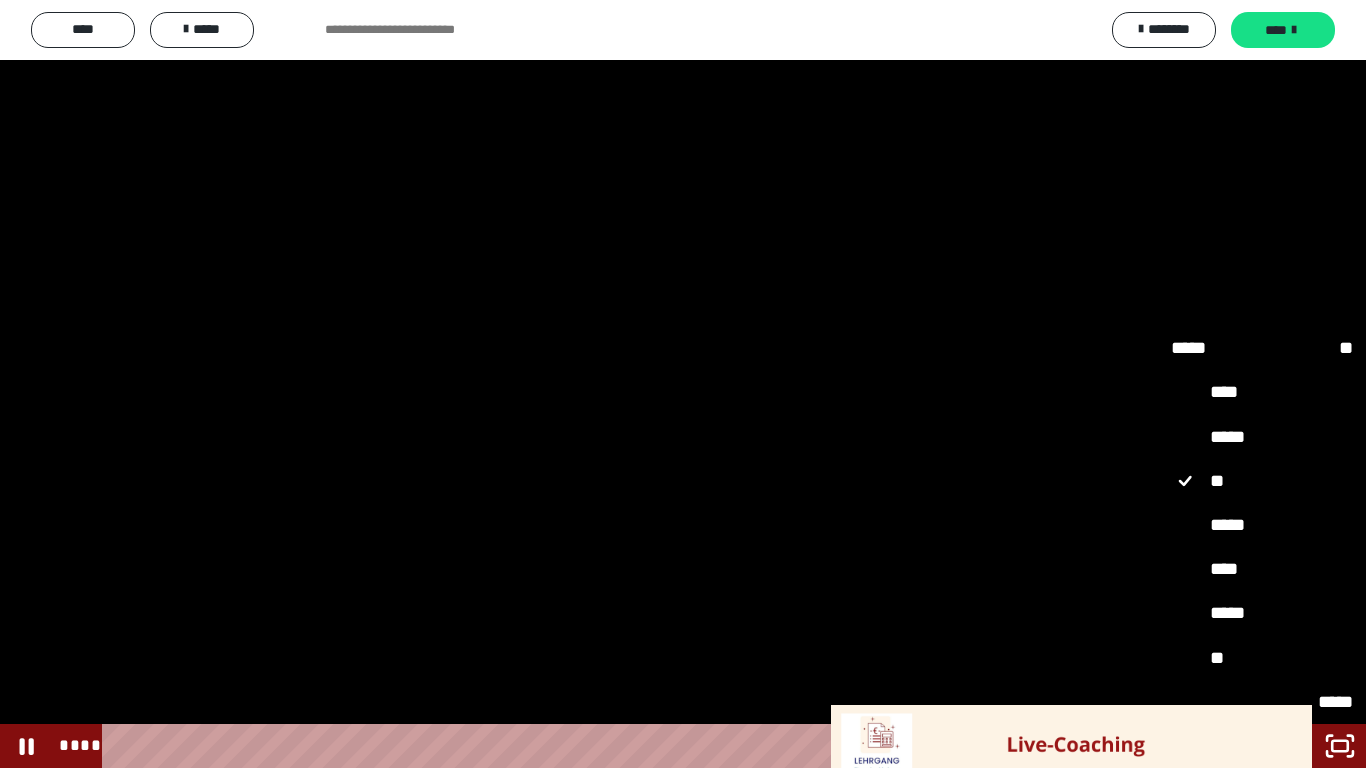 click on "*****" at bounding box center [1262, 526] 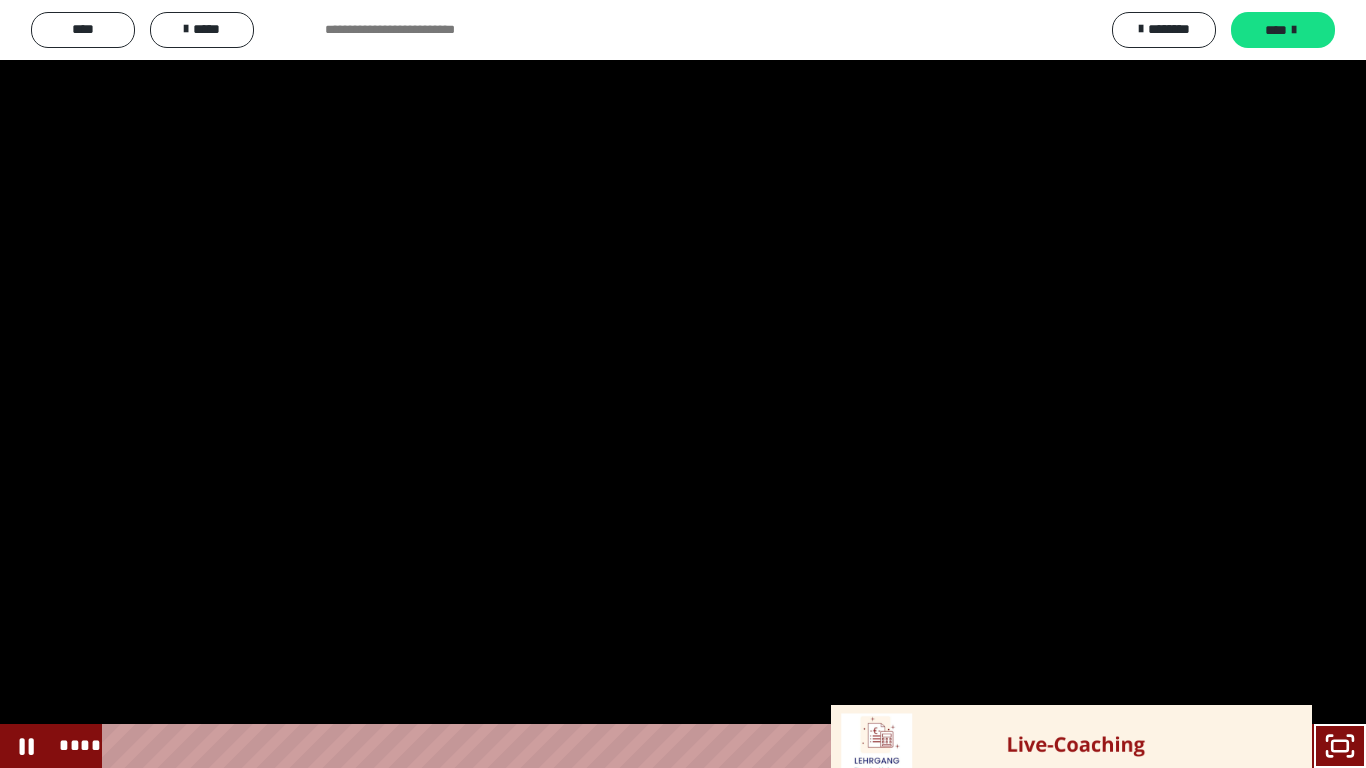 type 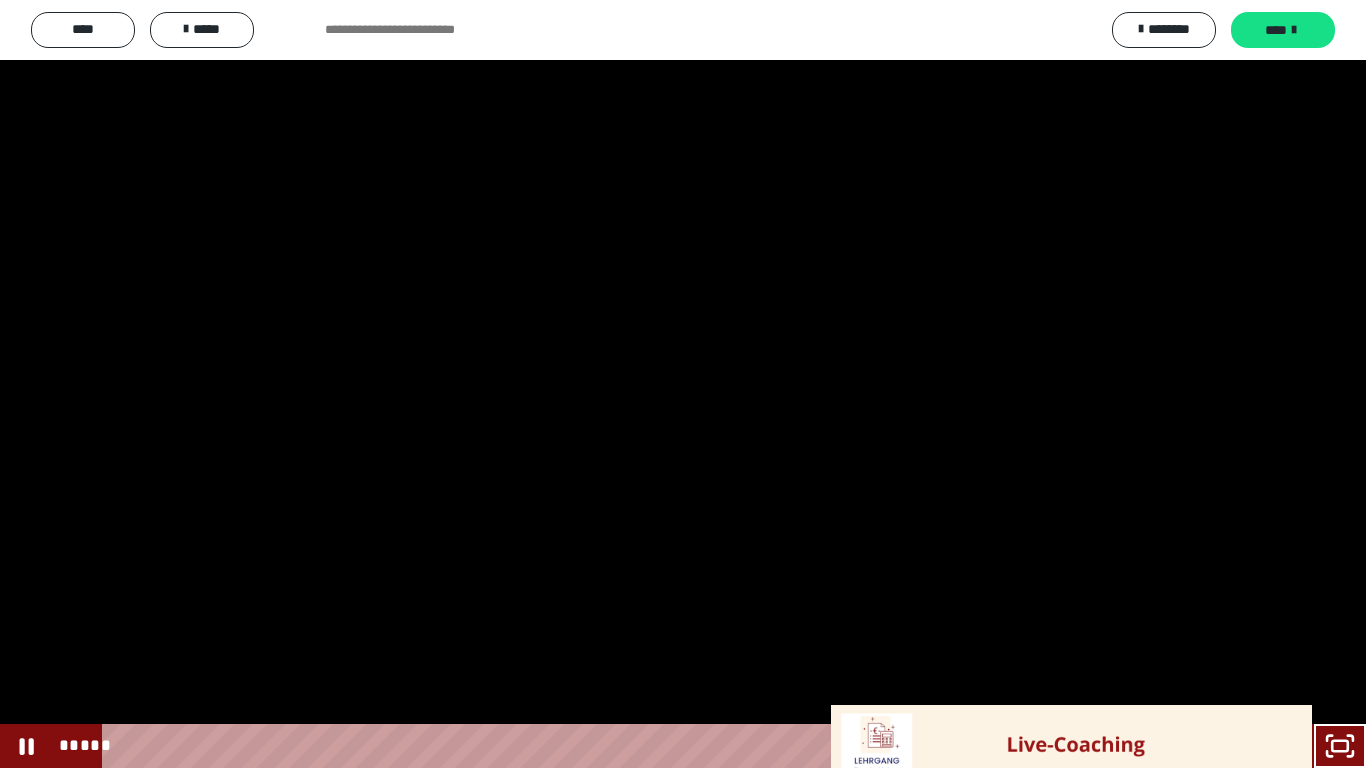 click at bounding box center [1340, 746] 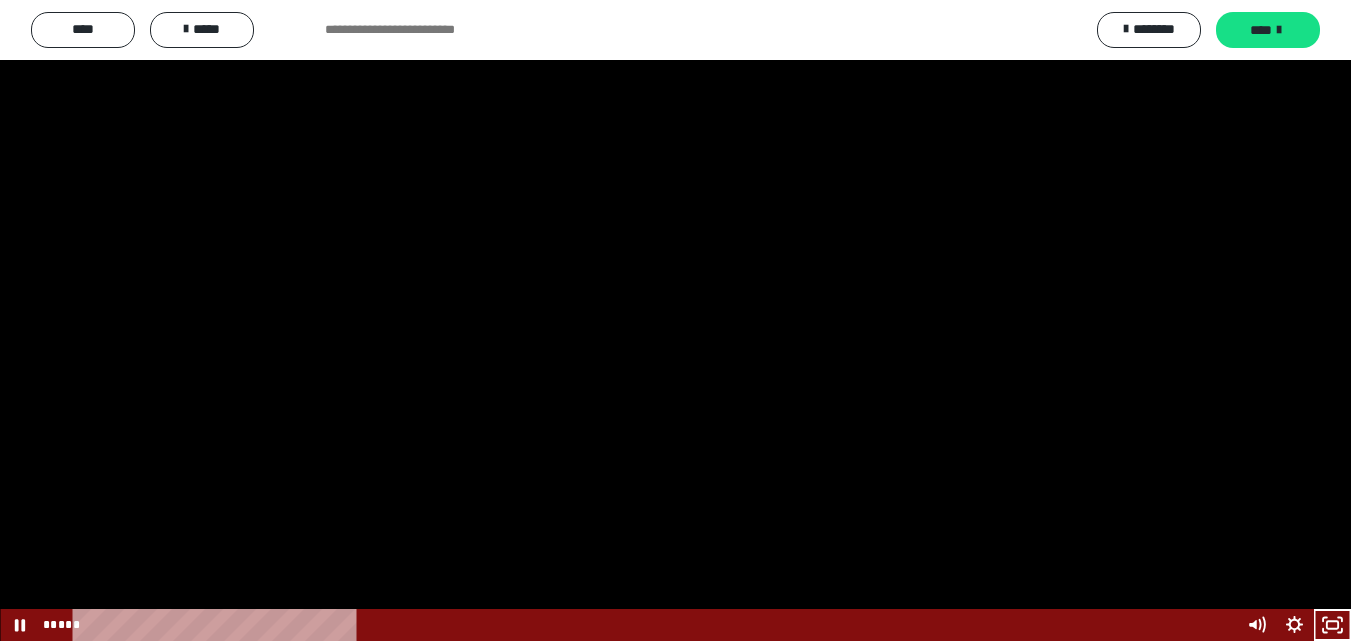 click at bounding box center (1332, 625) 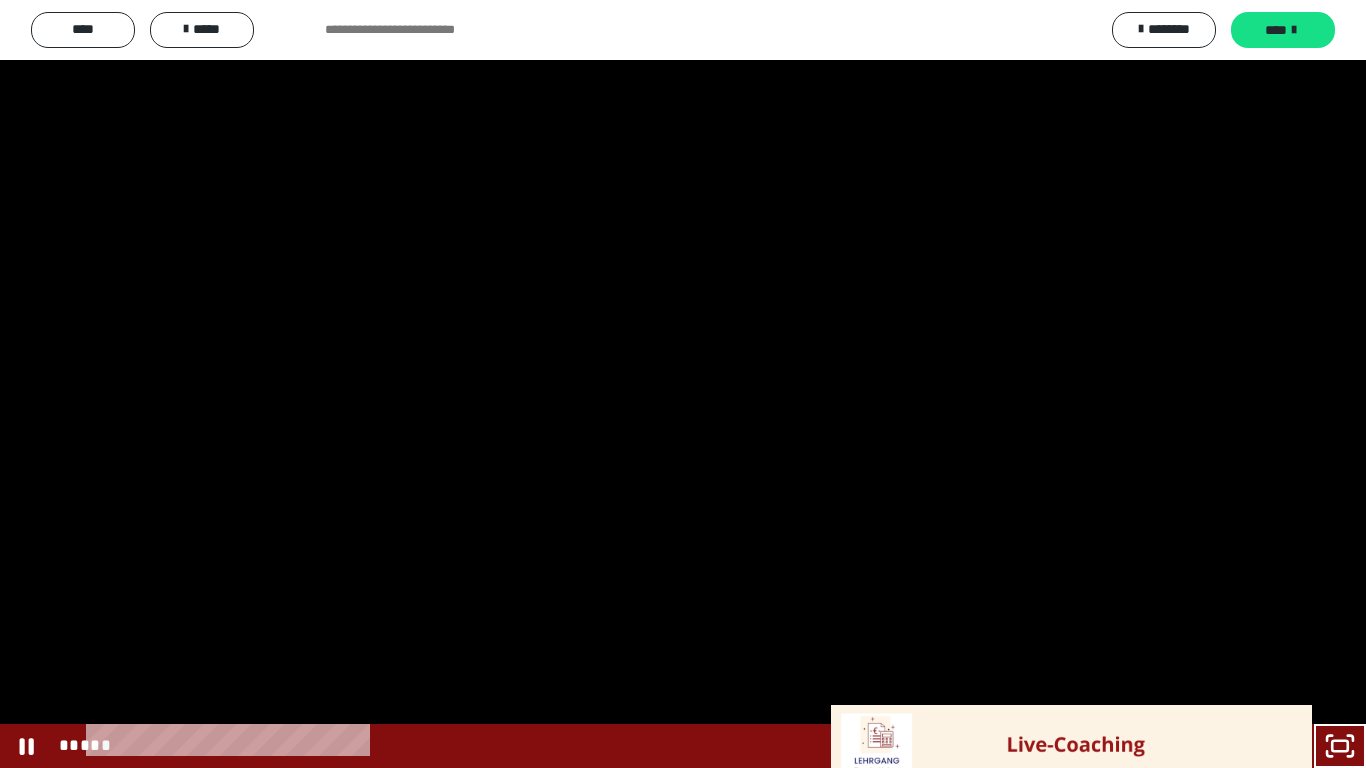 click at bounding box center (683, 384) 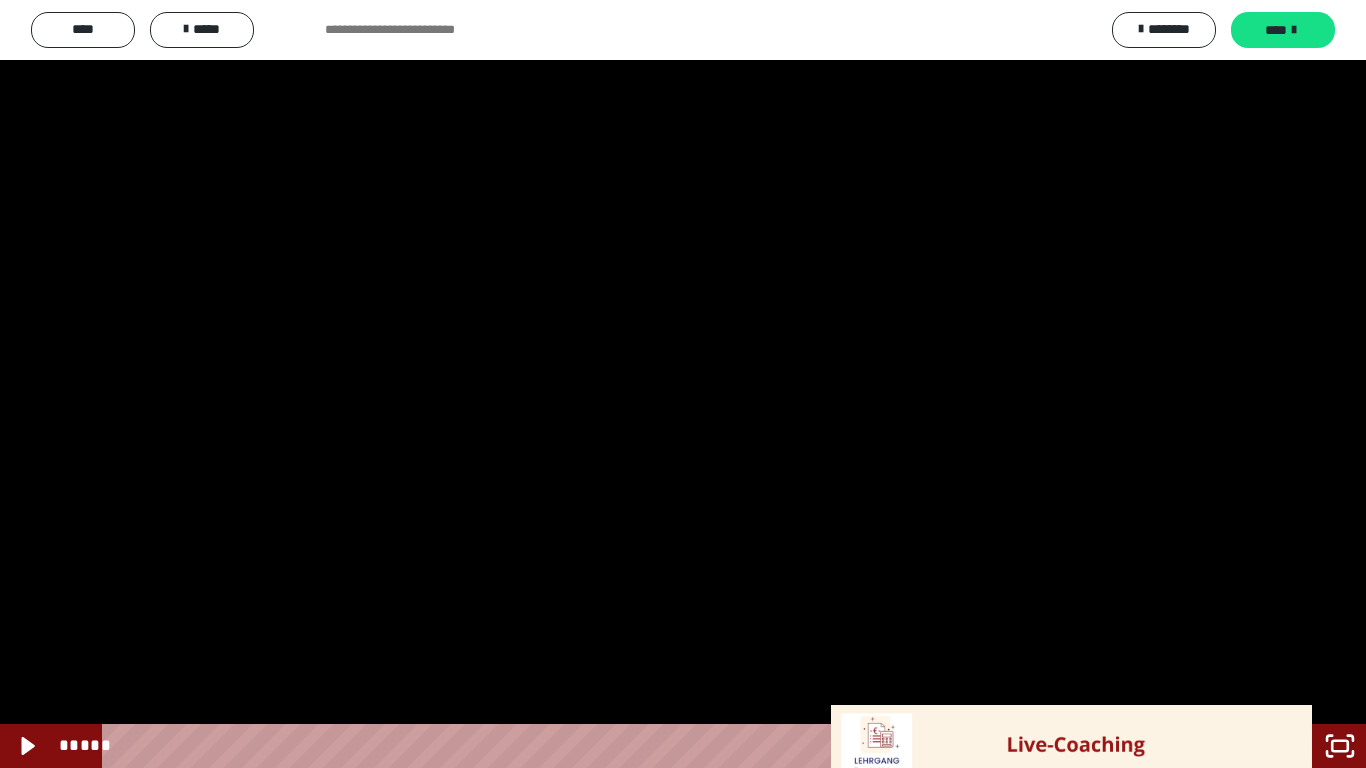 type 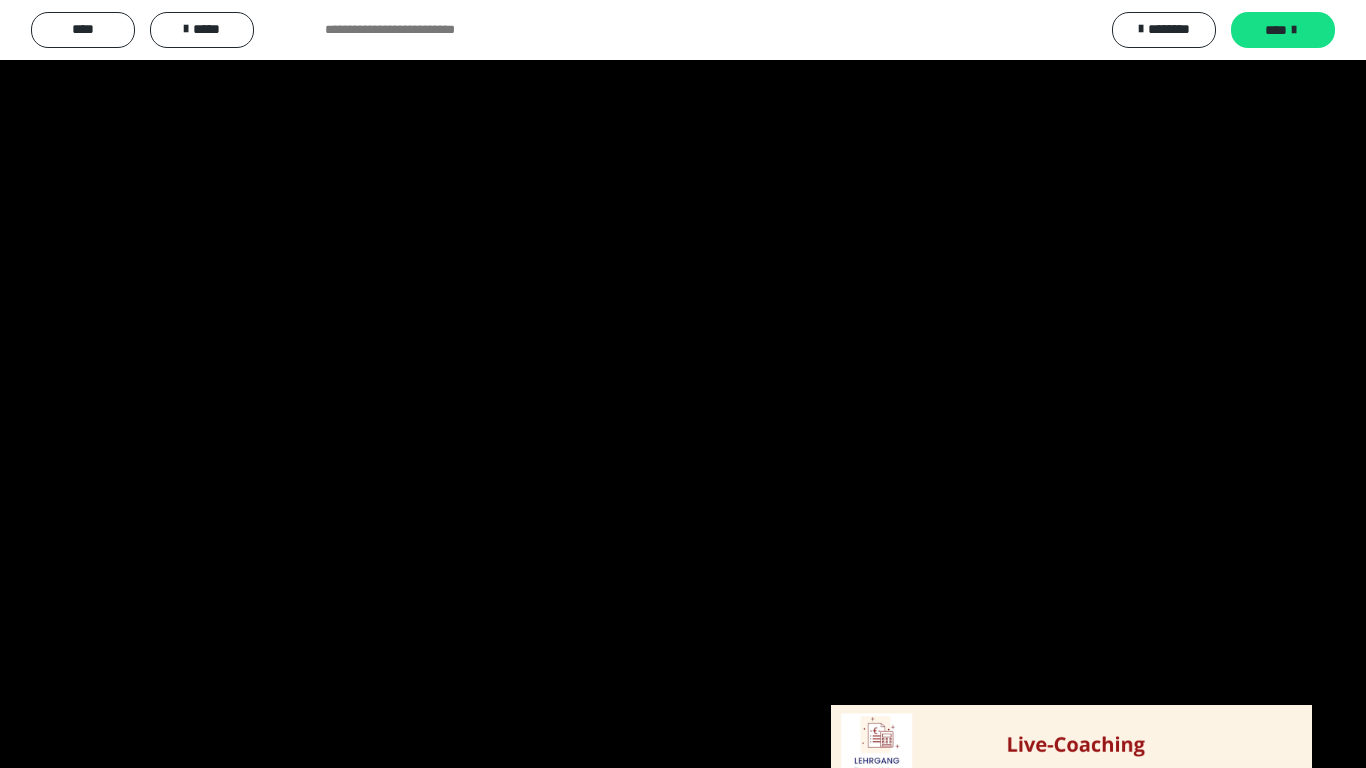 click at bounding box center (0, 0) 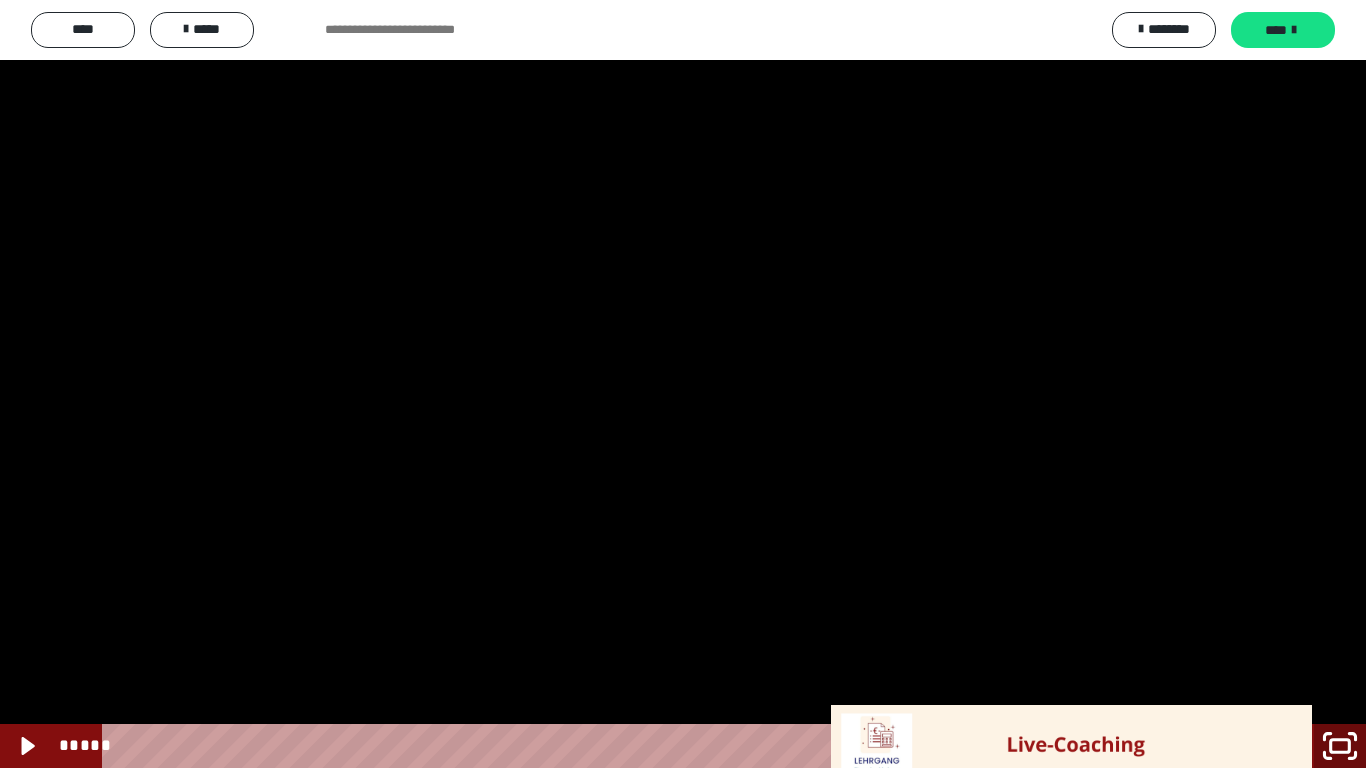 click 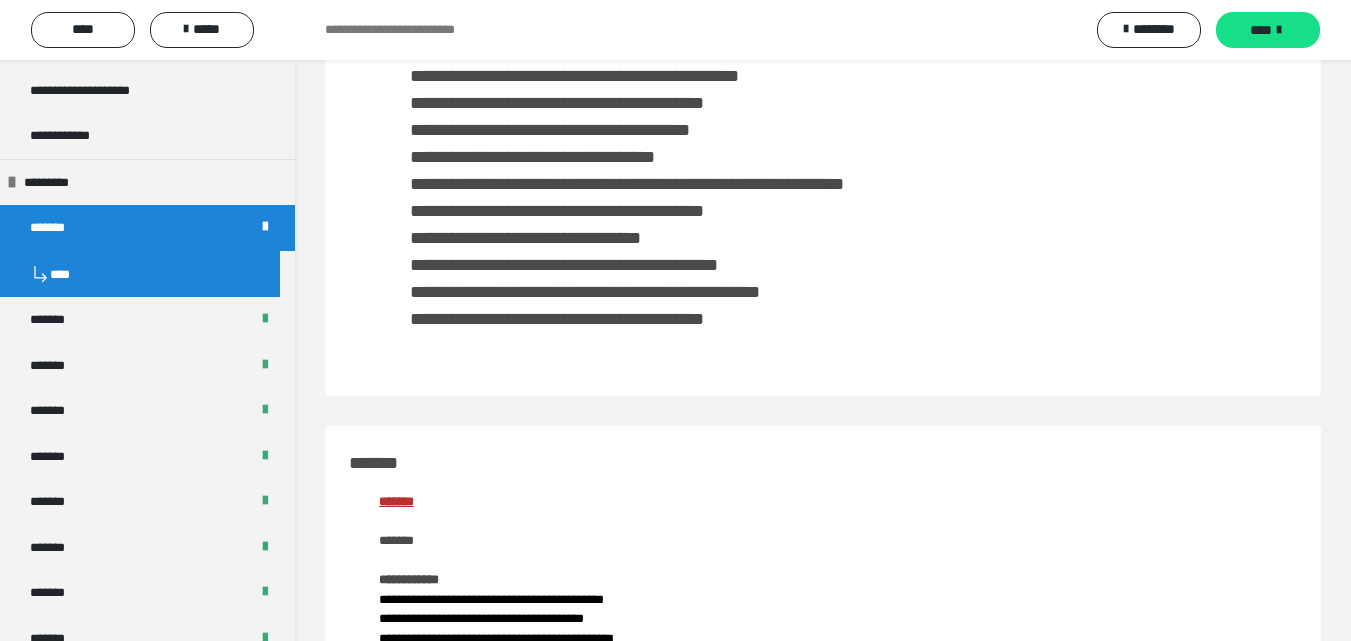 scroll, scrollTop: 0, scrollLeft: 0, axis: both 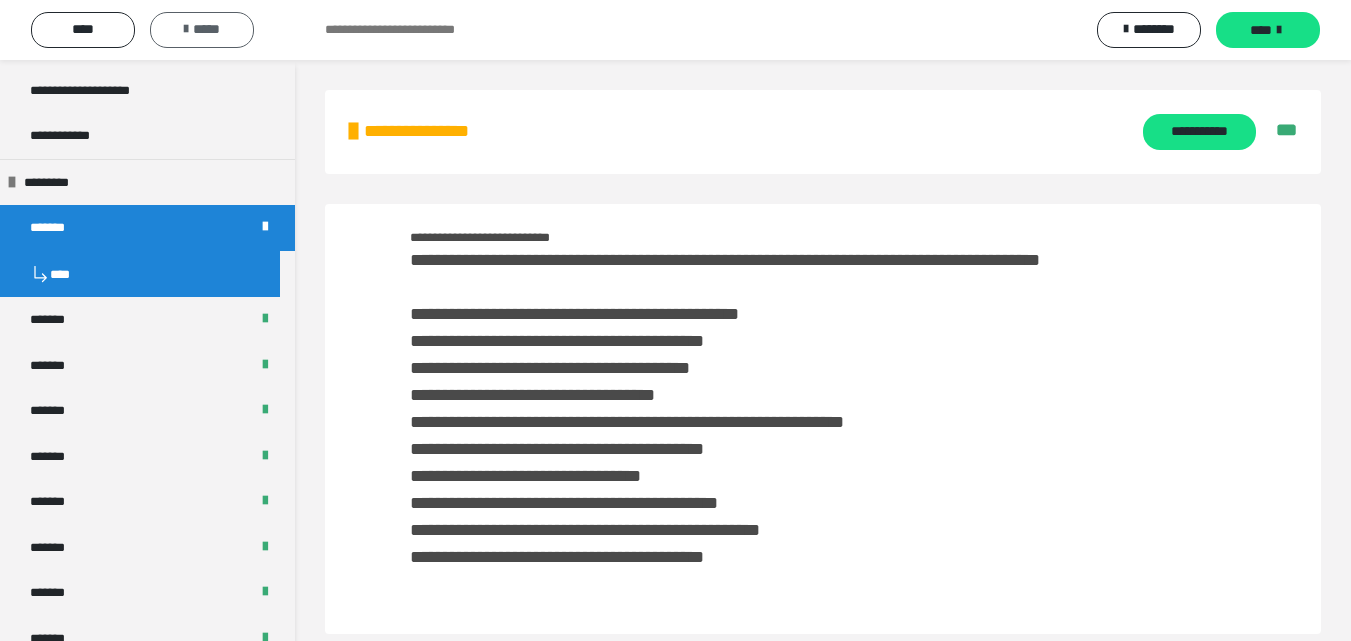 click on "*****" at bounding box center [202, 30] 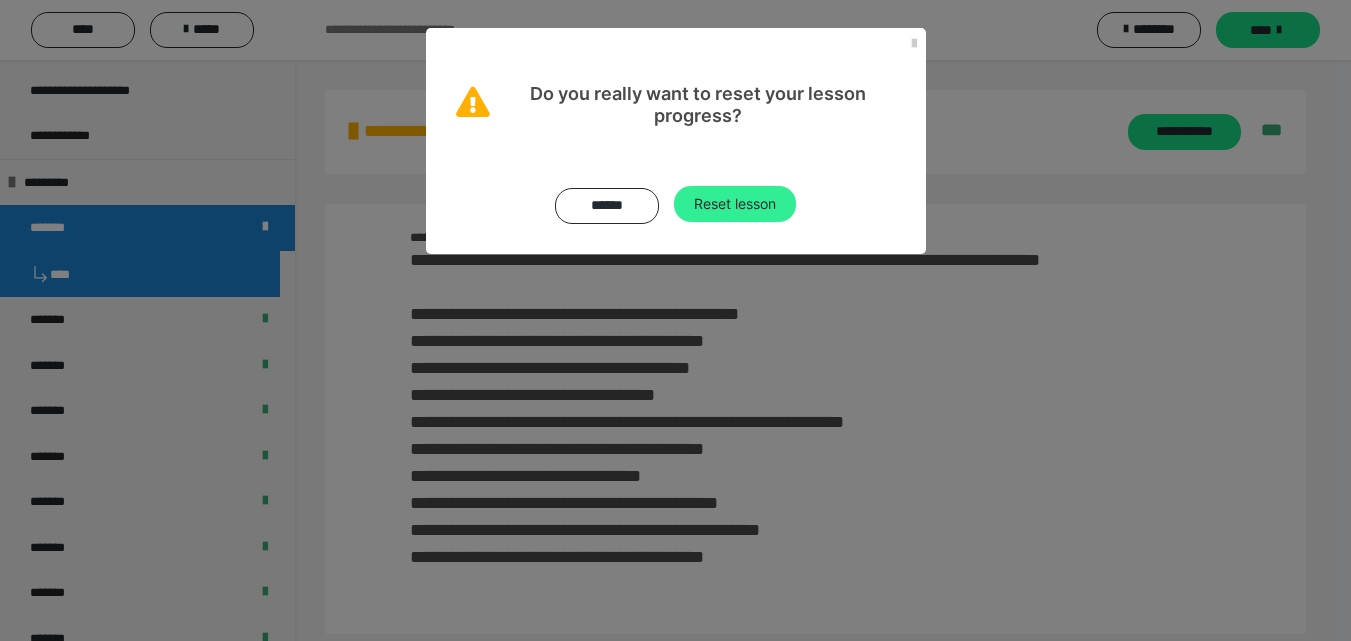 click on "Reset lesson" at bounding box center [735, 204] 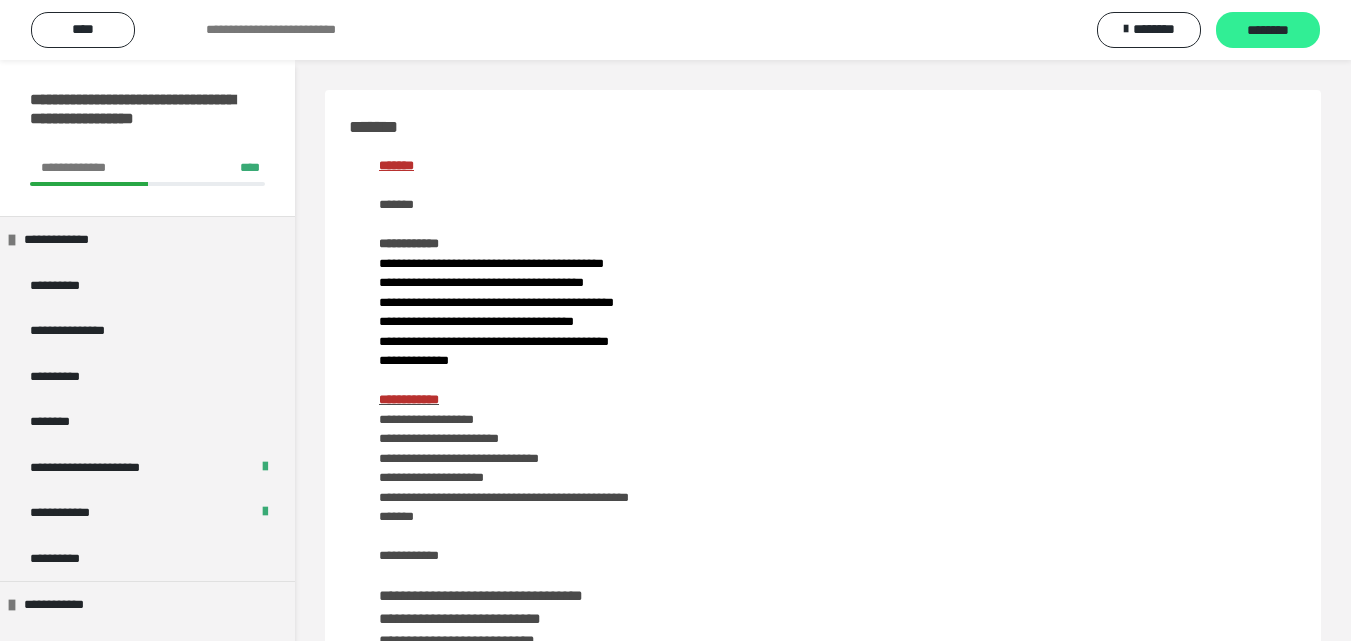 click on "********" at bounding box center (1268, 31) 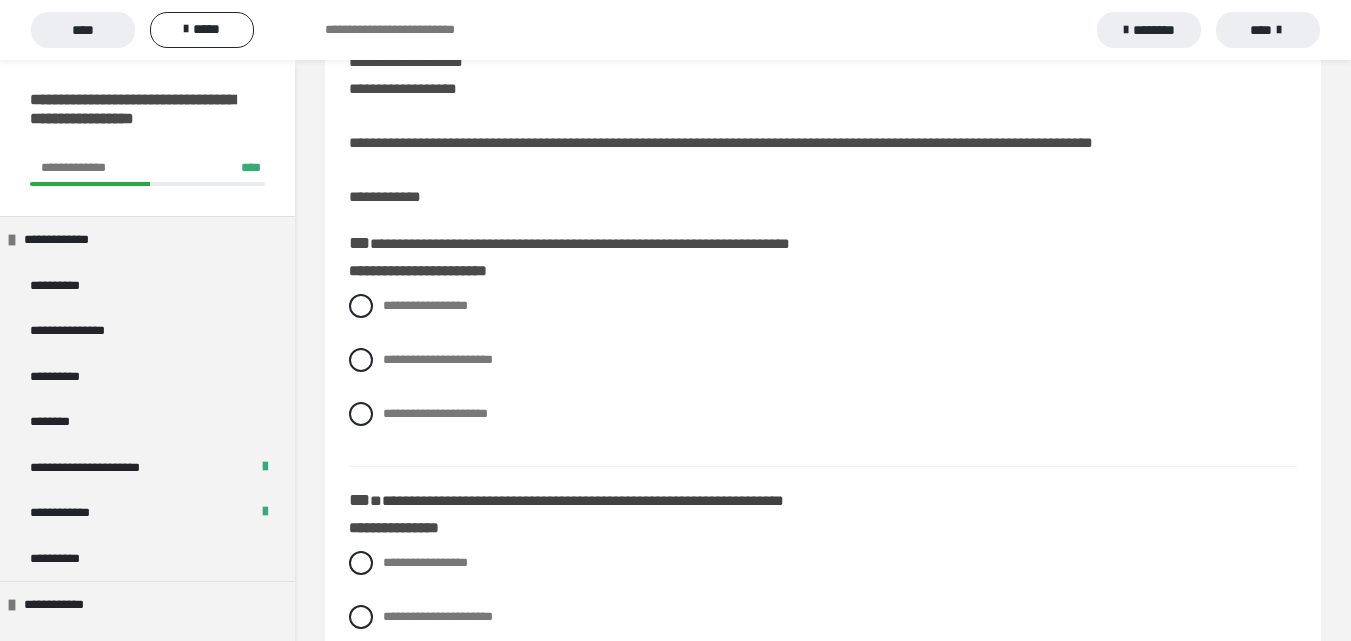 scroll, scrollTop: 100, scrollLeft: 0, axis: vertical 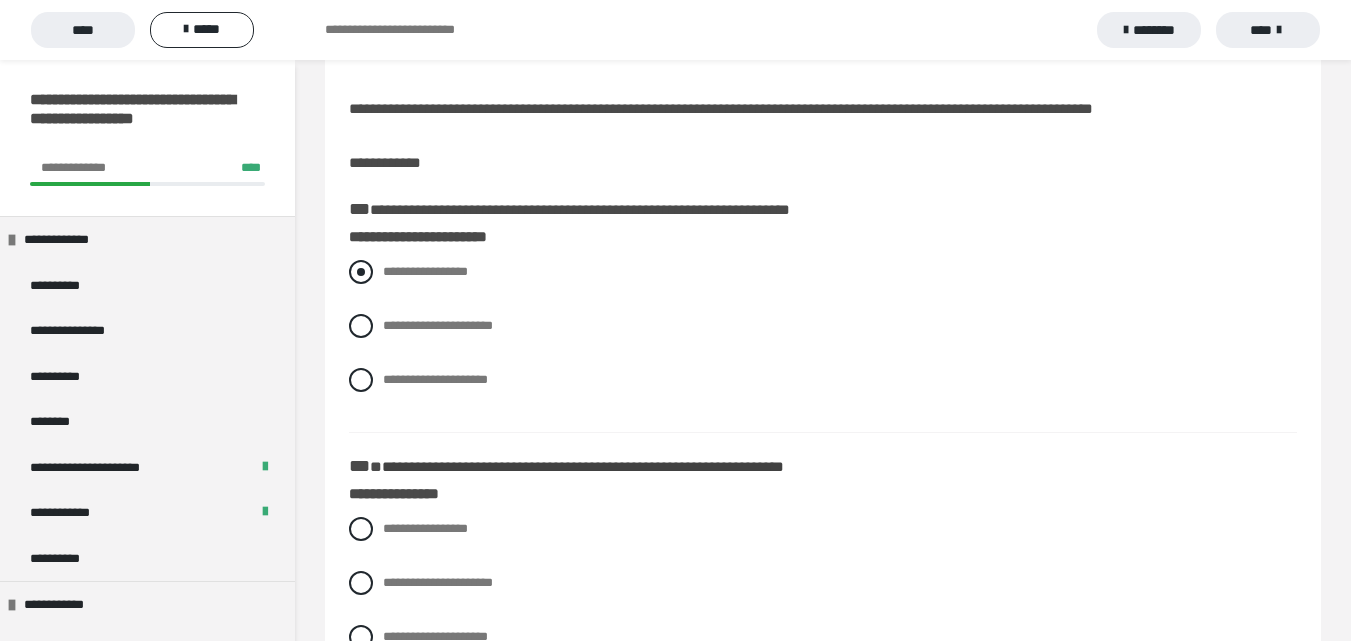 click at bounding box center (361, 272) 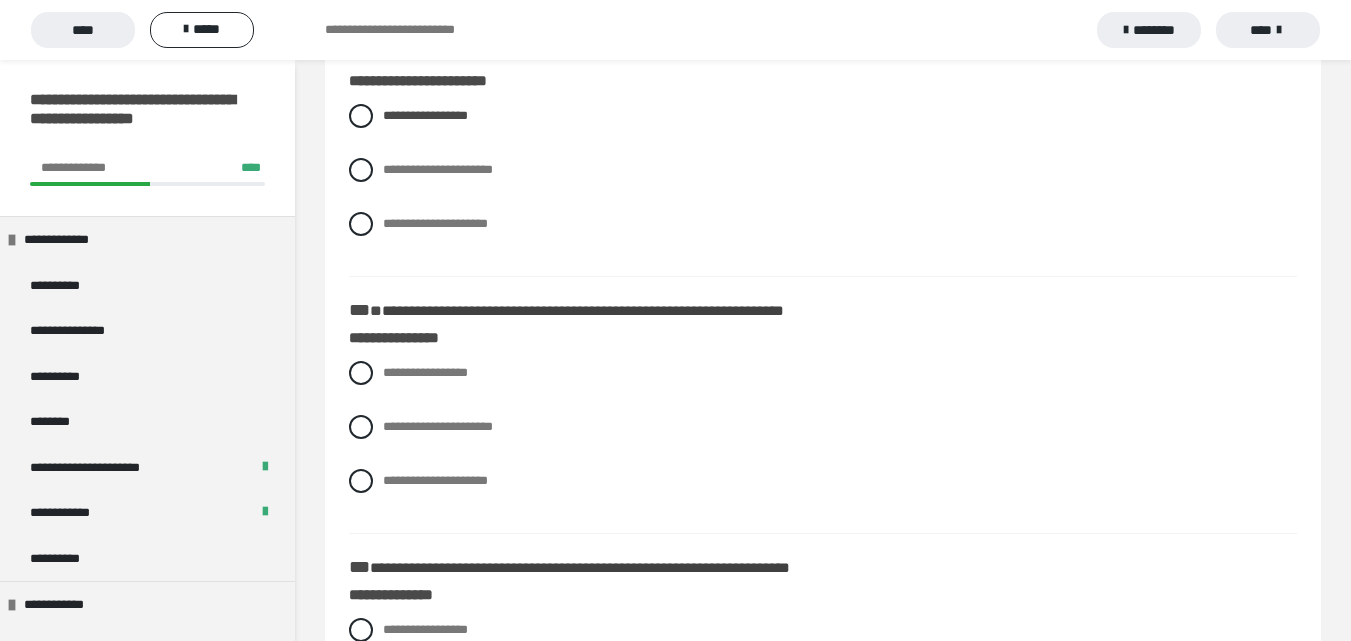 scroll, scrollTop: 300, scrollLeft: 0, axis: vertical 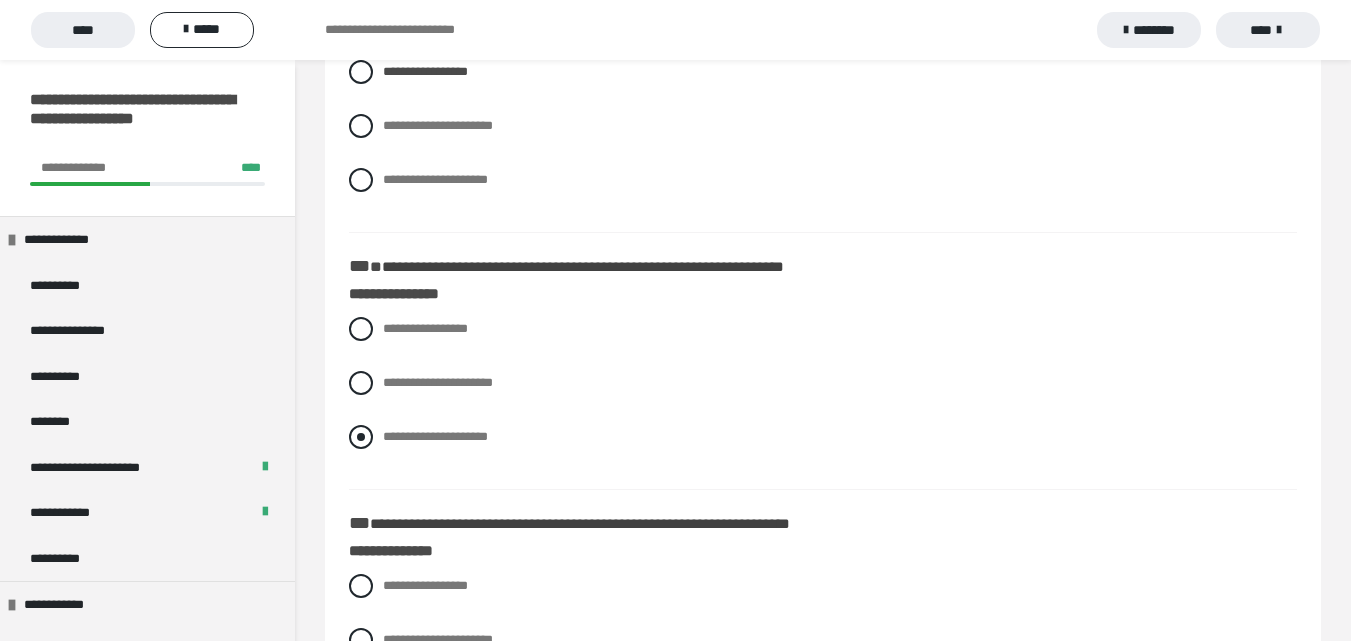 click at bounding box center [361, 437] 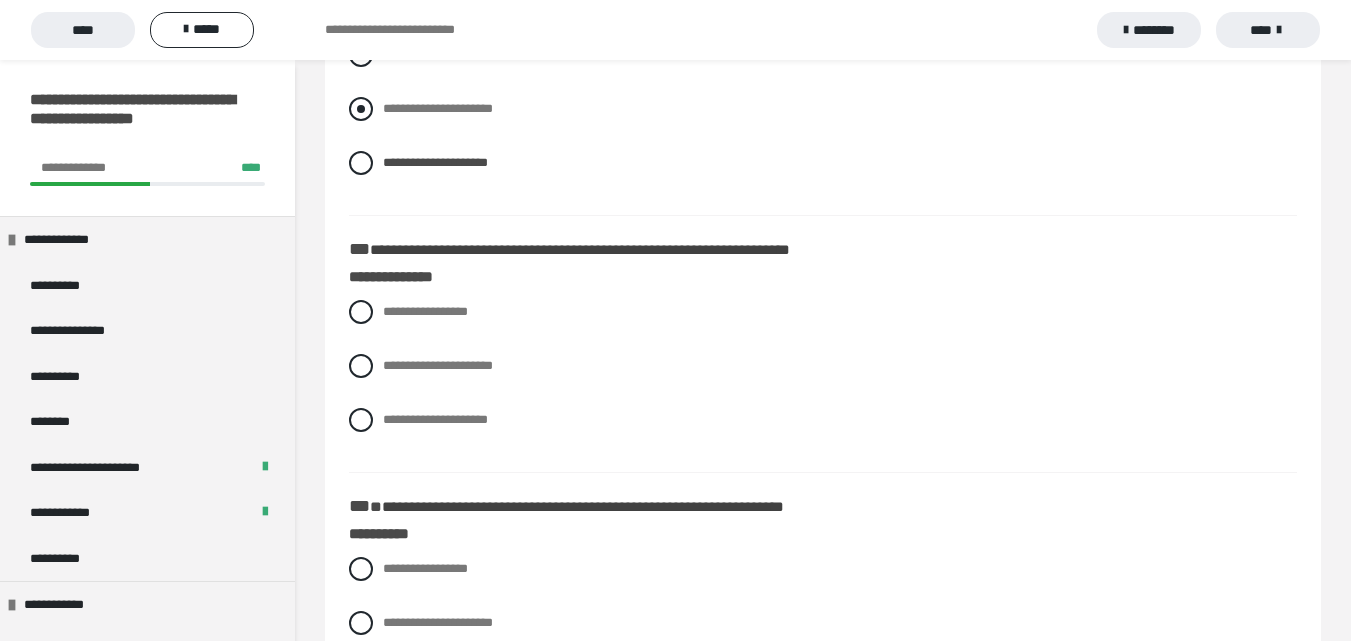 scroll, scrollTop: 600, scrollLeft: 0, axis: vertical 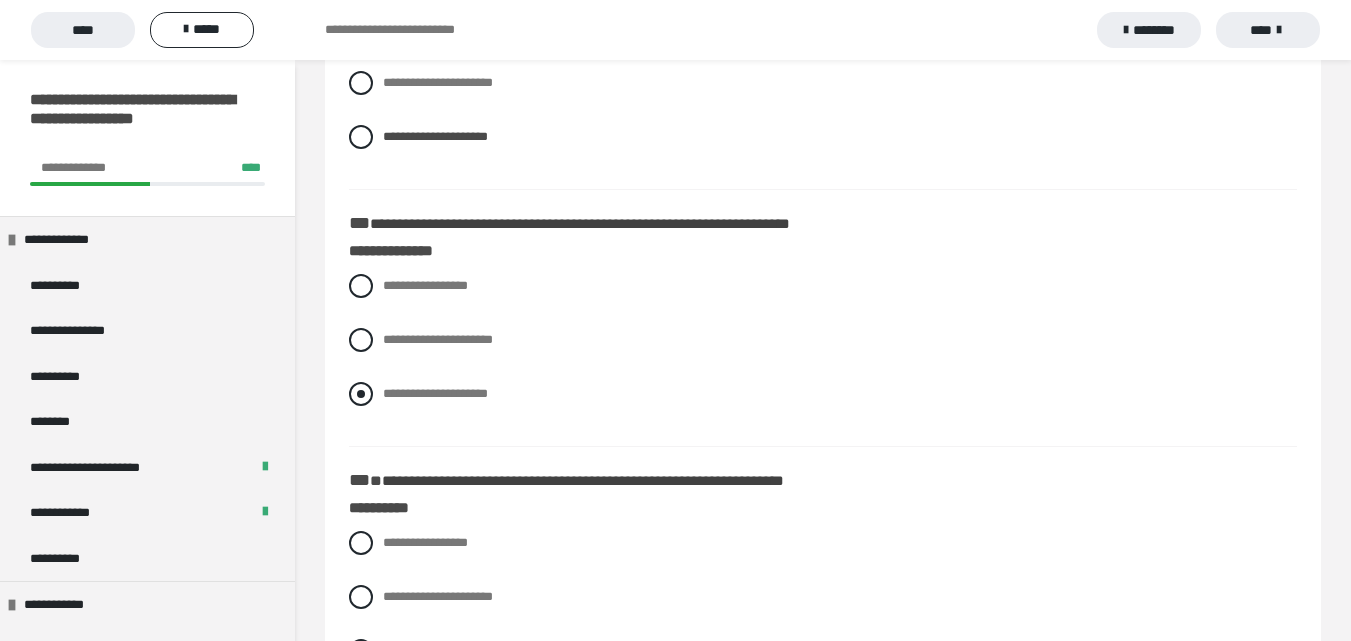 click on "**********" at bounding box center [435, 393] 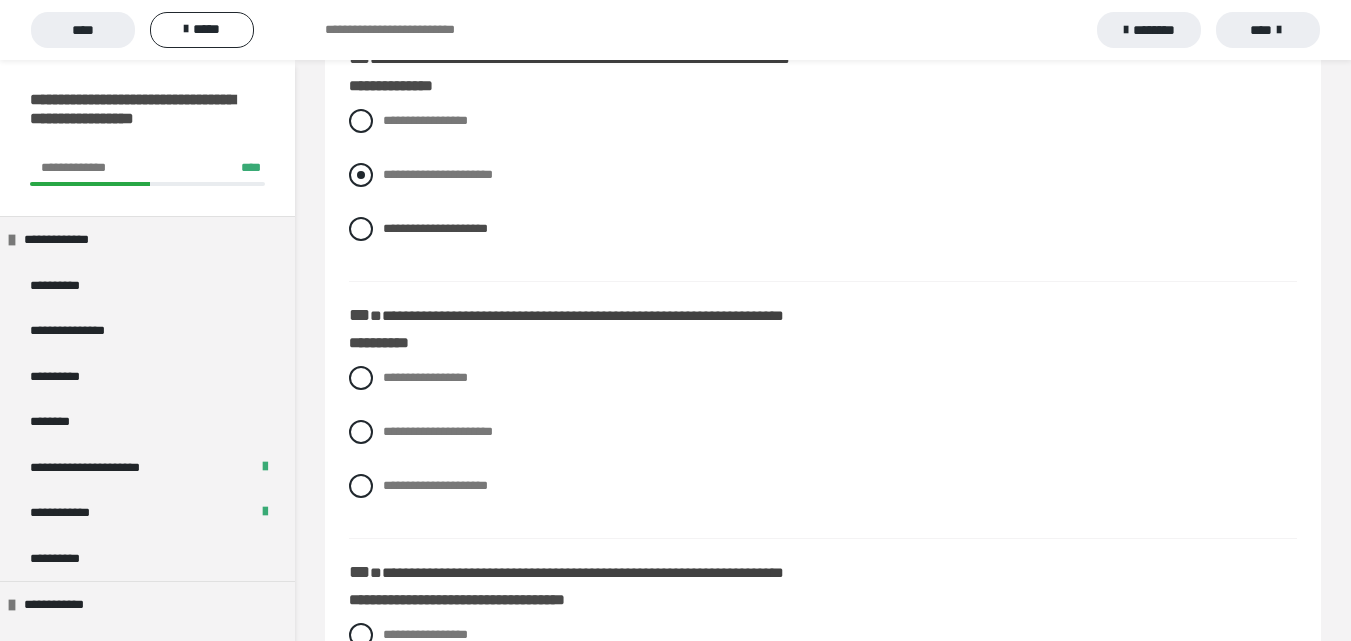scroll, scrollTop: 800, scrollLeft: 0, axis: vertical 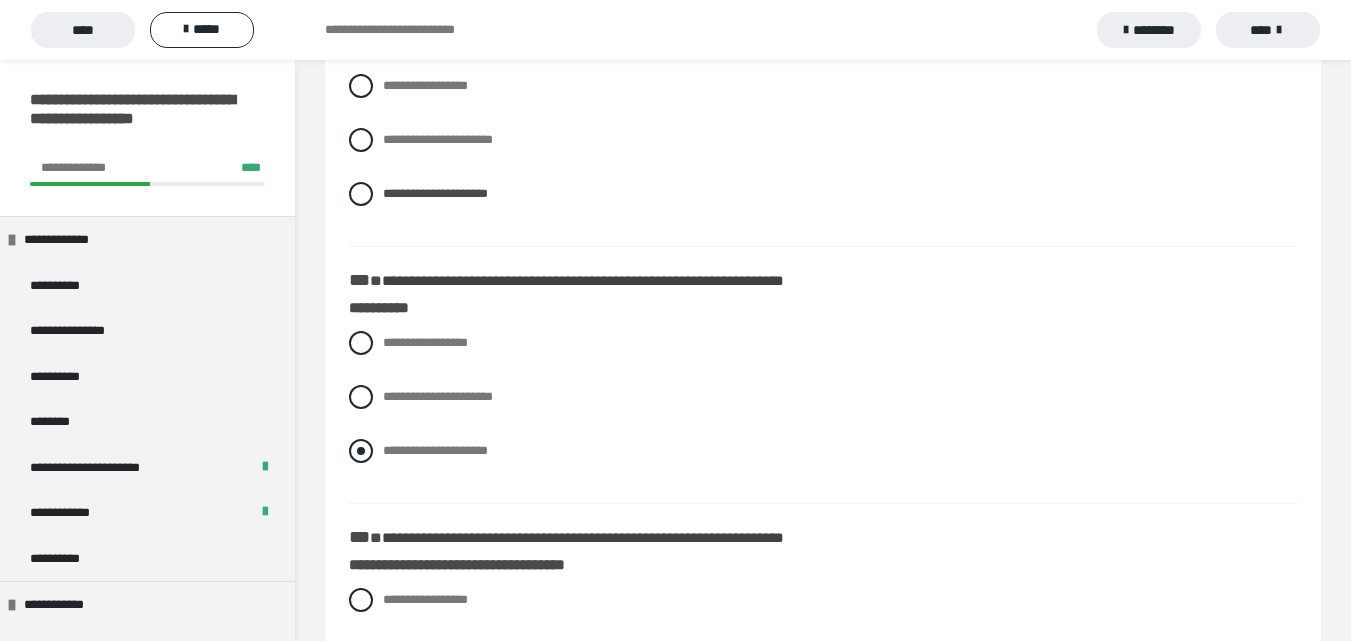 click on "**********" at bounding box center [435, 450] 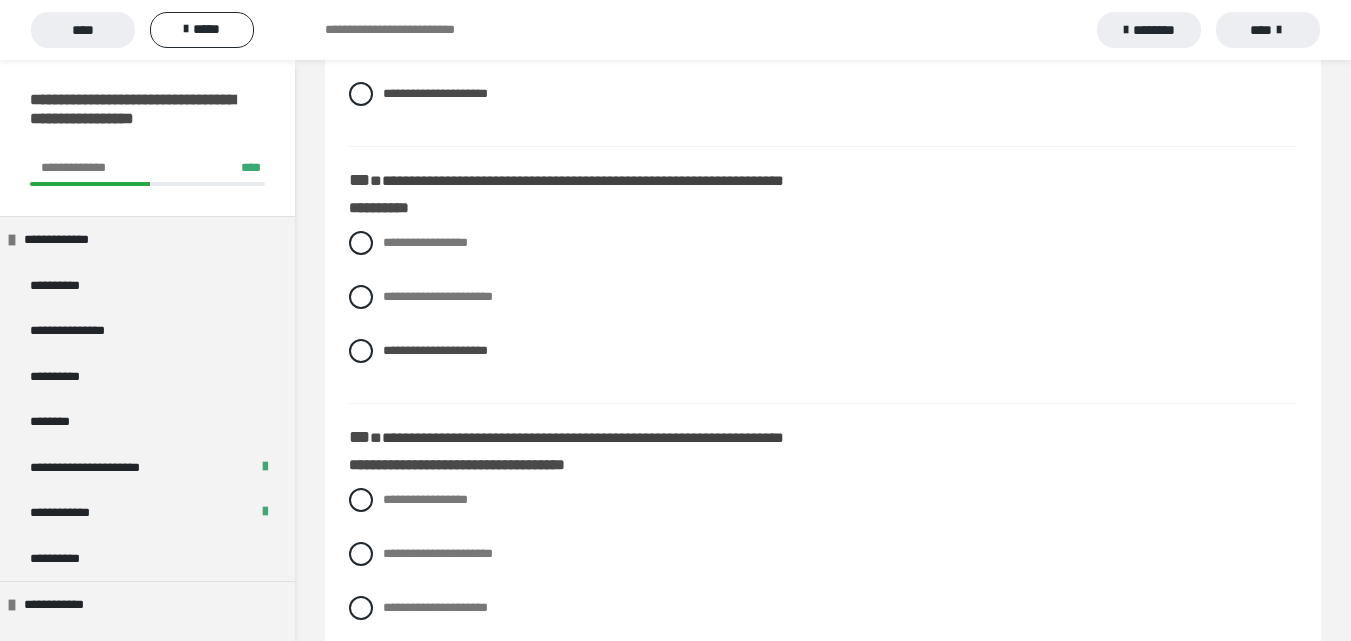 scroll, scrollTop: 1000, scrollLeft: 0, axis: vertical 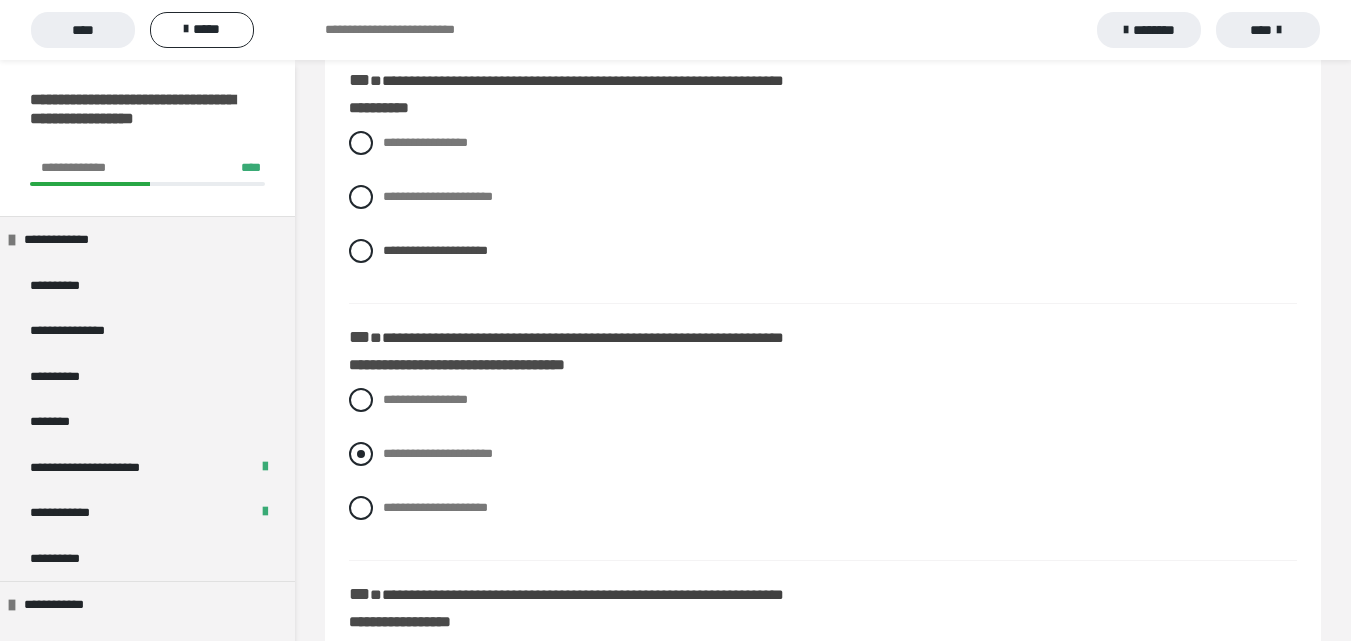 click at bounding box center [361, 454] 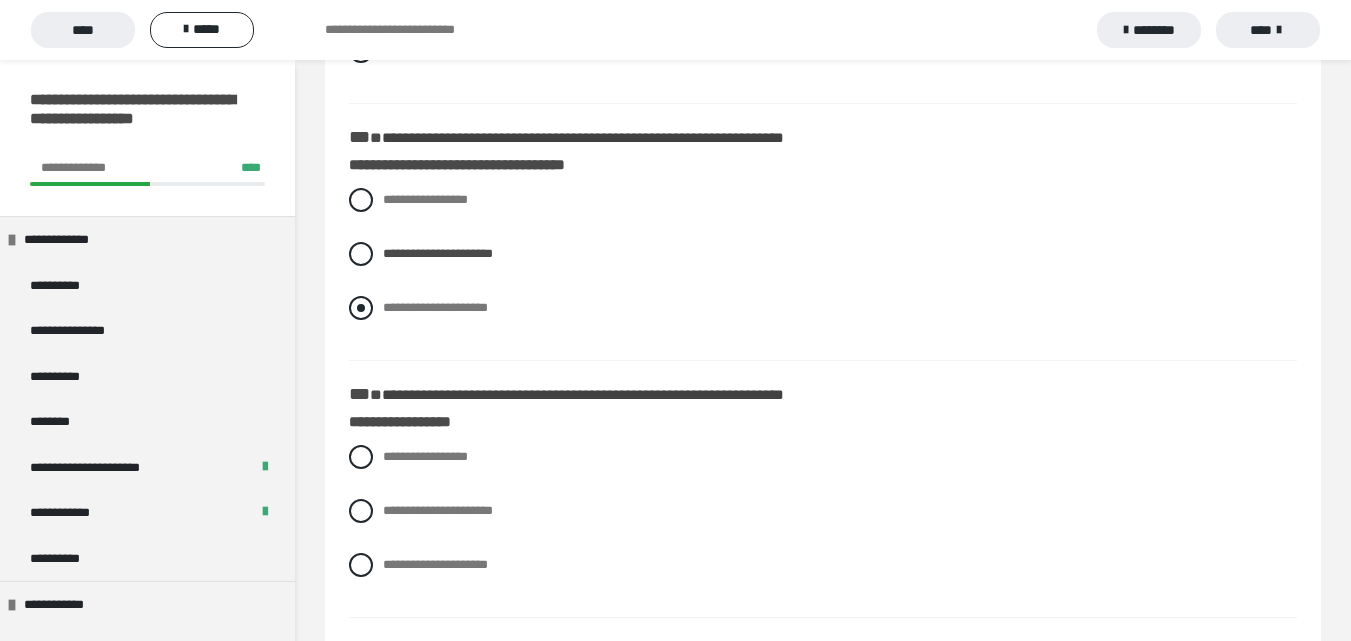 scroll, scrollTop: 1300, scrollLeft: 0, axis: vertical 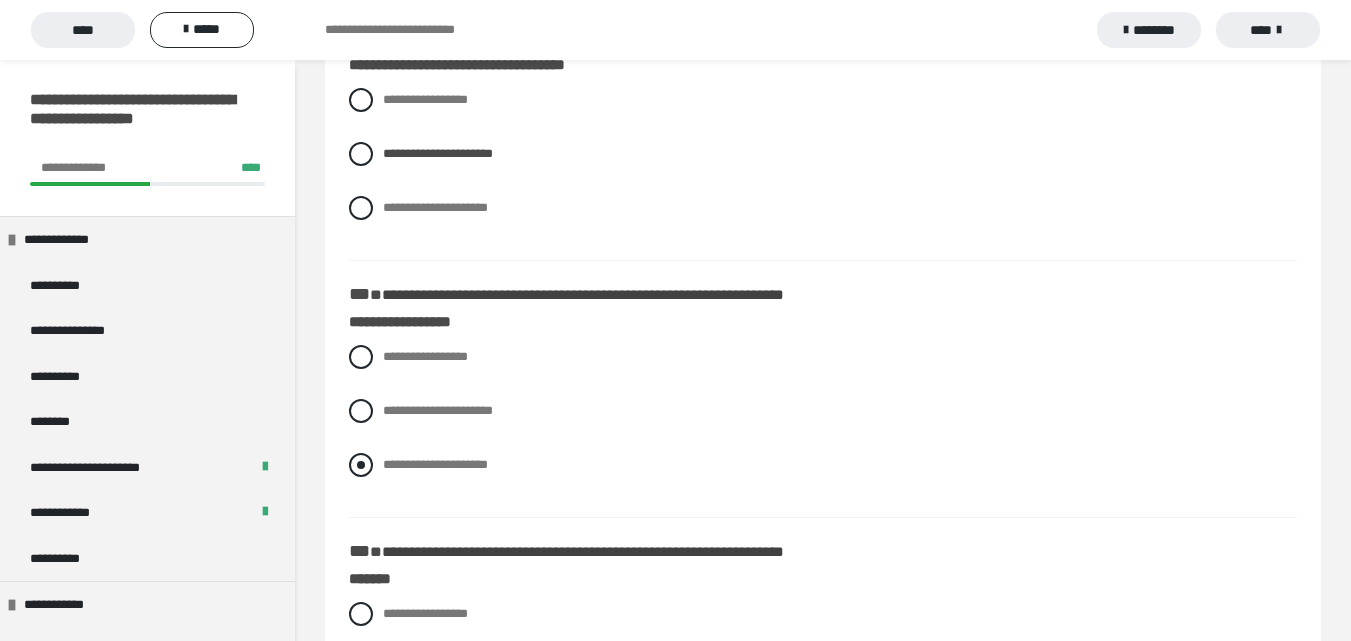 click on "**********" at bounding box center [435, 464] 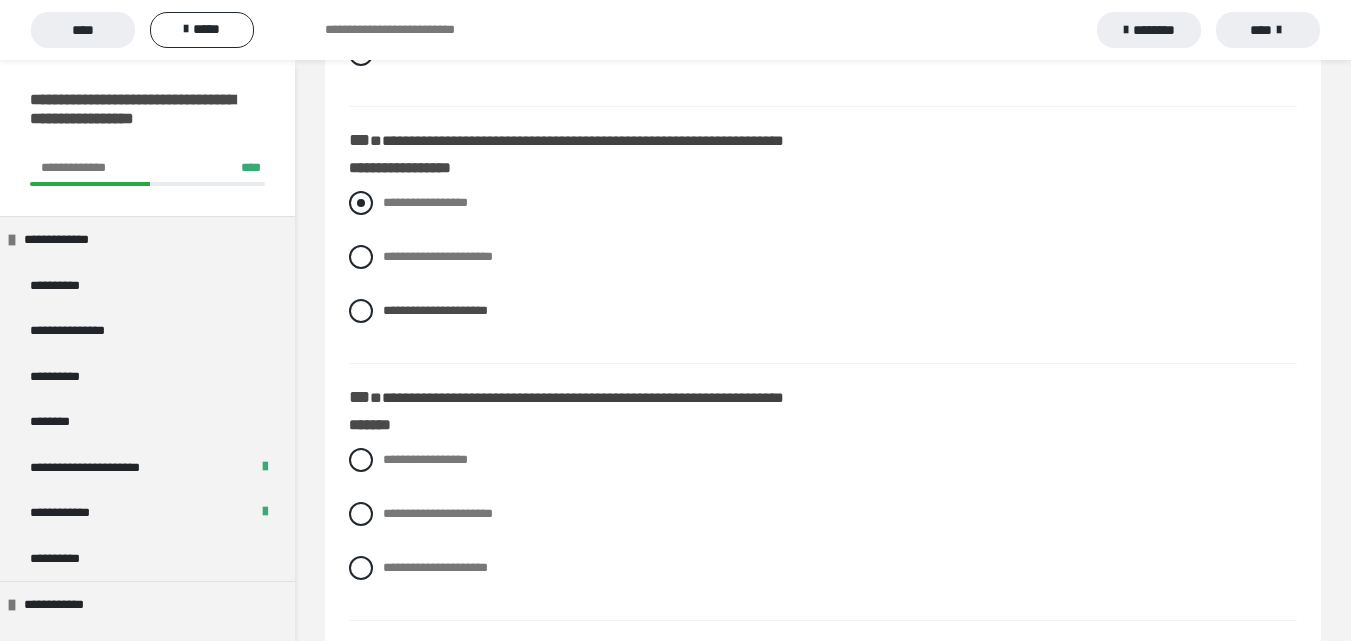 scroll, scrollTop: 1500, scrollLeft: 0, axis: vertical 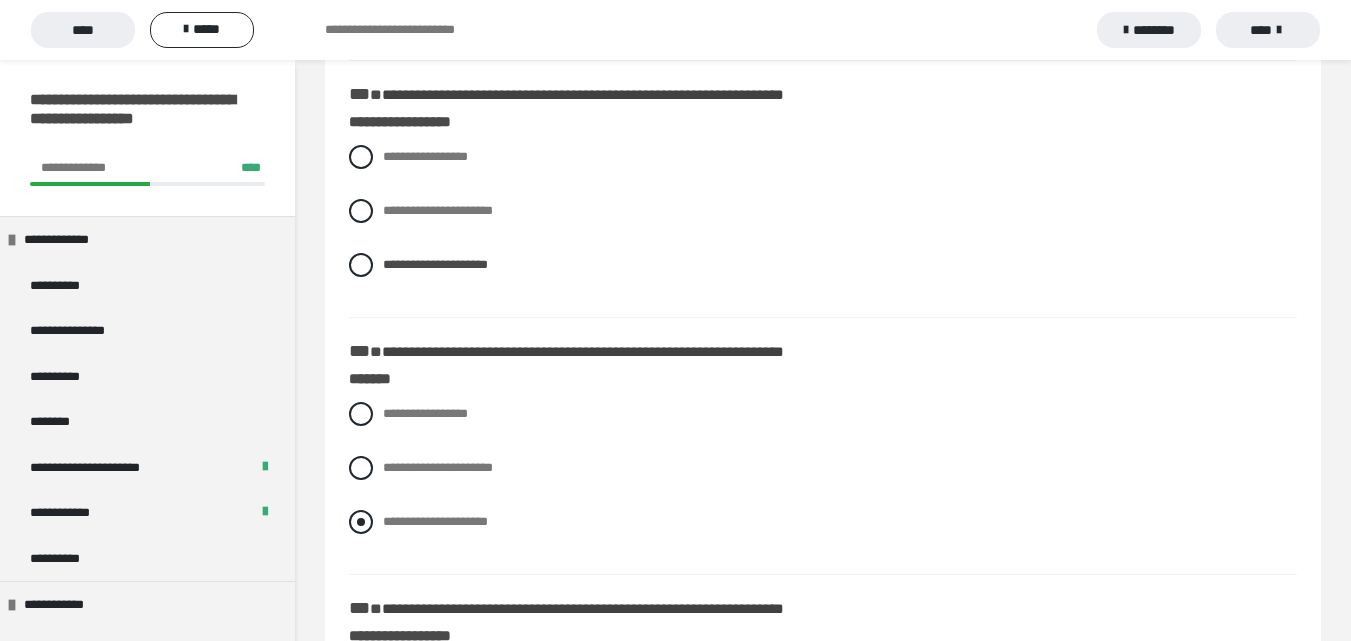 click on "**********" at bounding box center [435, 521] 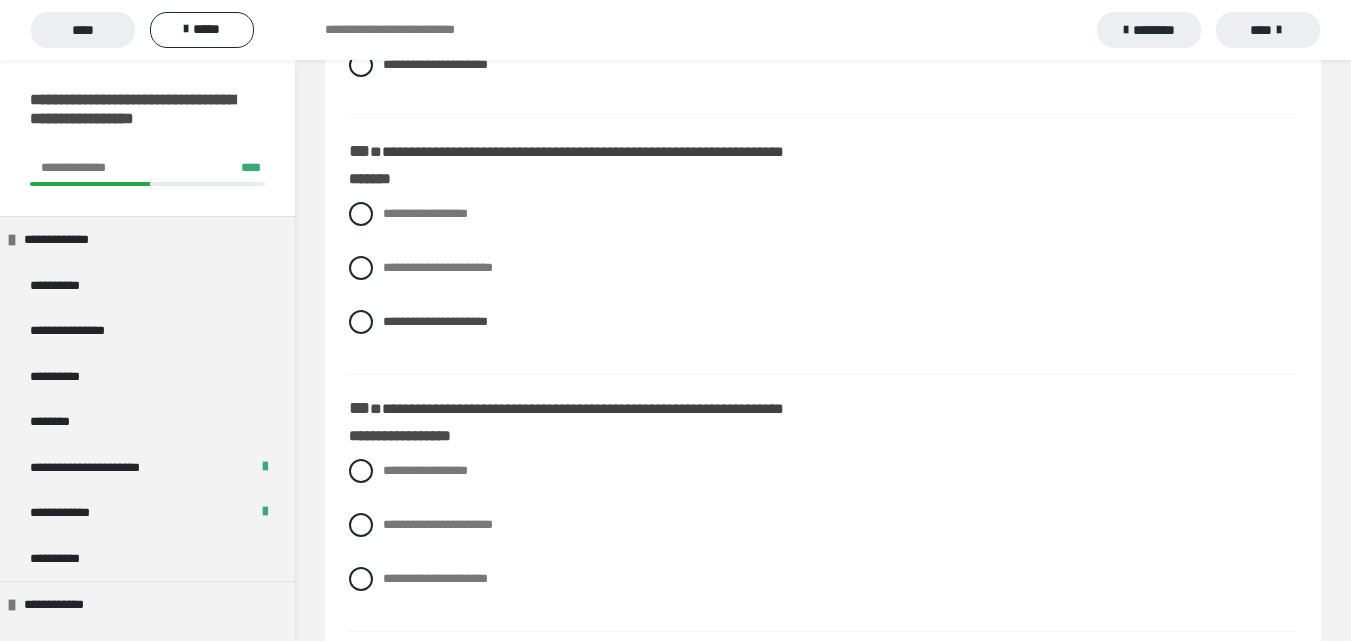 scroll, scrollTop: 1800, scrollLeft: 0, axis: vertical 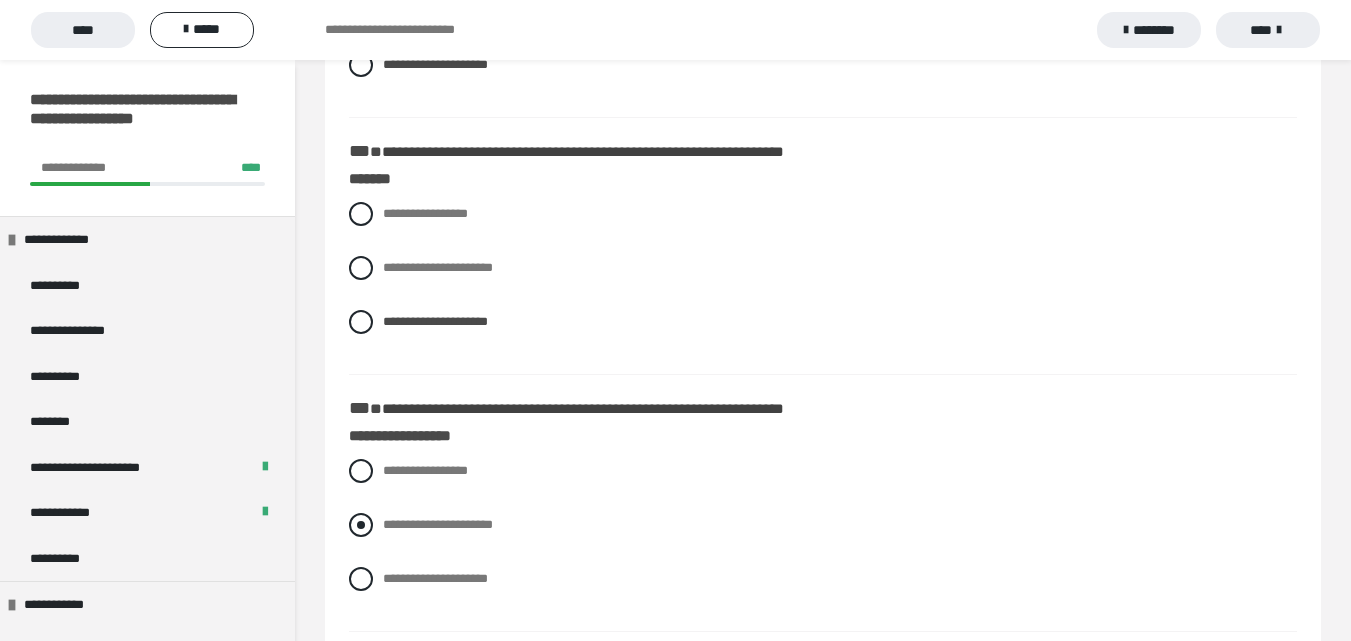 click at bounding box center (361, 525) 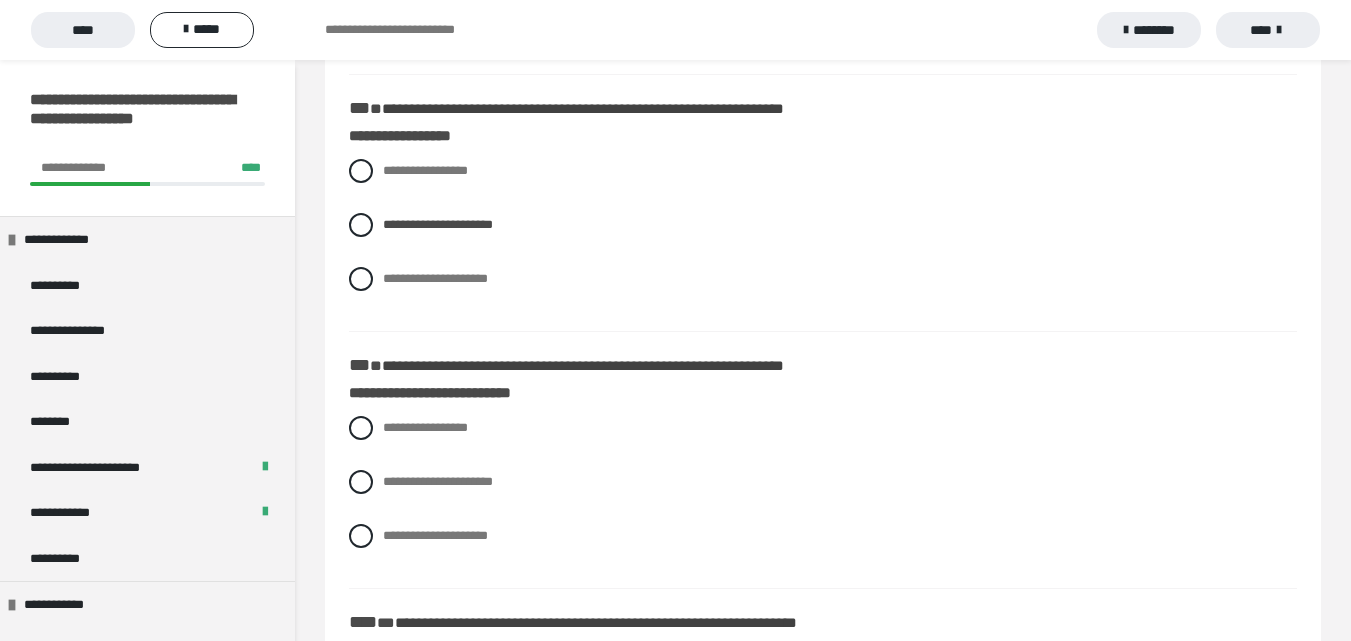 scroll, scrollTop: 2100, scrollLeft: 0, axis: vertical 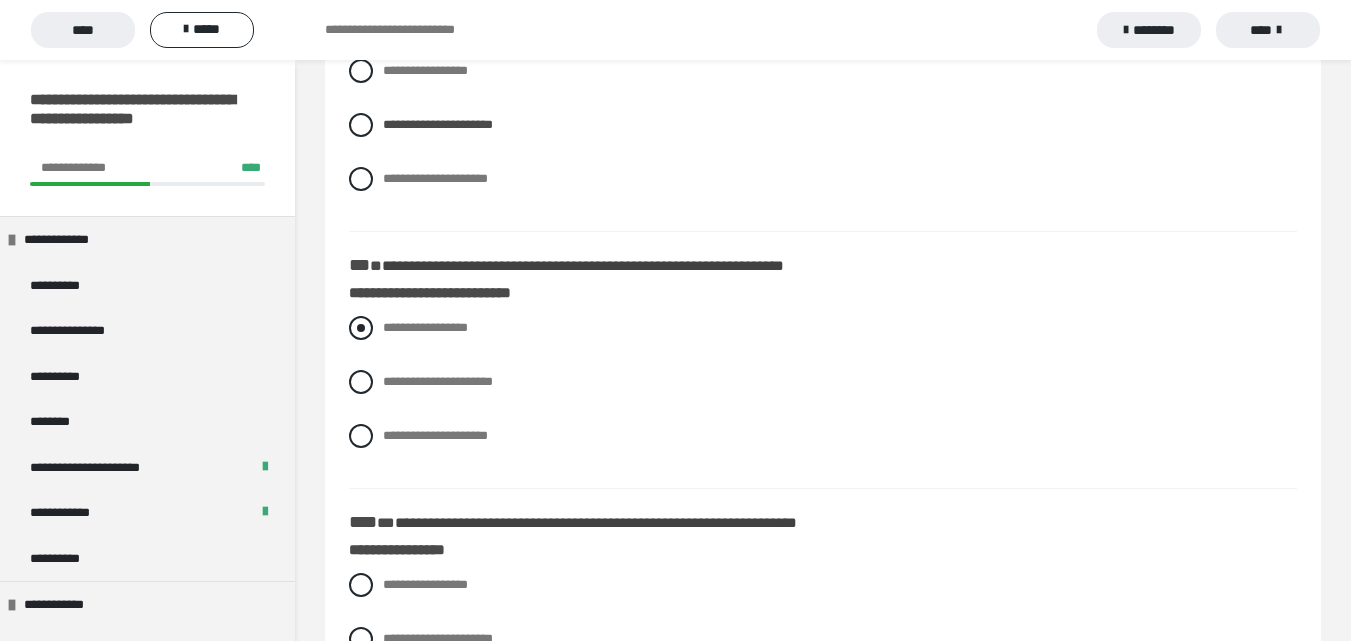 click on "**********" at bounding box center [425, 327] 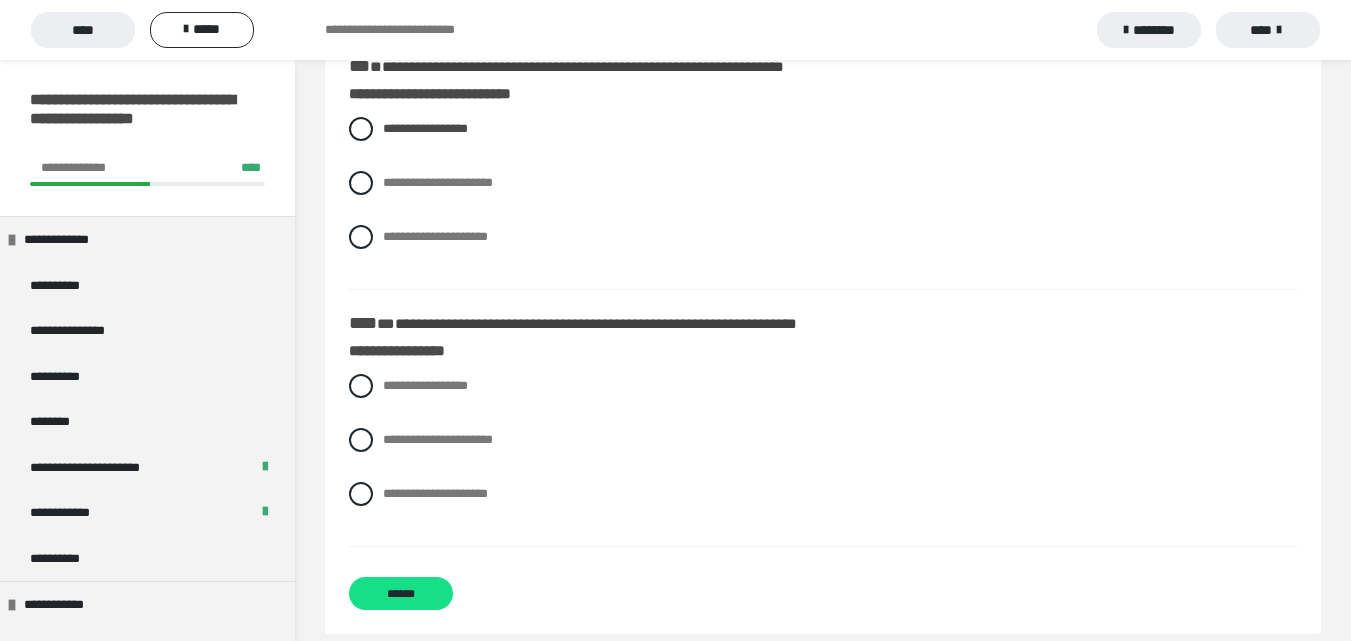 scroll, scrollTop: 2300, scrollLeft: 0, axis: vertical 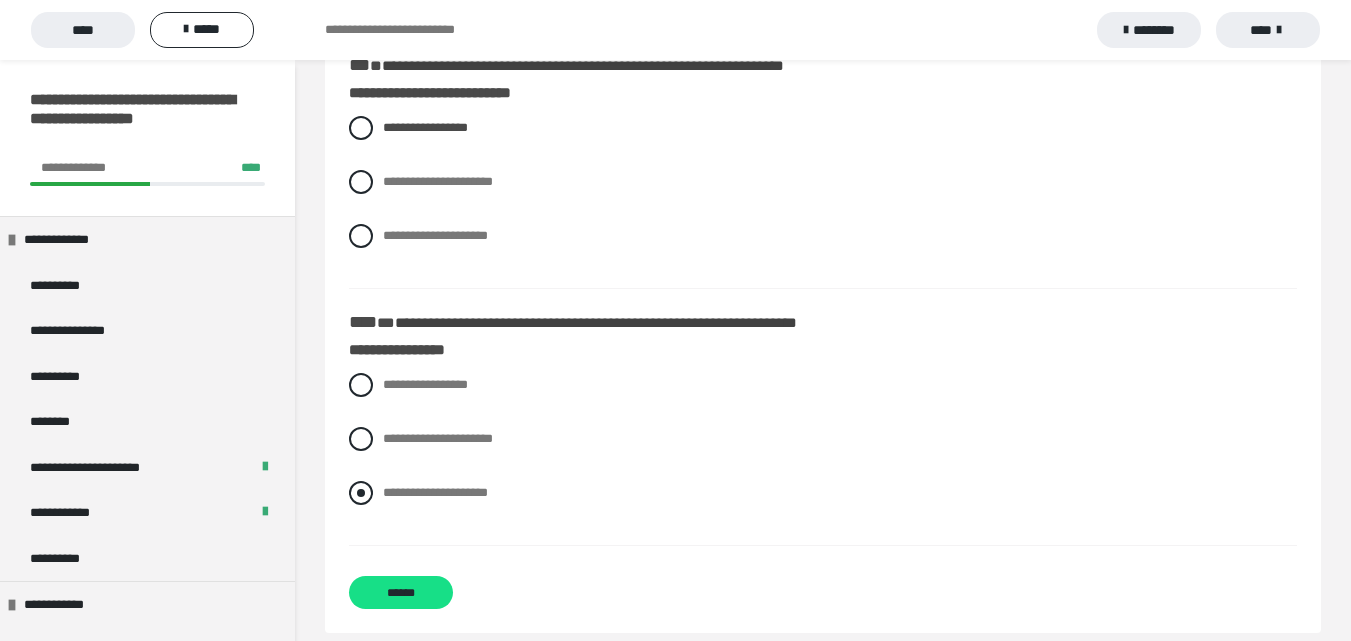click on "**********" at bounding box center [435, 492] 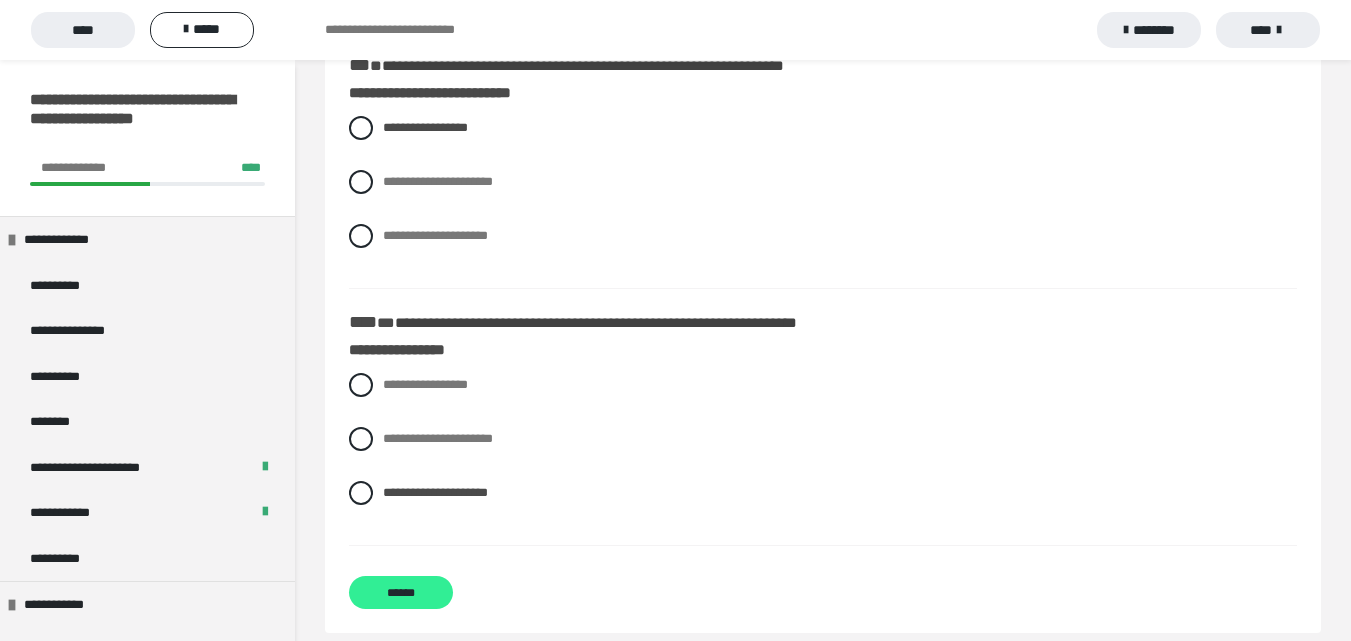 click on "******" at bounding box center [401, 592] 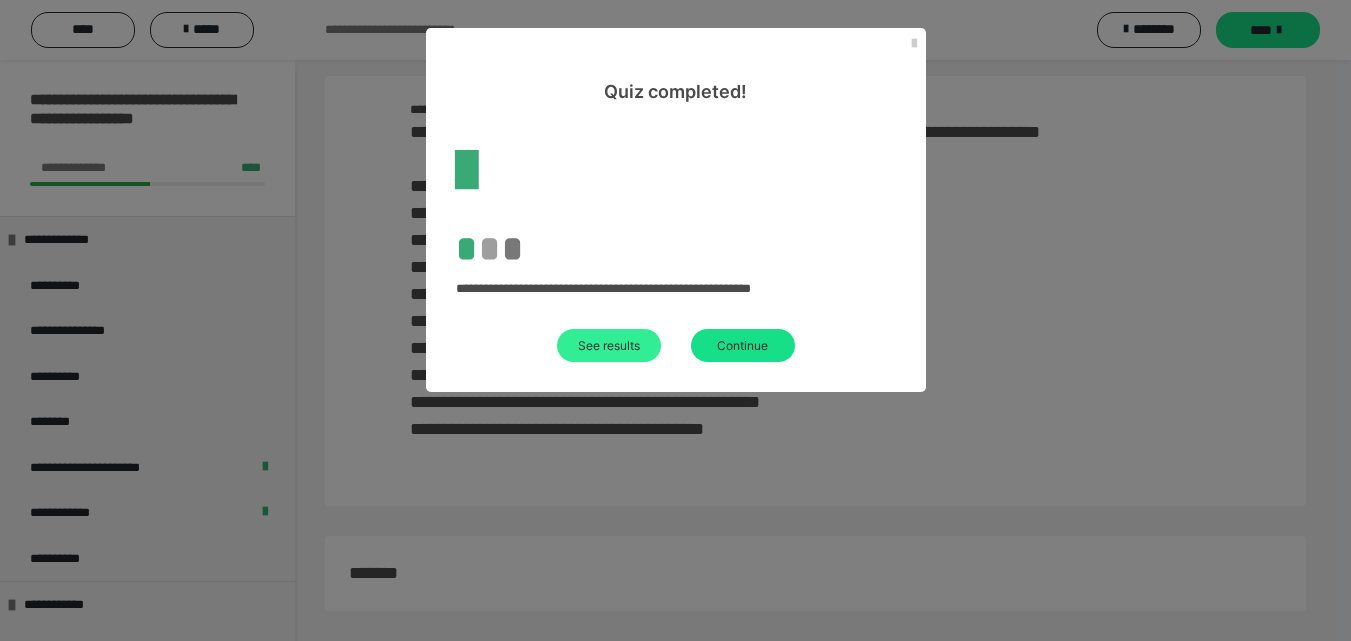 scroll, scrollTop: 128, scrollLeft: 0, axis: vertical 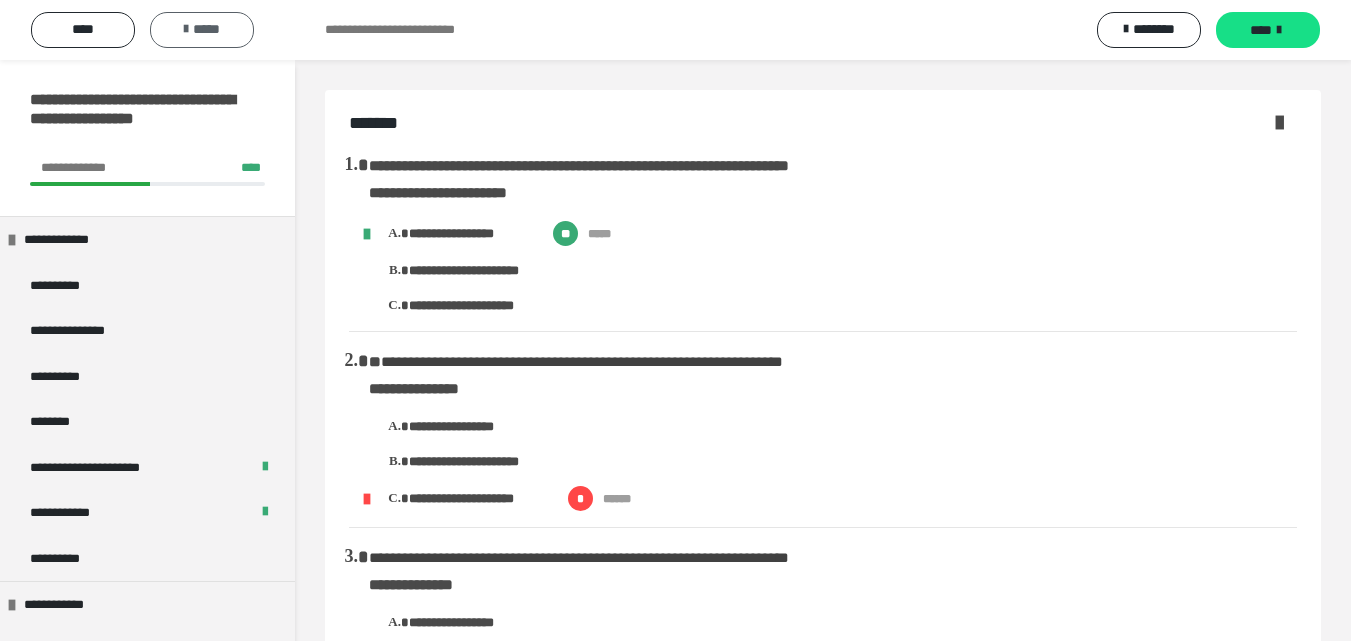 click on "*****" at bounding box center (202, 30) 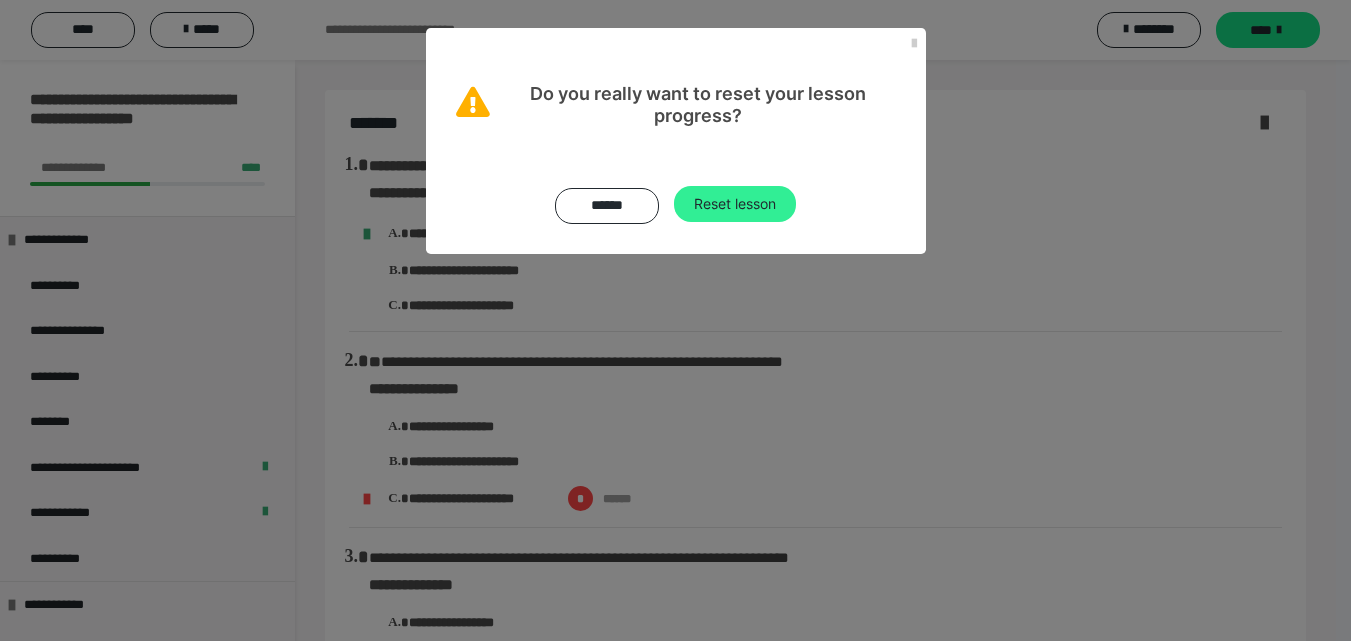 click on "Reset lesson" at bounding box center (735, 204) 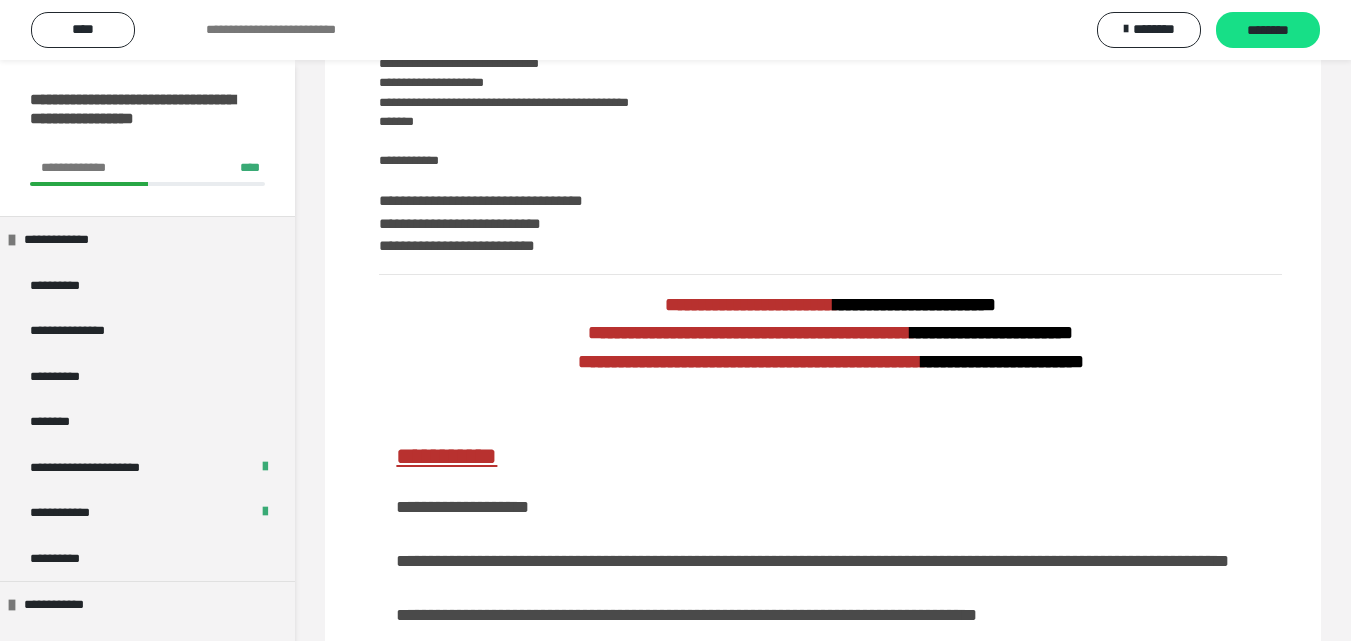 scroll, scrollTop: 100, scrollLeft: 0, axis: vertical 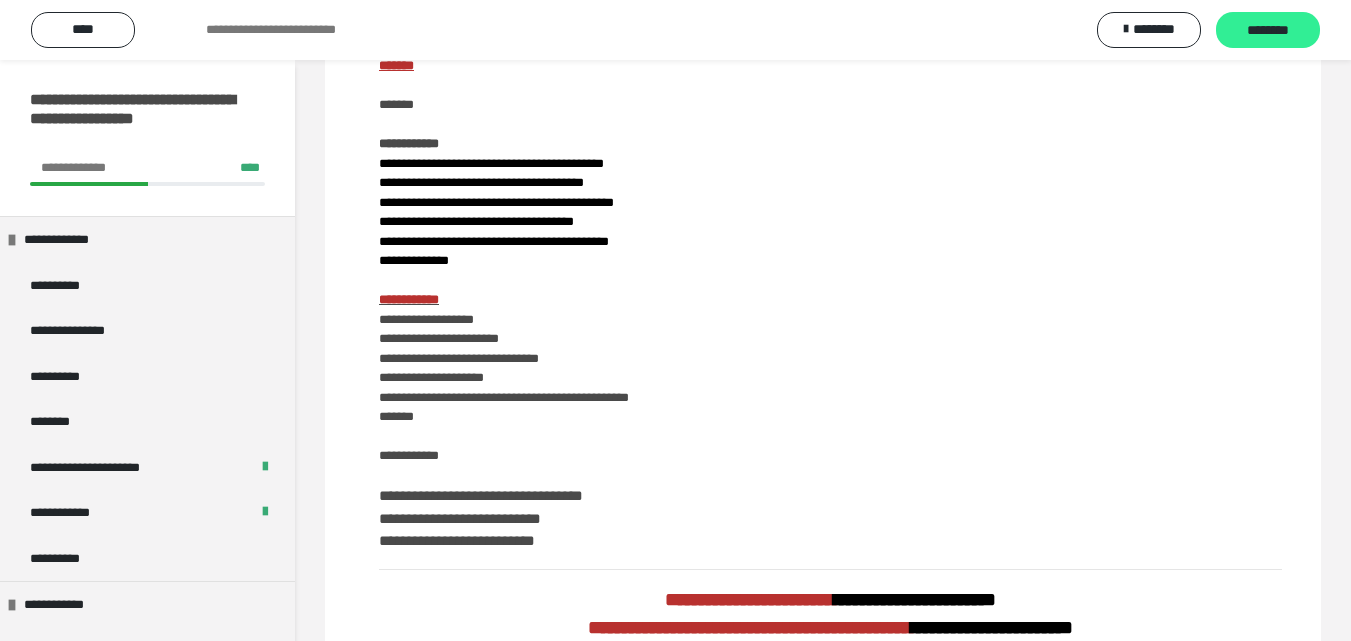 click on "********" at bounding box center (1268, 30) 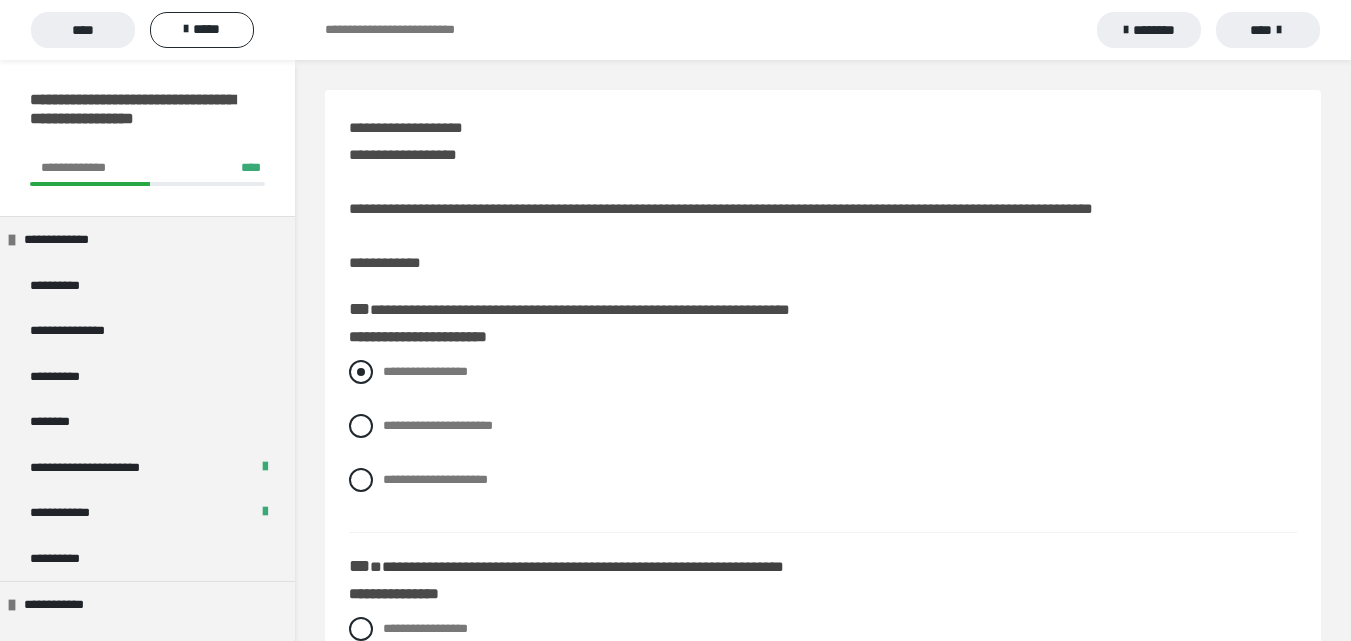 click at bounding box center (361, 372) 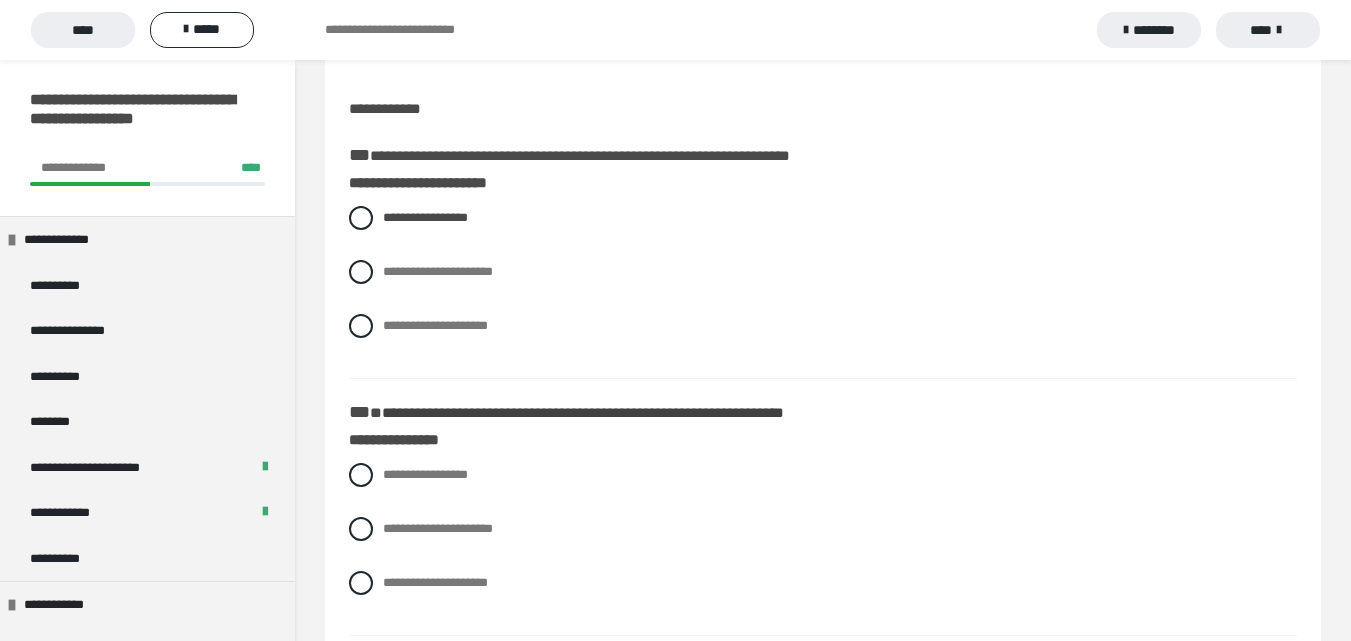 scroll, scrollTop: 200, scrollLeft: 0, axis: vertical 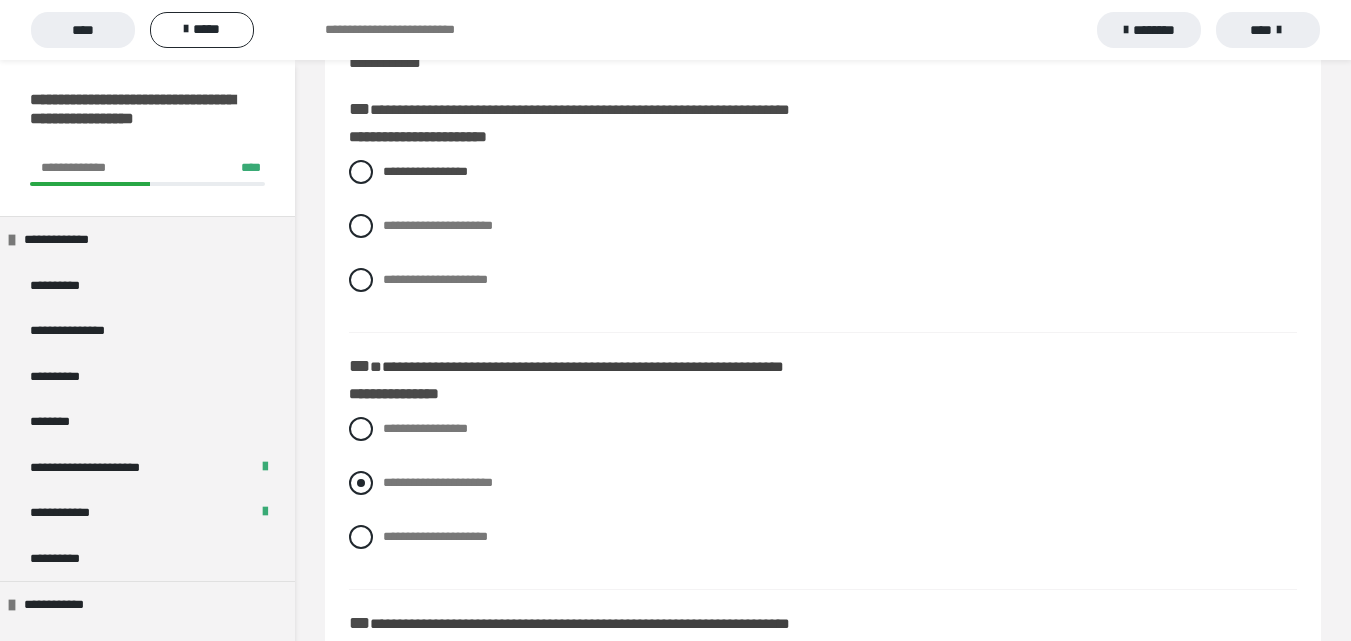 click at bounding box center [361, 483] 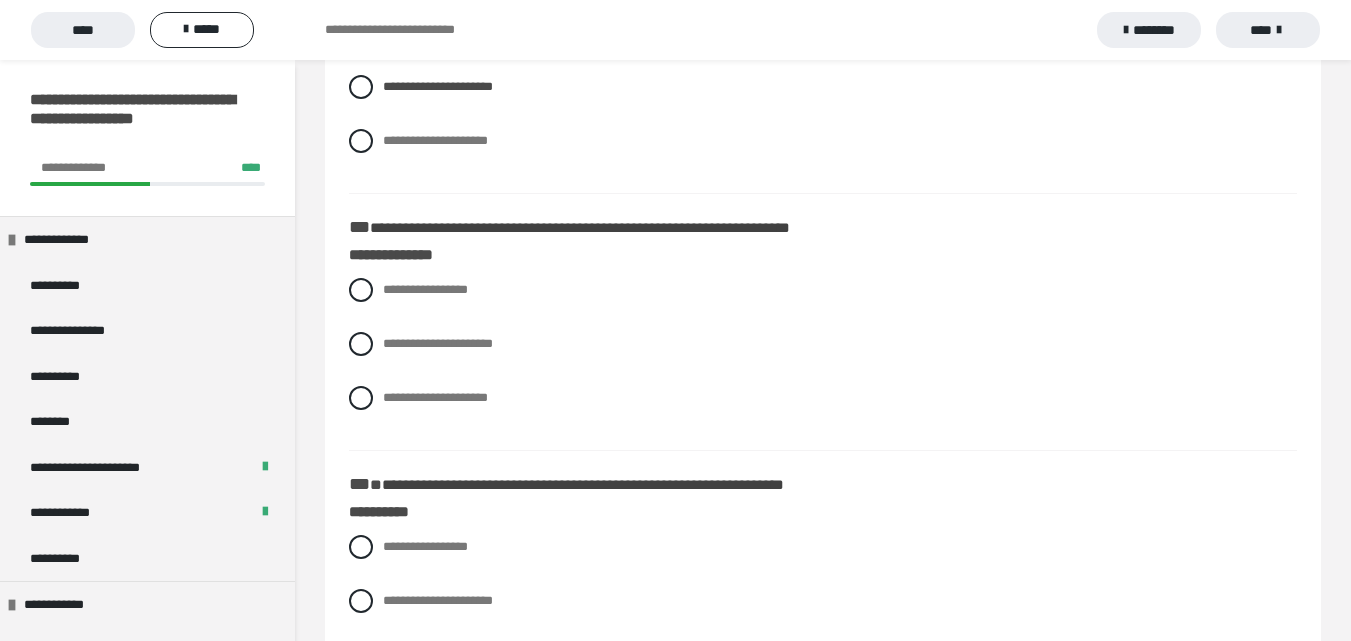 scroll, scrollTop: 600, scrollLeft: 0, axis: vertical 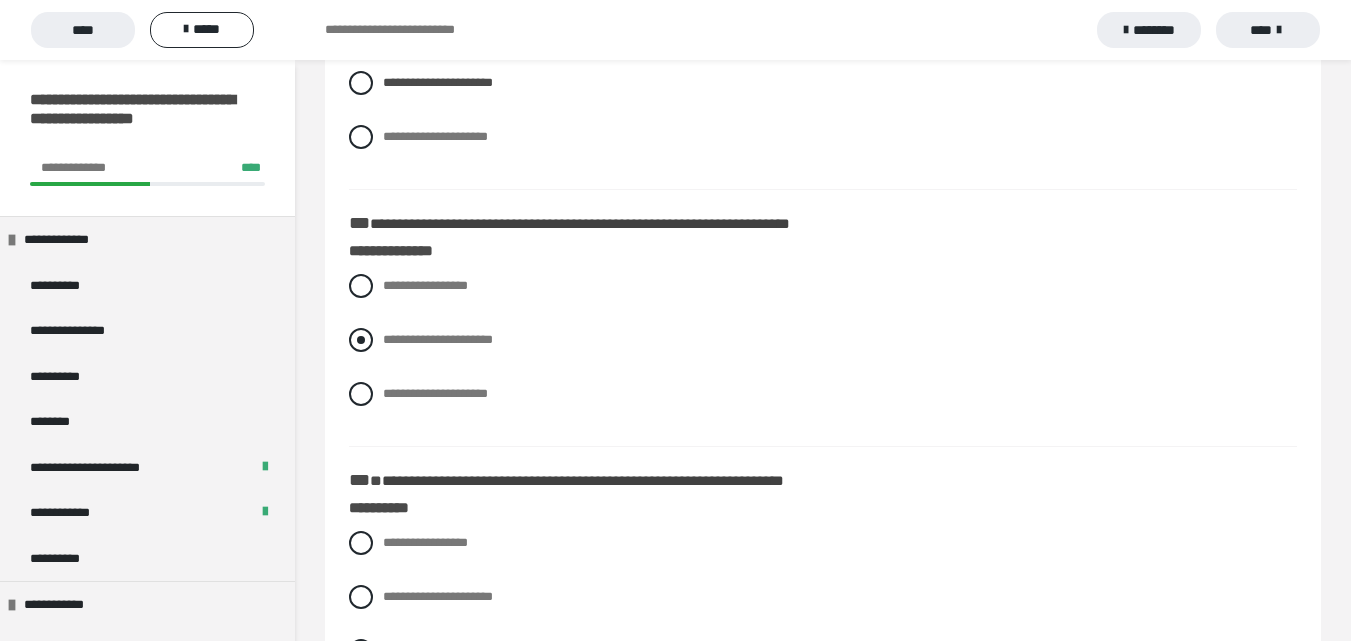 click at bounding box center (361, 340) 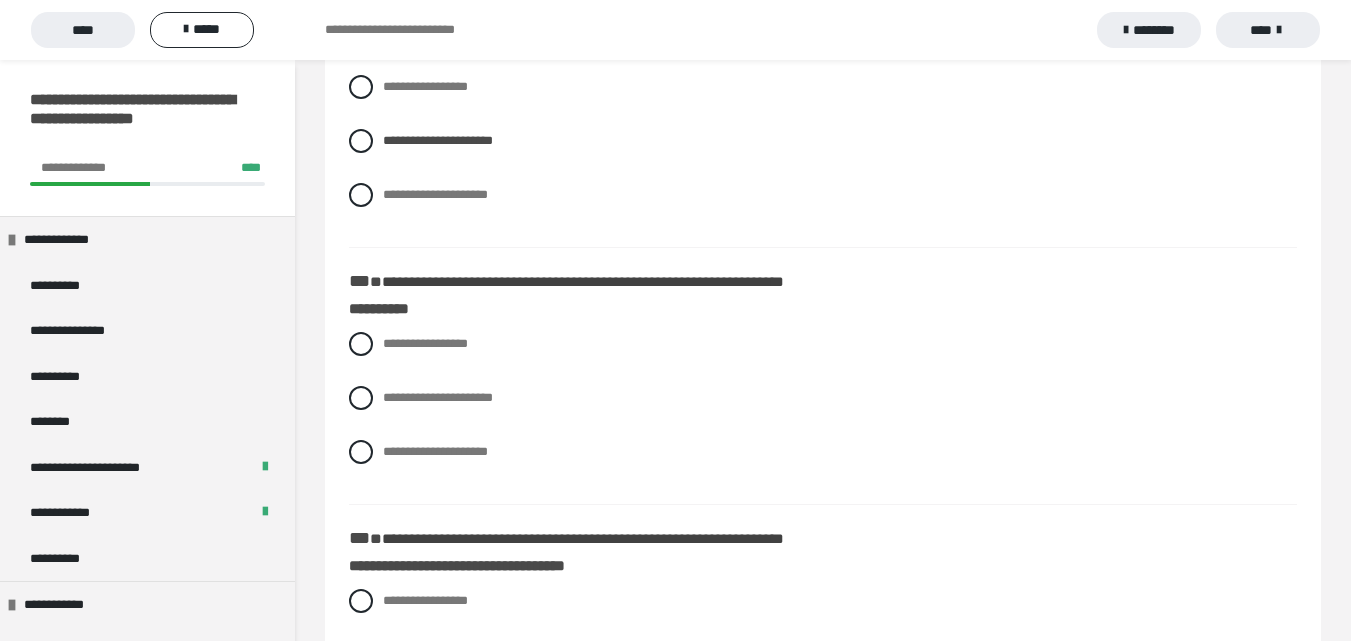 scroll, scrollTop: 800, scrollLeft: 0, axis: vertical 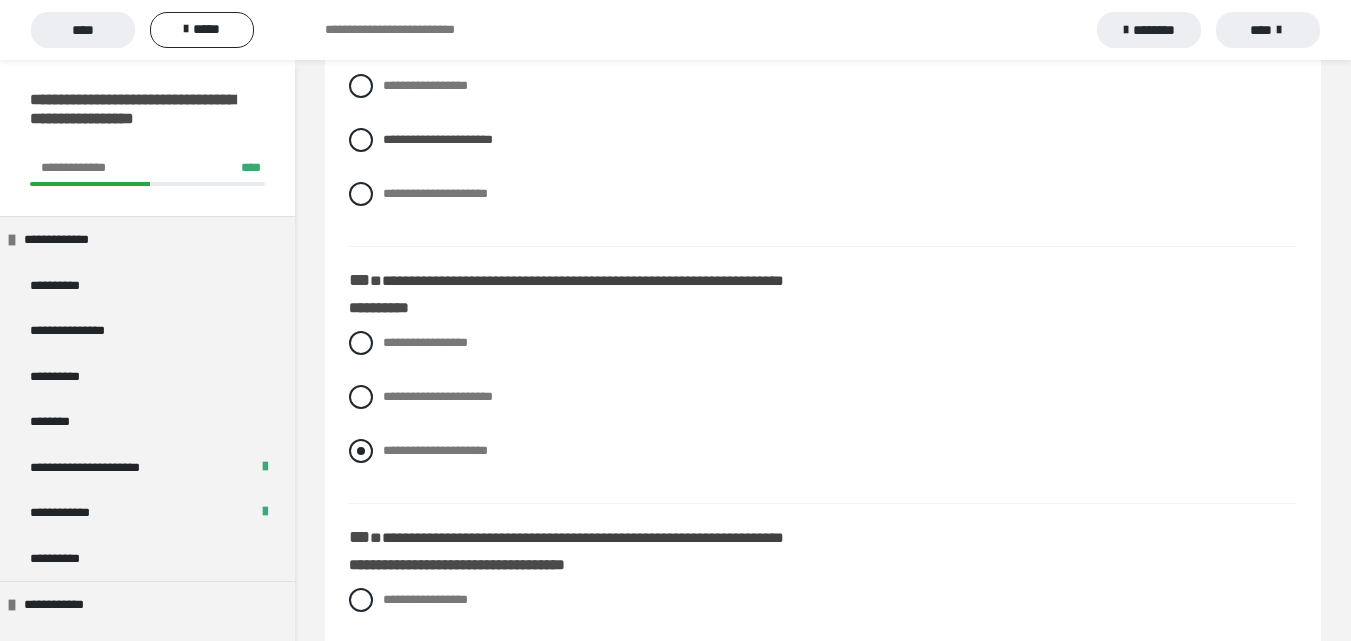 click at bounding box center (361, 451) 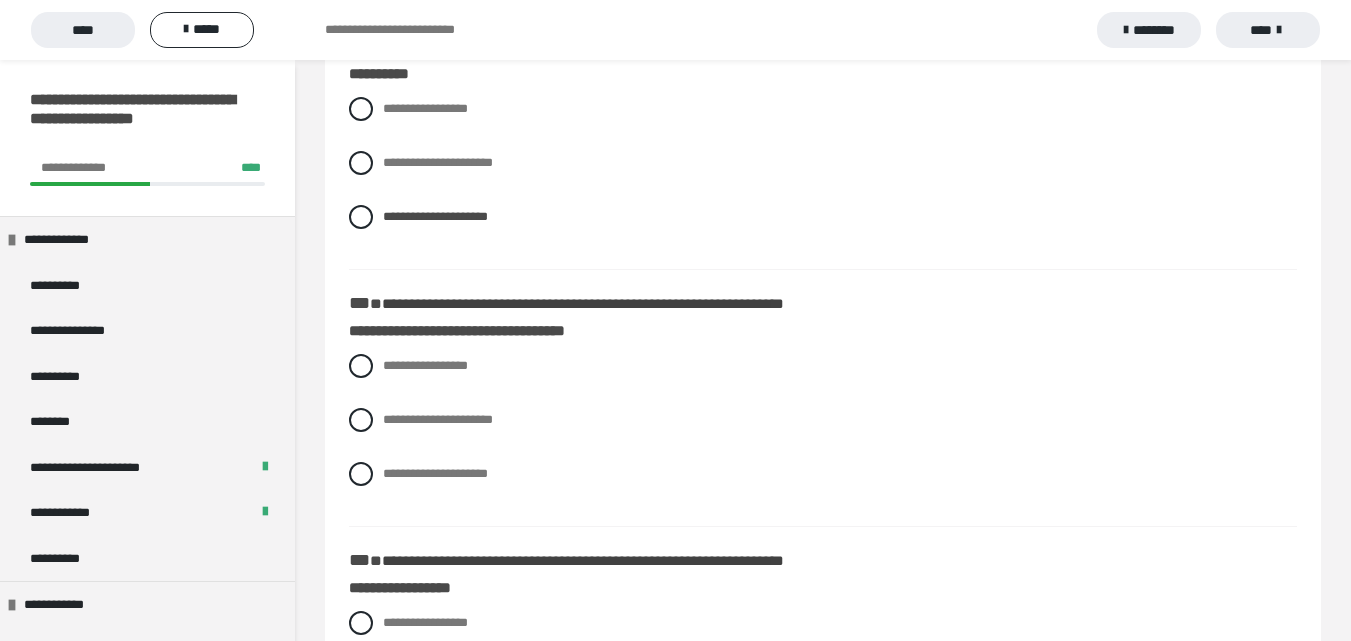 scroll, scrollTop: 1100, scrollLeft: 0, axis: vertical 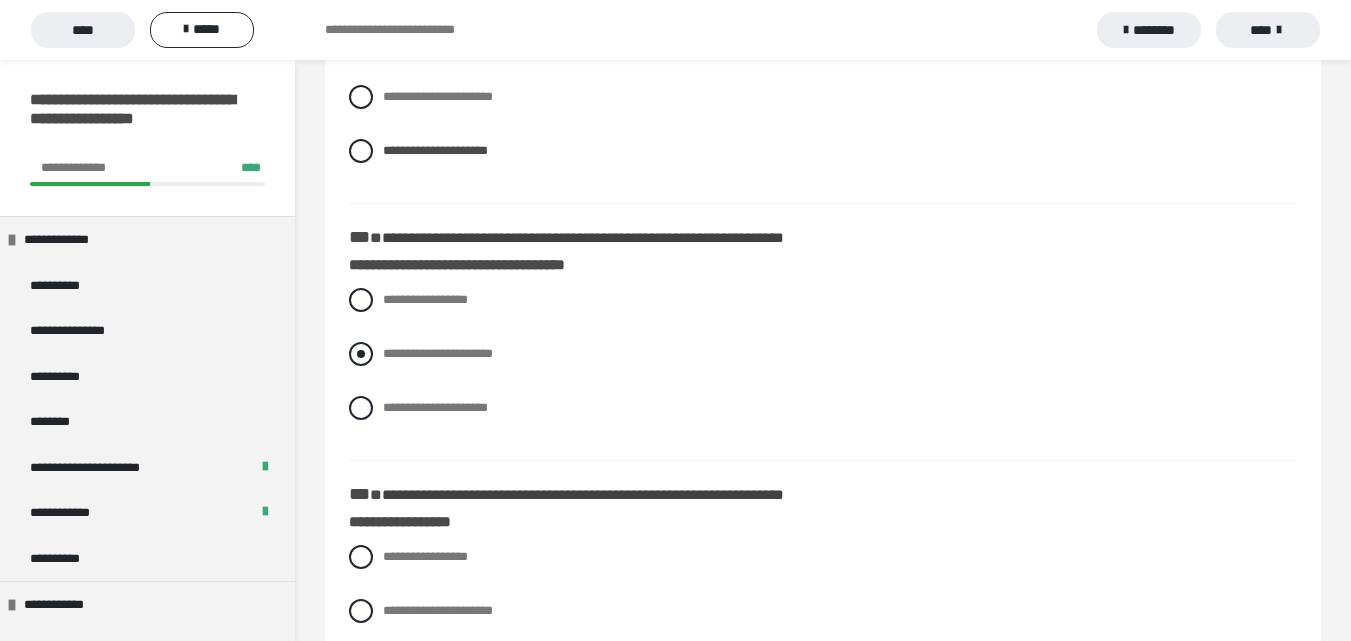 click at bounding box center [361, 354] 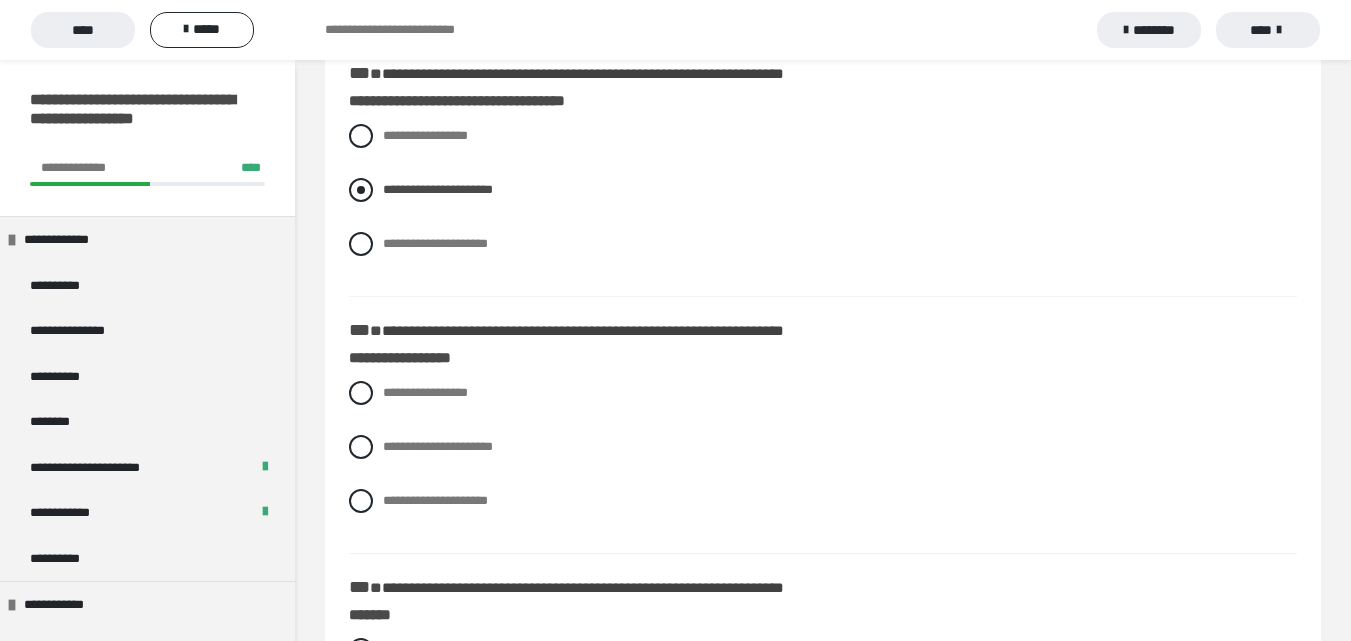 scroll, scrollTop: 1300, scrollLeft: 0, axis: vertical 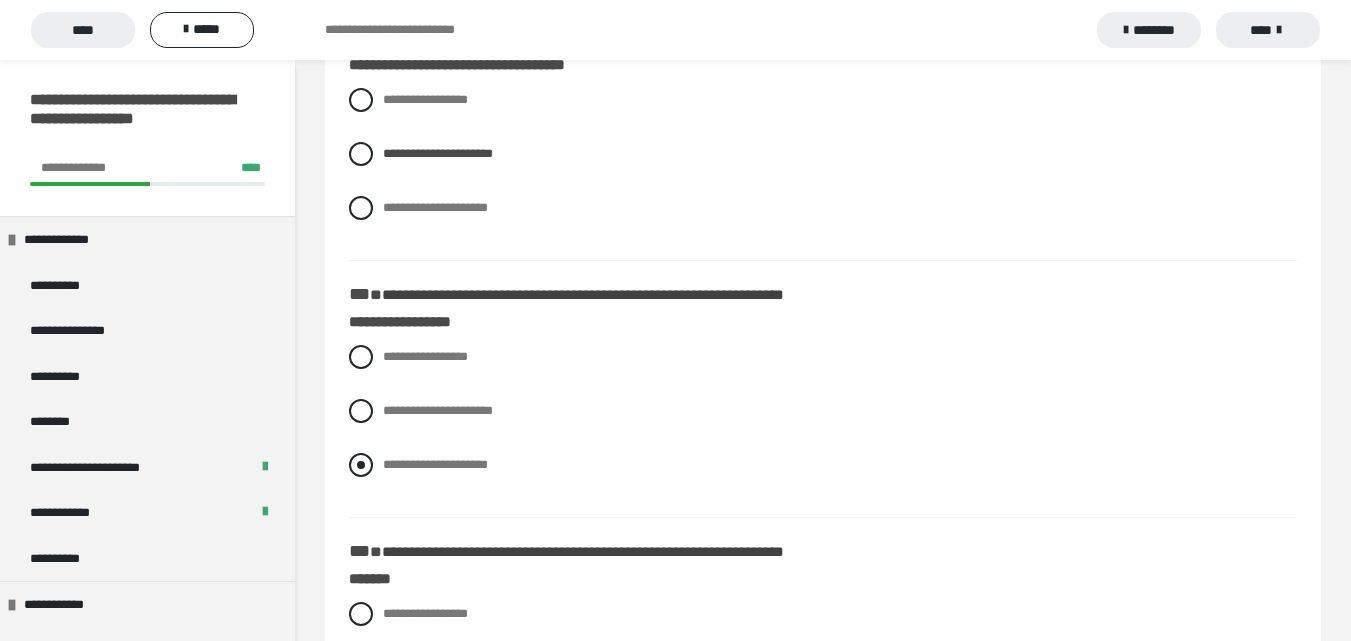 click at bounding box center (361, 465) 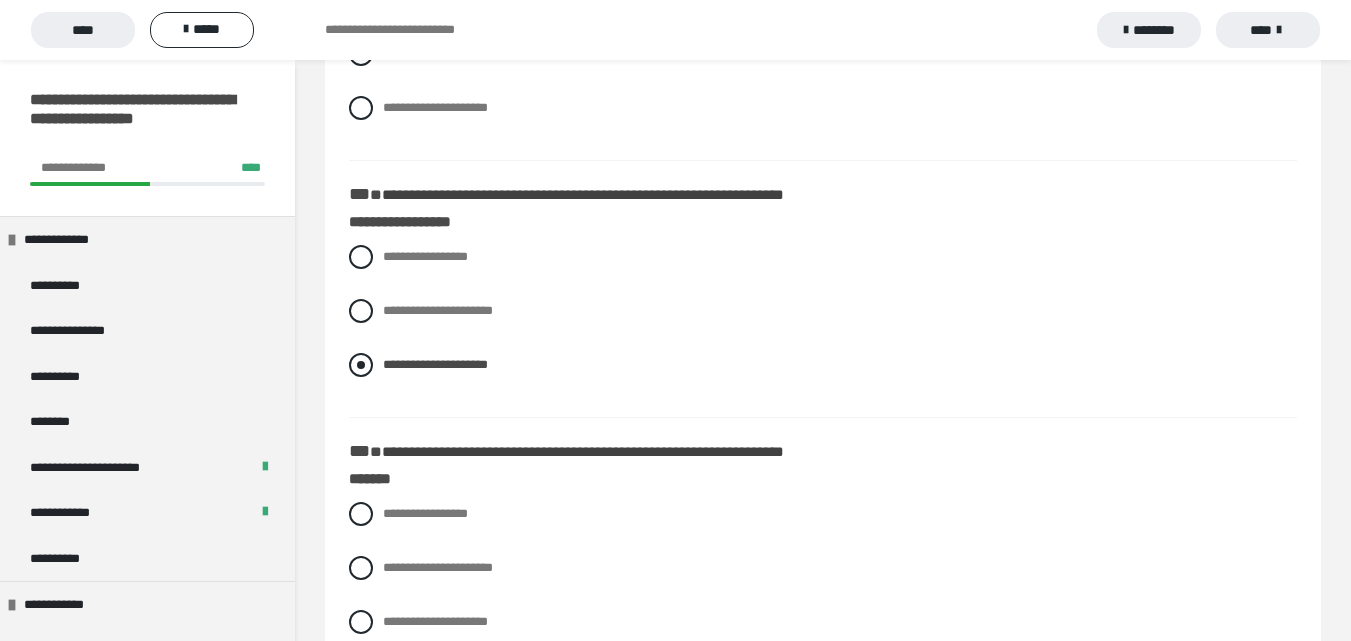 scroll, scrollTop: 1600, scrollLeft: 0, axis: vertical 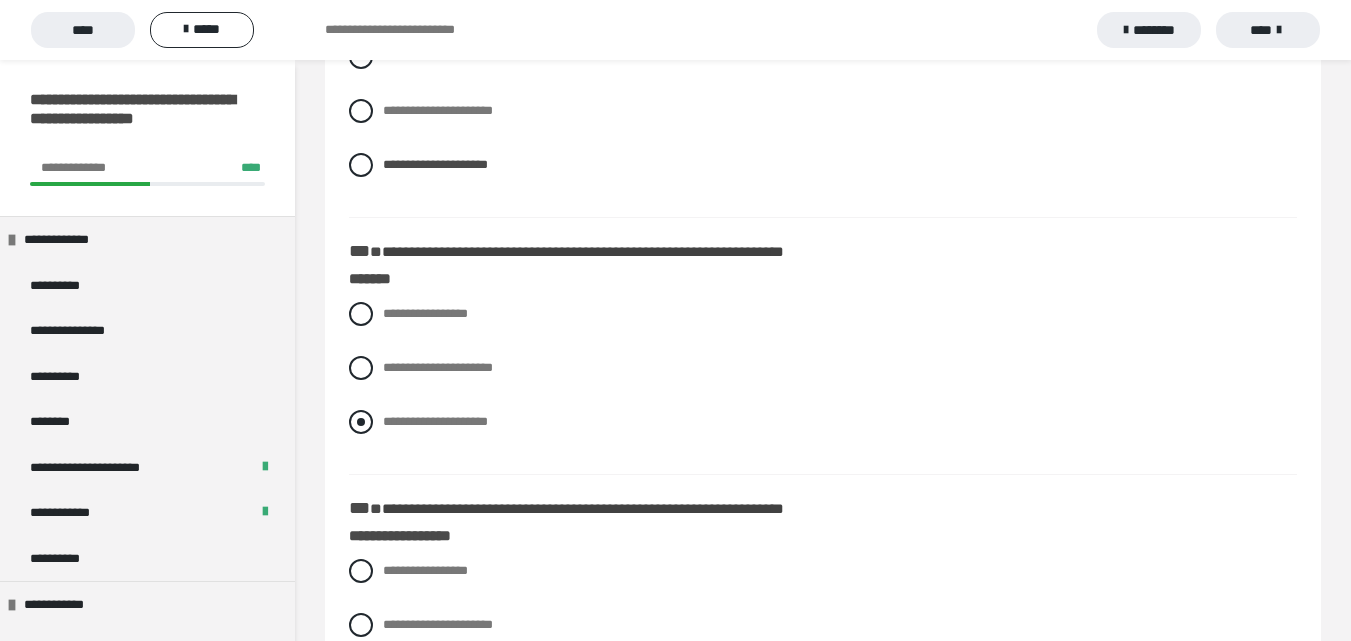 click at bounding box center [361, 422] 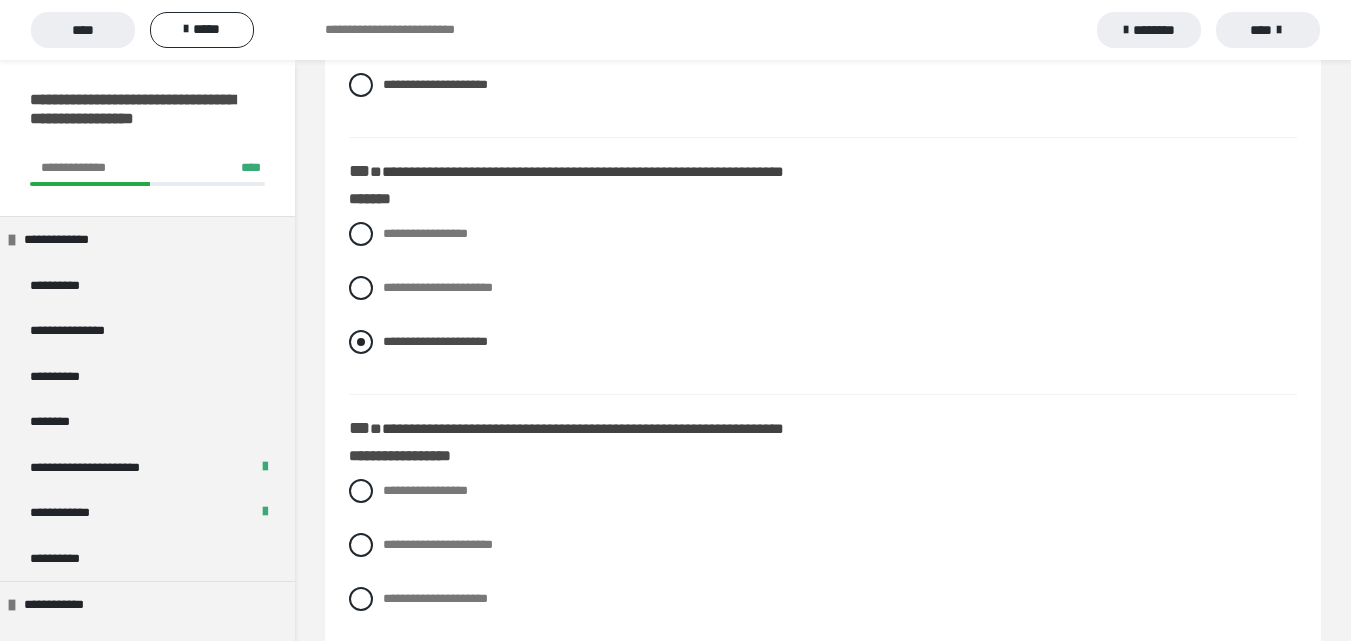scroll, scrollTop: 1800, scrollLeft: 0, axis: vertical 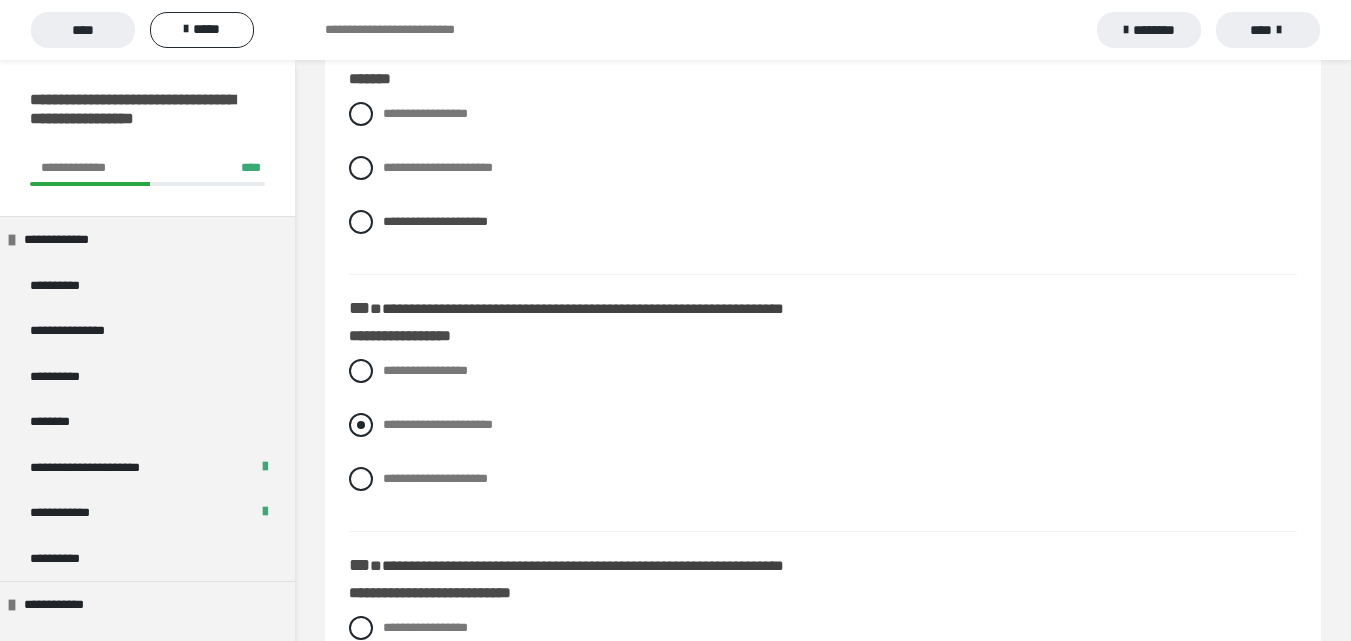 click on "**********" at bounding box center (438, 424) 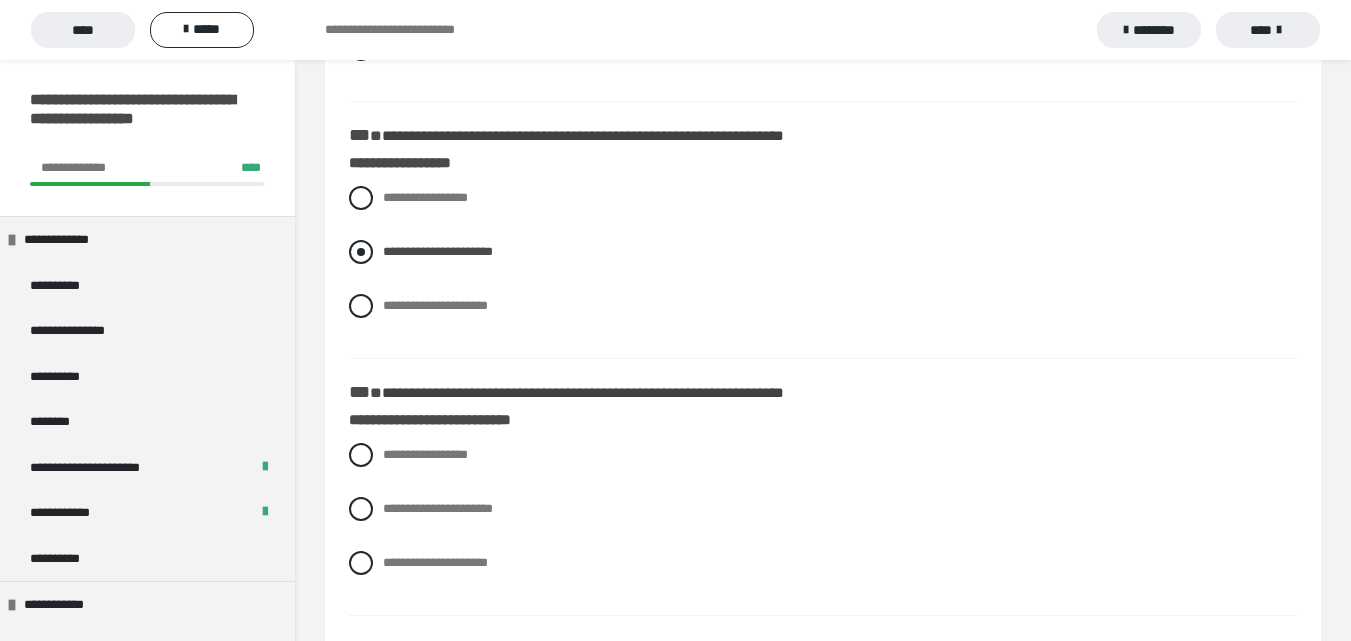scroll, scrollTop: 2000, scrollLeft: 0, axis: vertical 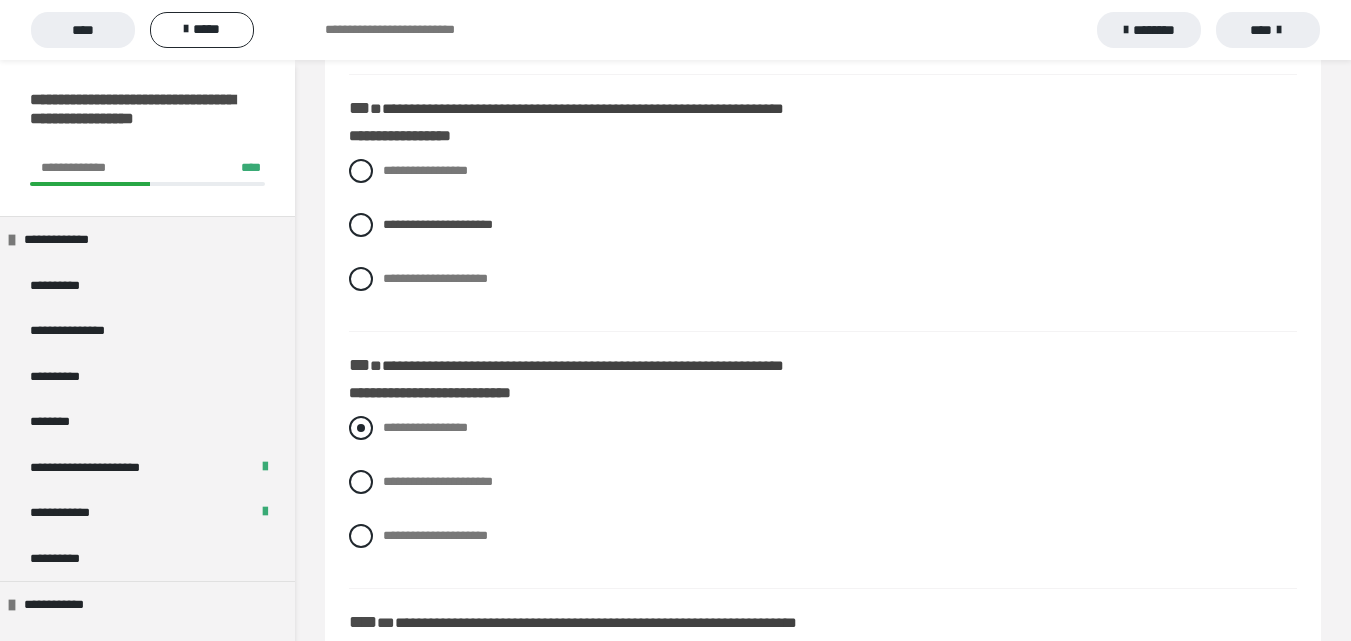 click at bounding box center (361, 428) 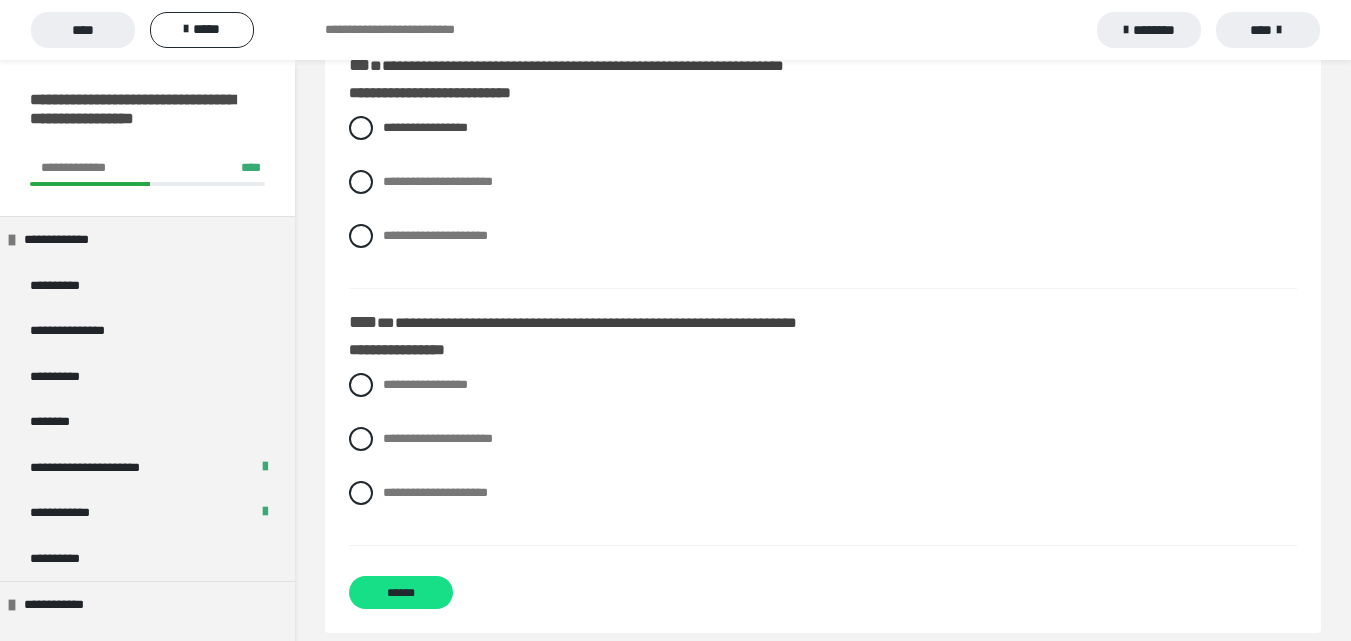 scroll, scrollTop: 2322, scrollLeft: 0, axis: vertical 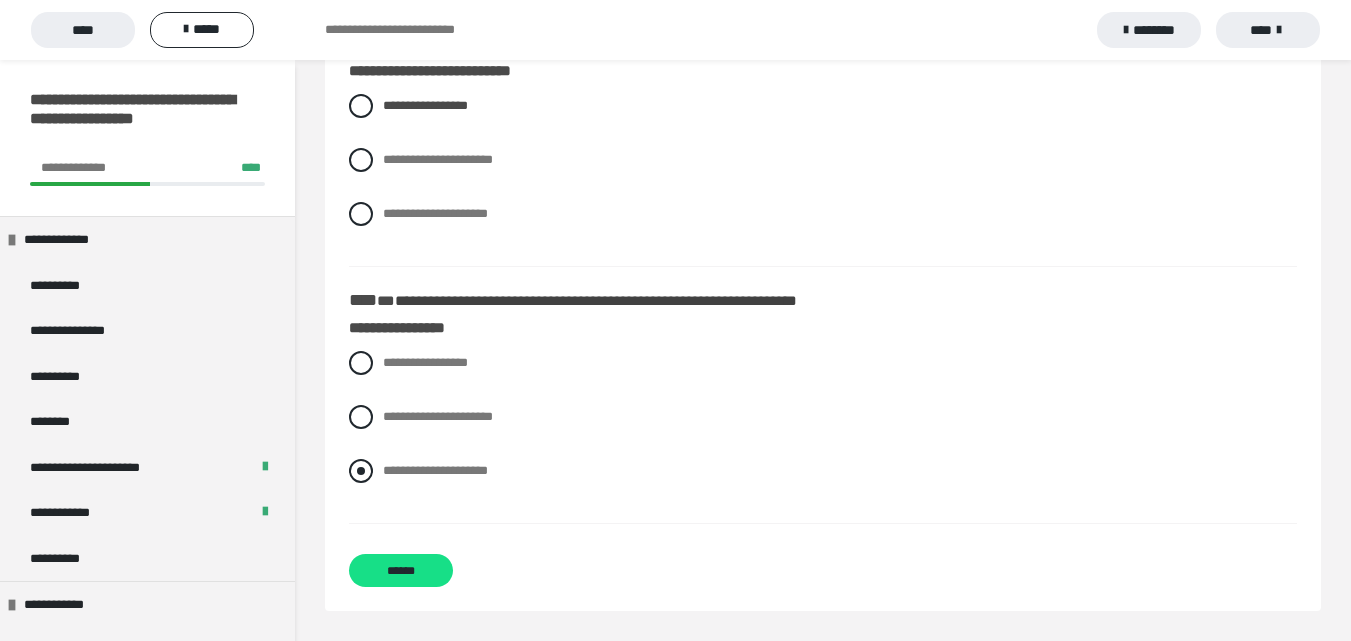 click at bounding box center (361, 471) 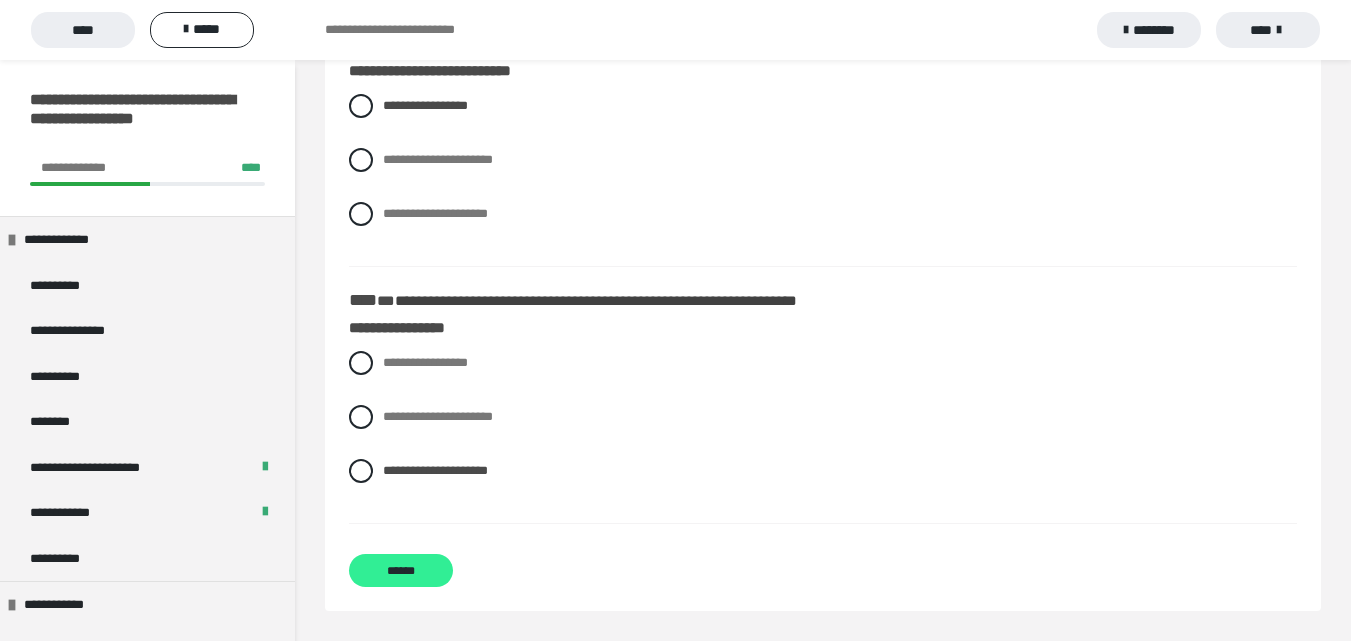 click on "******" at bounding box center (401, 570) 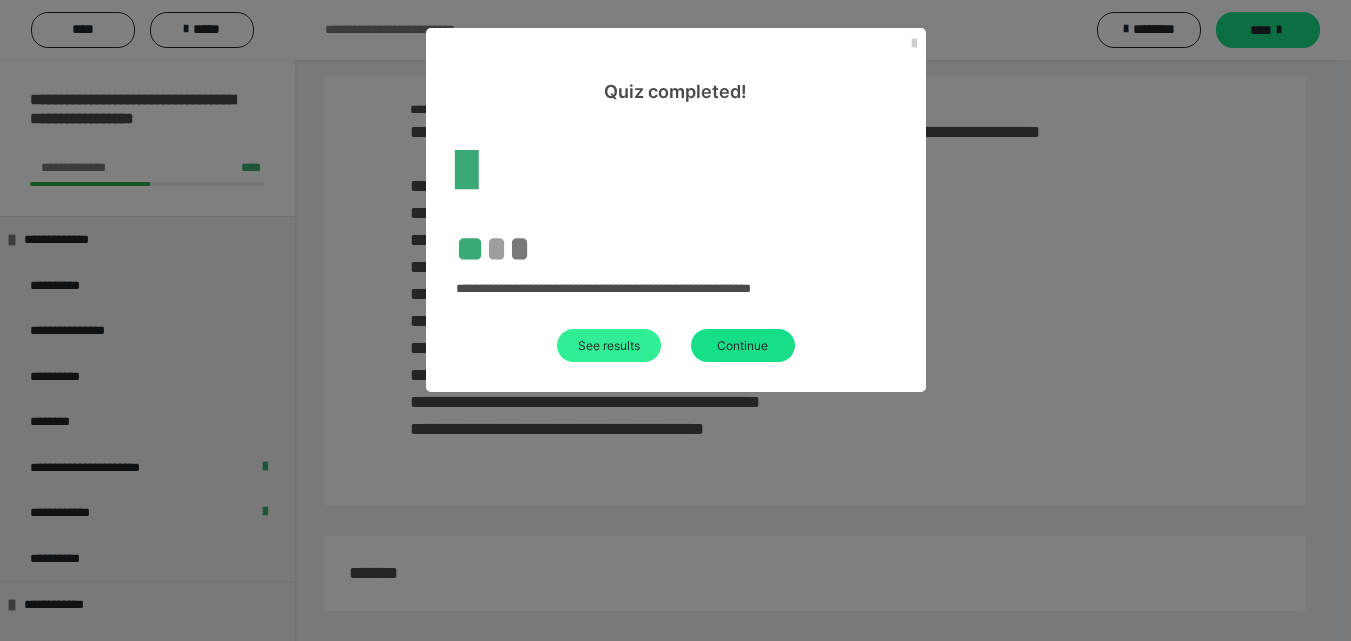 scroll, scrollTop: 128, scrollLeft: 0, axis: vertical 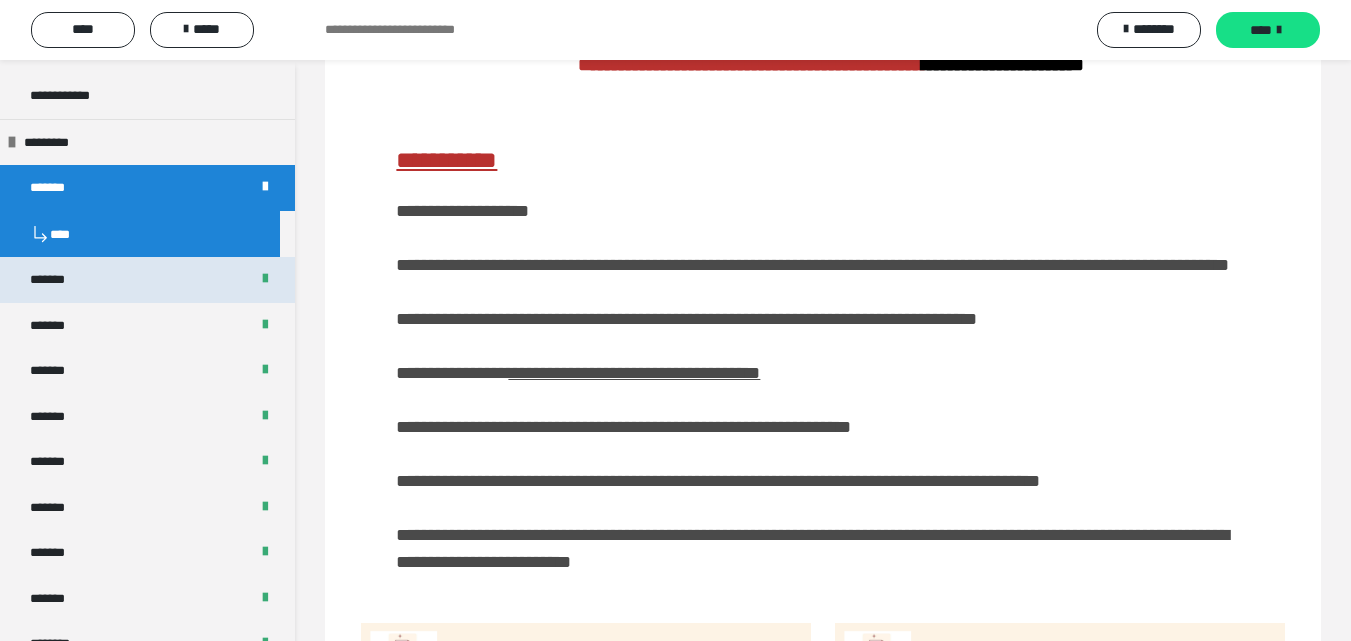 click on "*******" at bounding box center (58, 280) 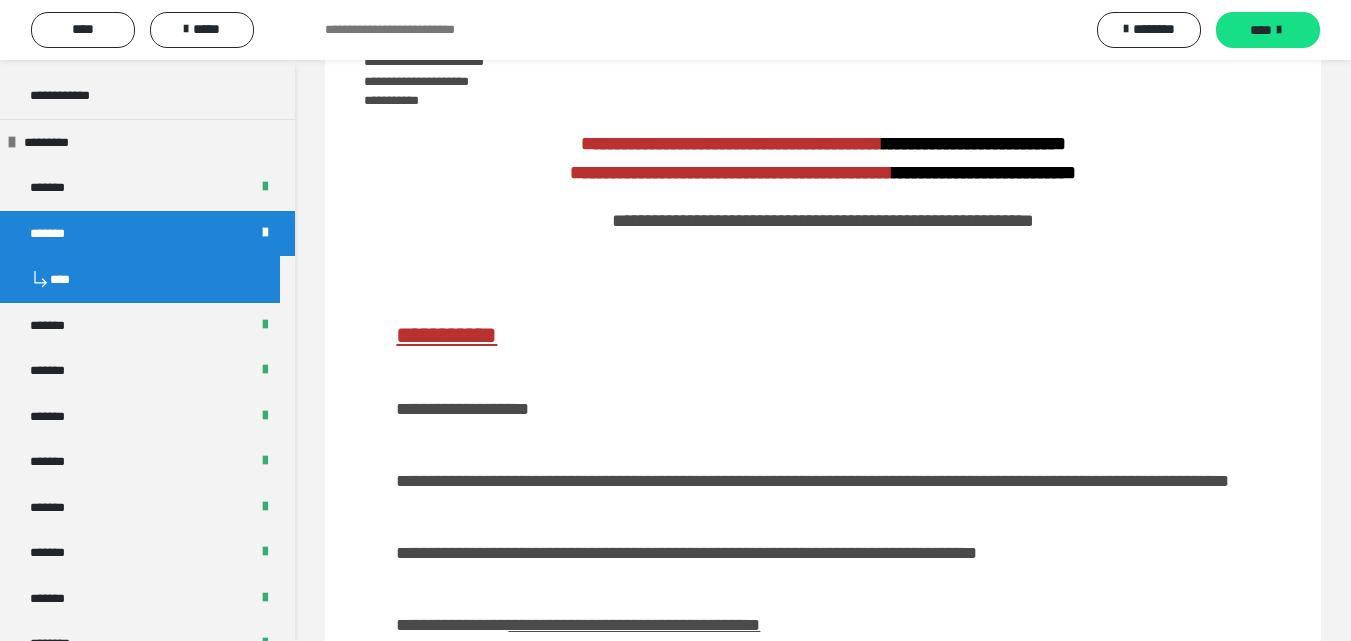 scroll, scrollTop: 1800, scrollLeft: 0, axis: vertical 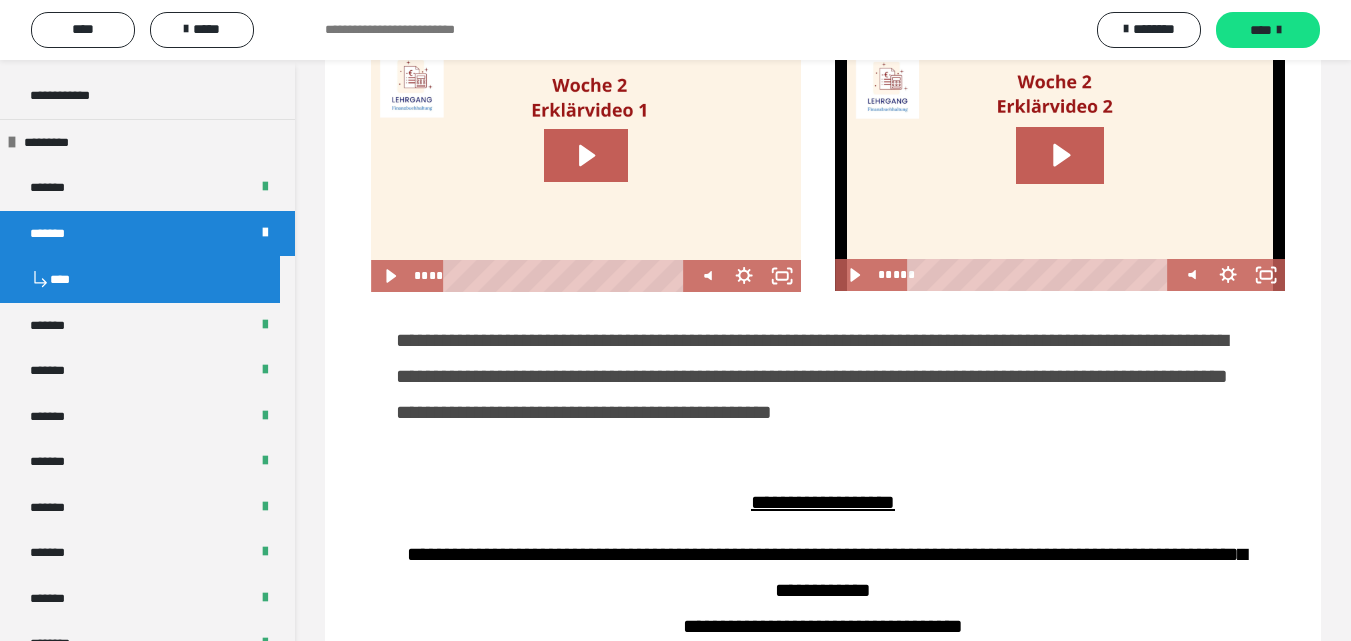 drag, startPoint x: 581, startPoint y: 352, endPoint x: 409, endPoint y: 358, distance: 172.10461 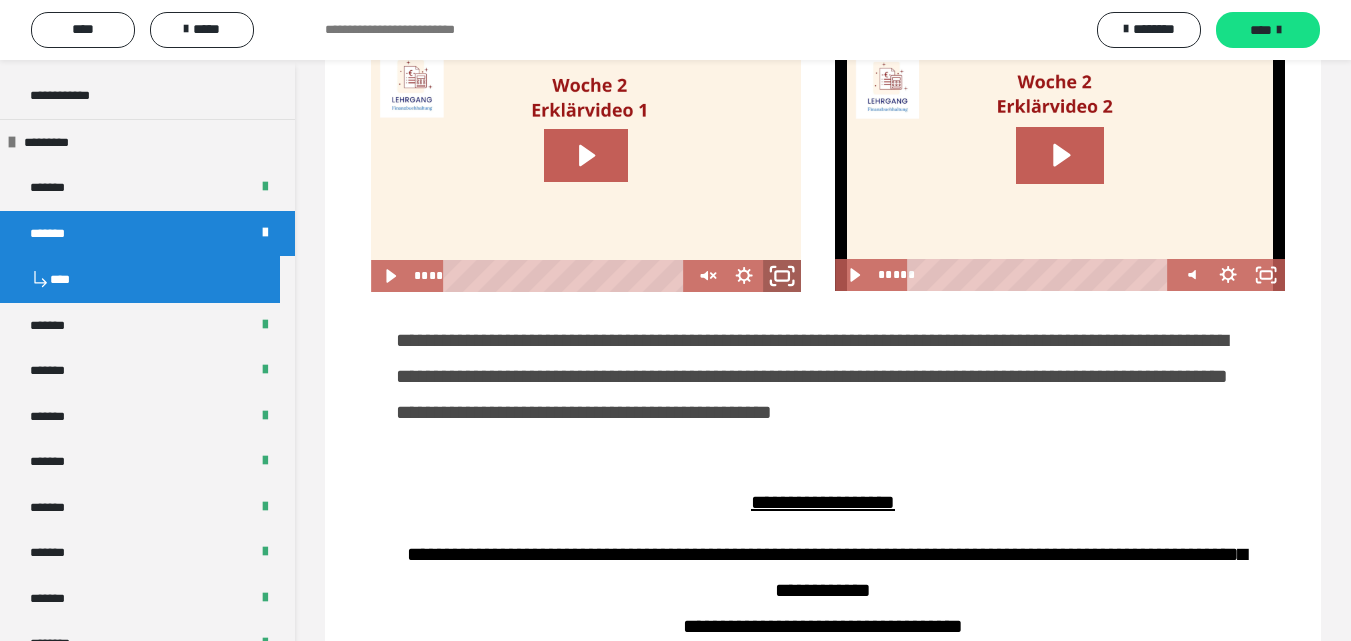 click 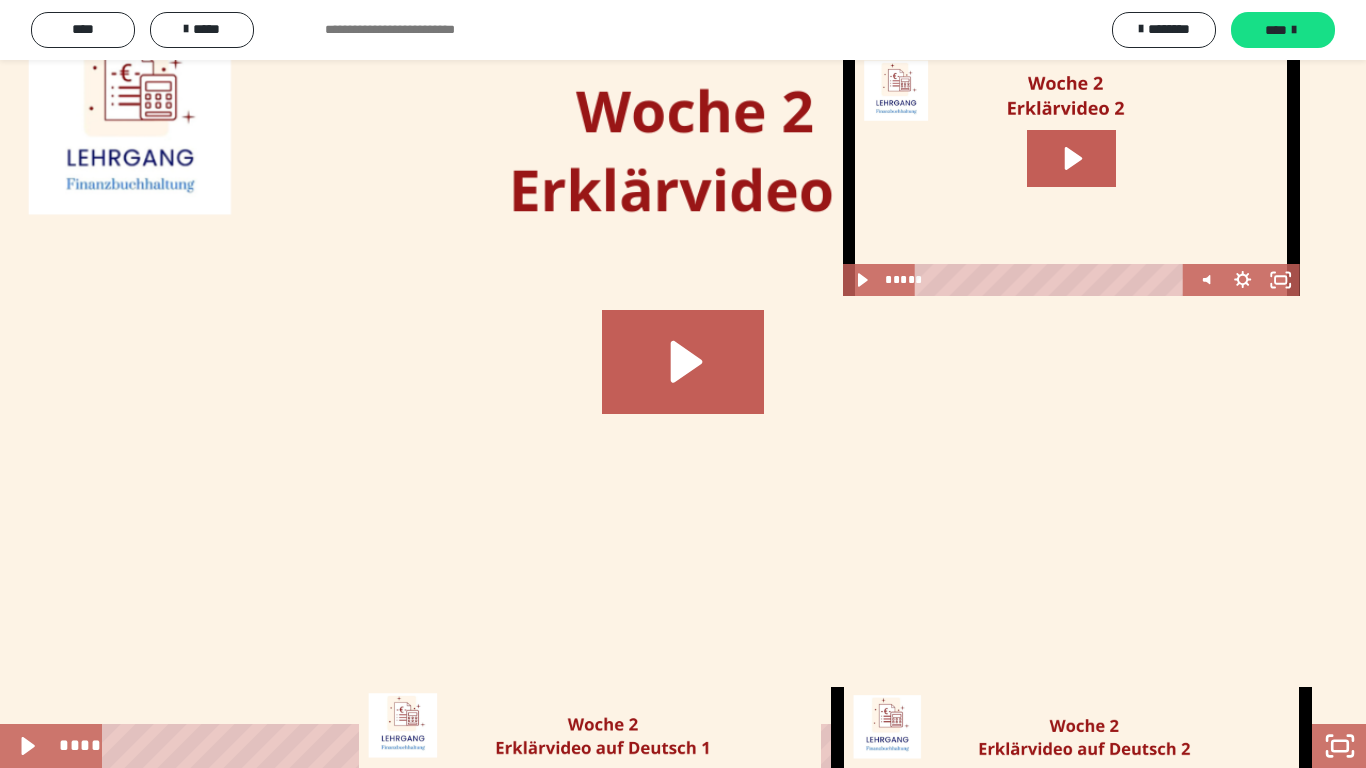 click at bounding box center (683, 384) 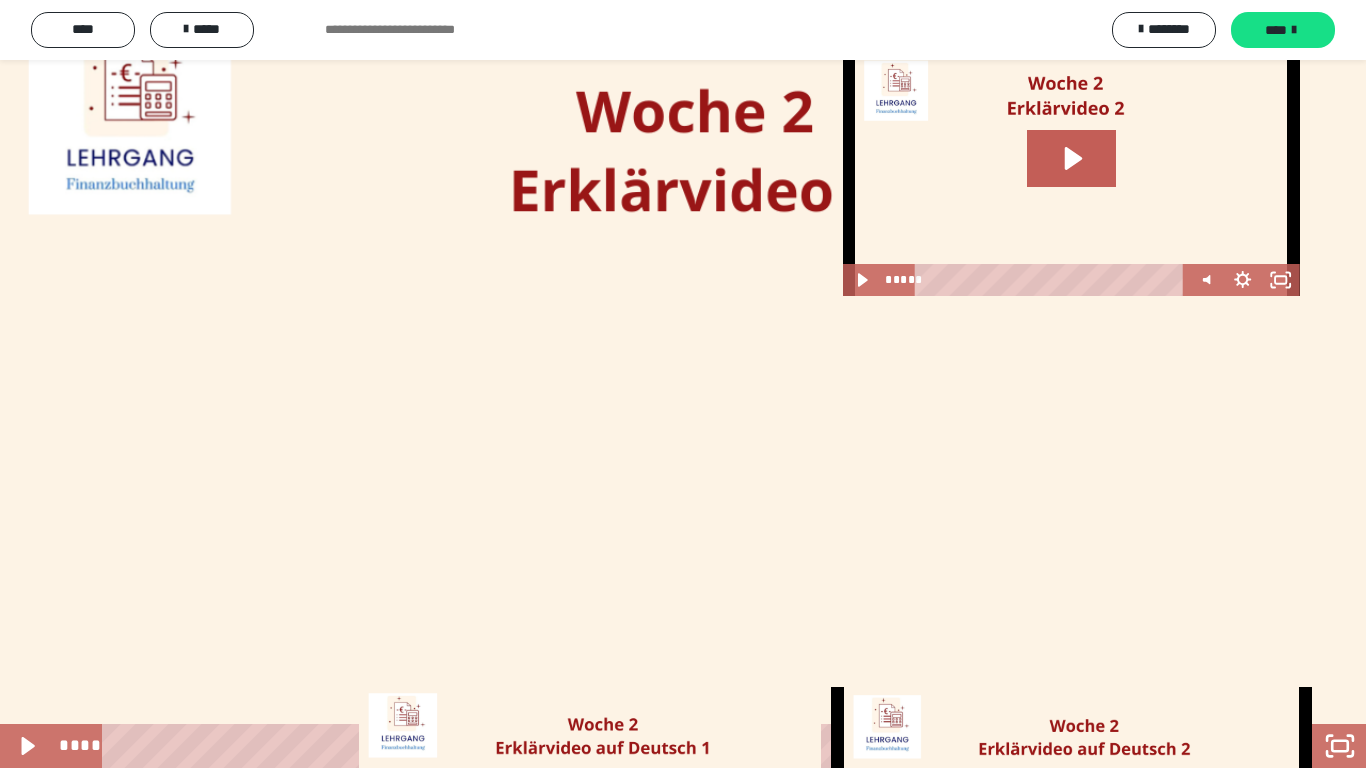 click at bounding box center [683, 384] 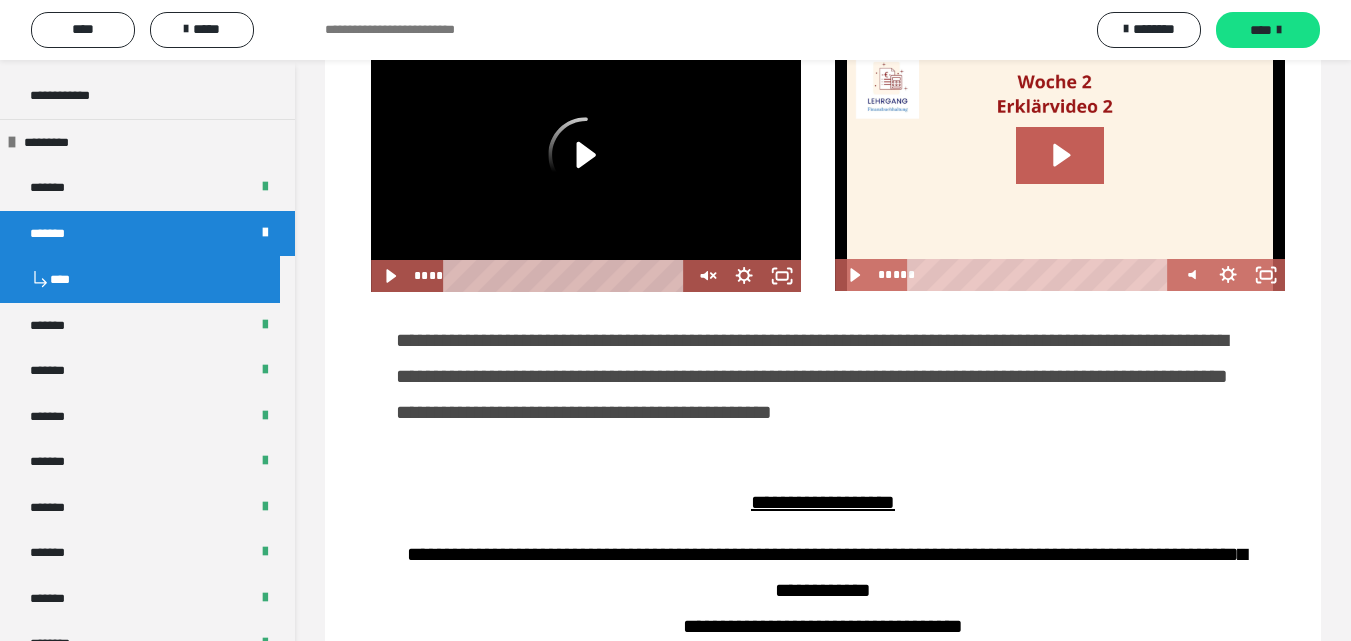 click on "**********" at bounding box center [823, 318] 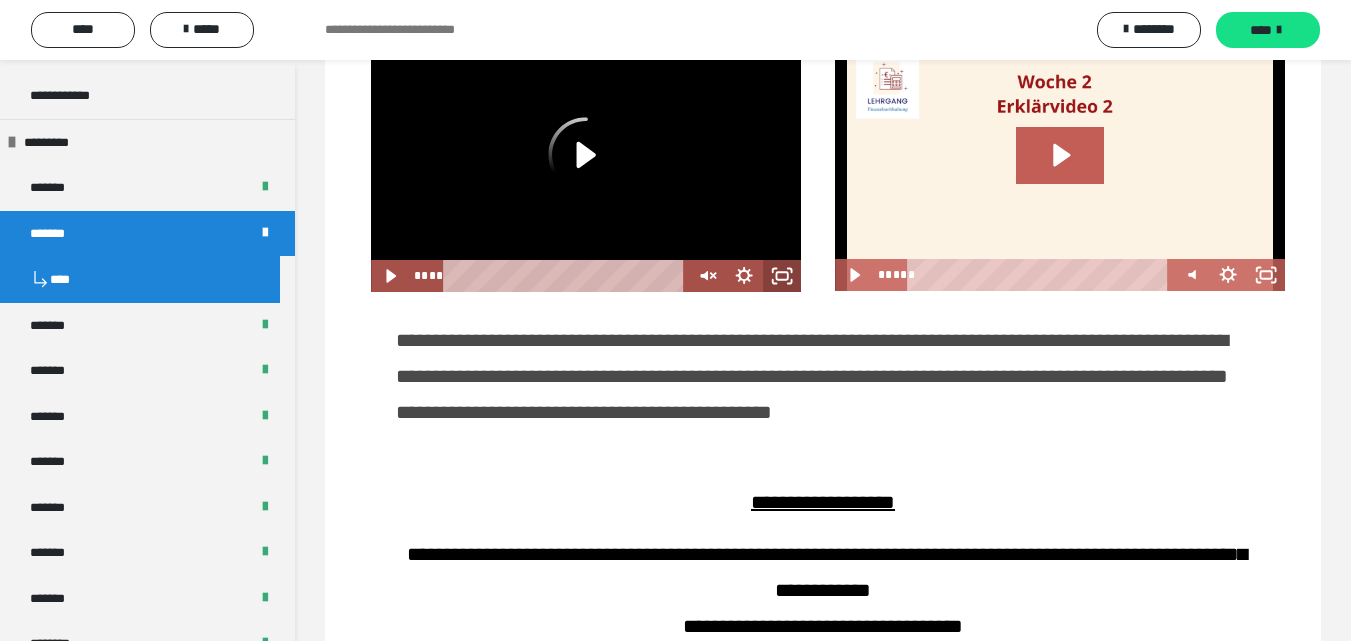 click 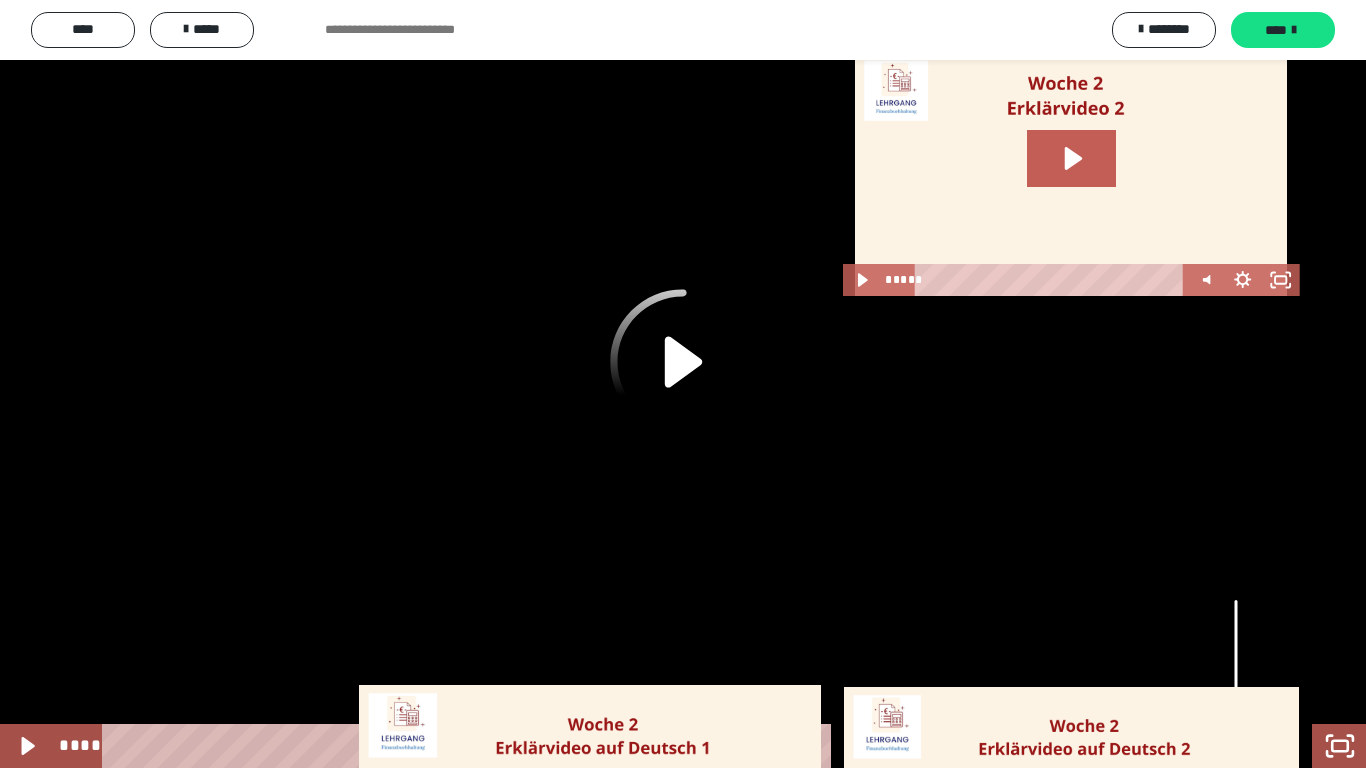 click 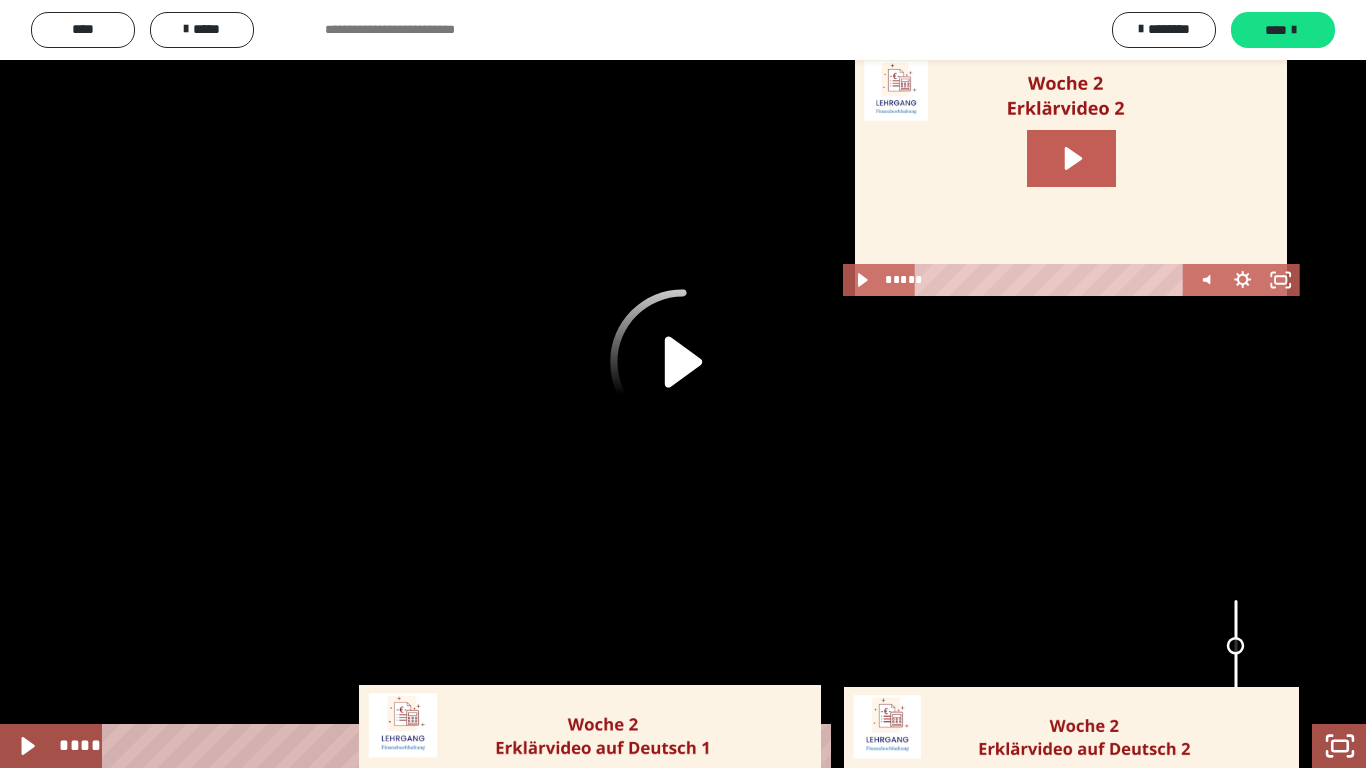 click at bounding box center [1236, 652] 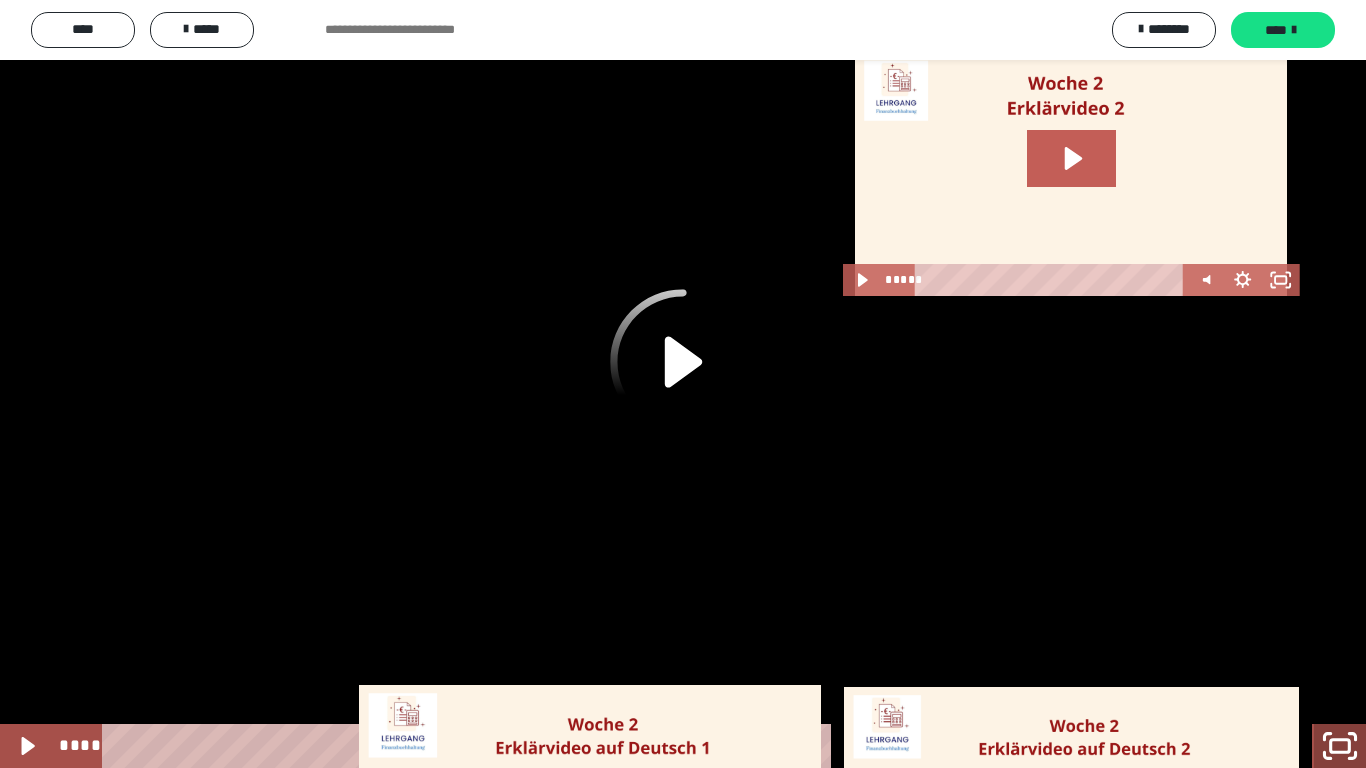 click 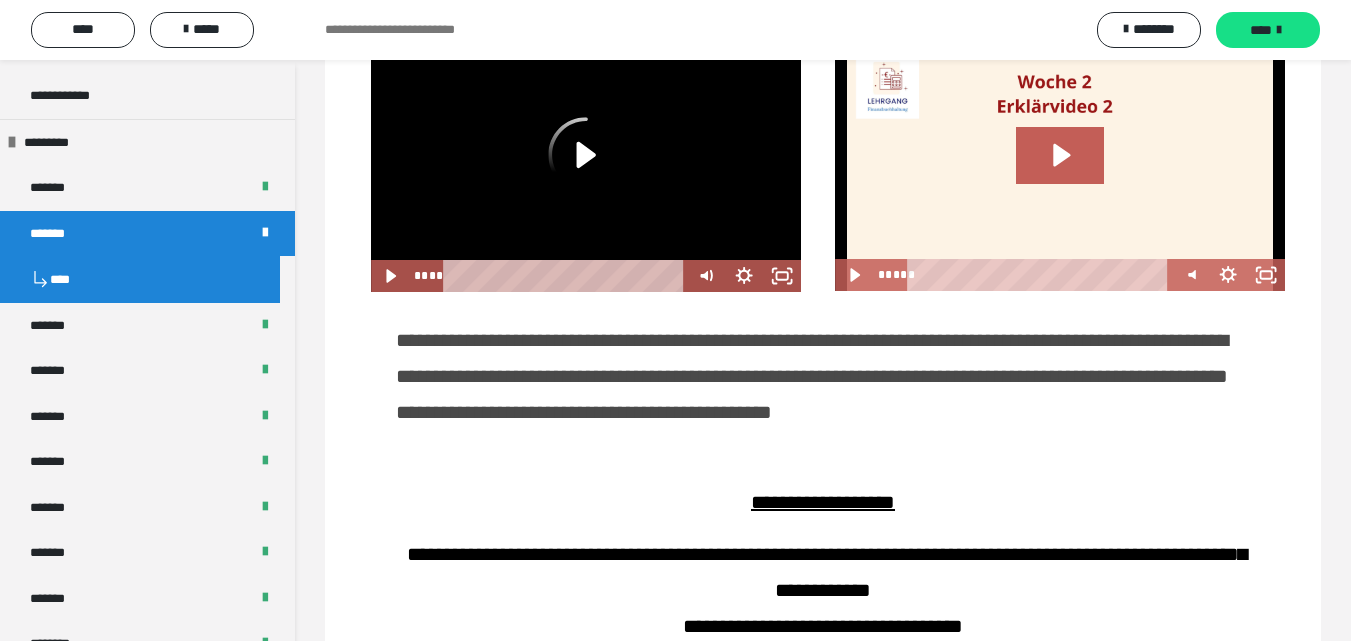 click on "**********" at bounding box center (812, 376) 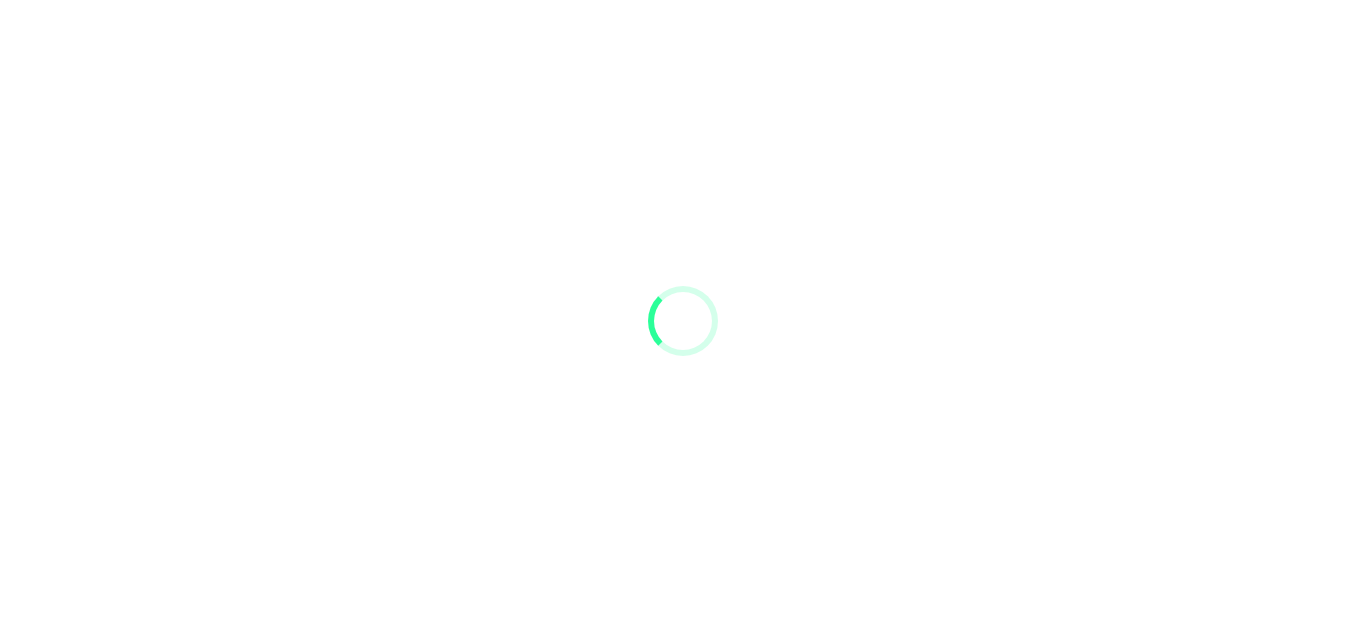 scroll, scrollTop: 0, scrollLeft: 0, axis: both 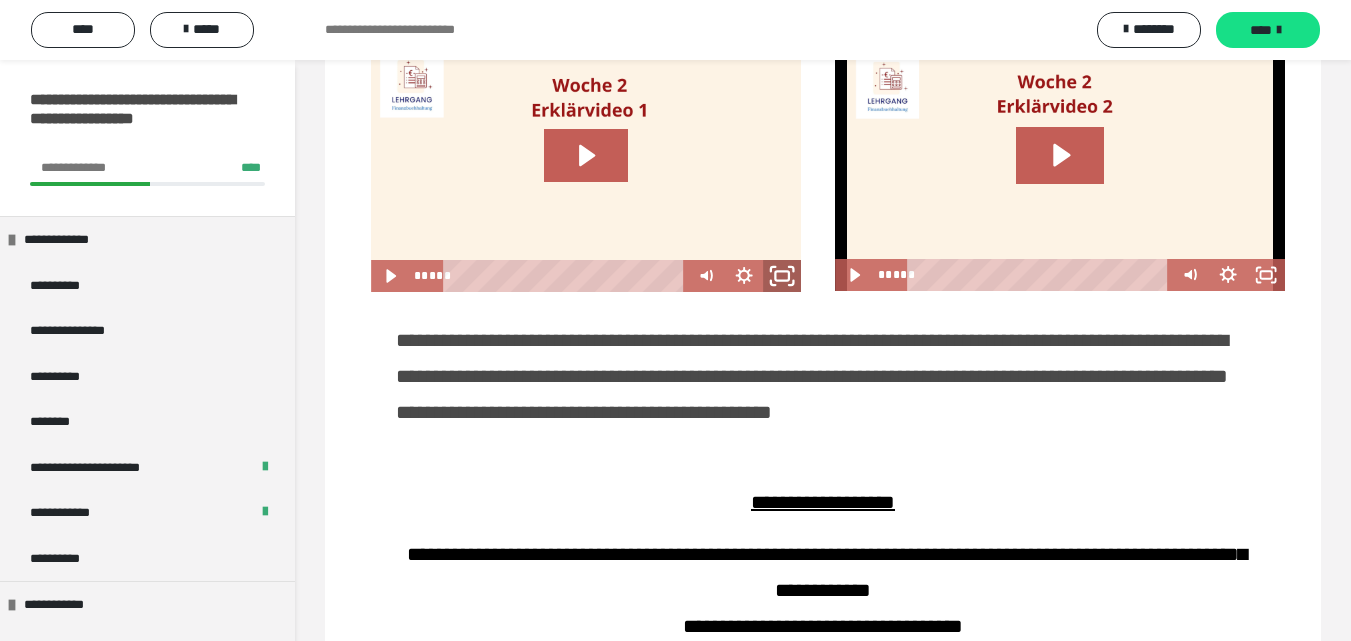 click 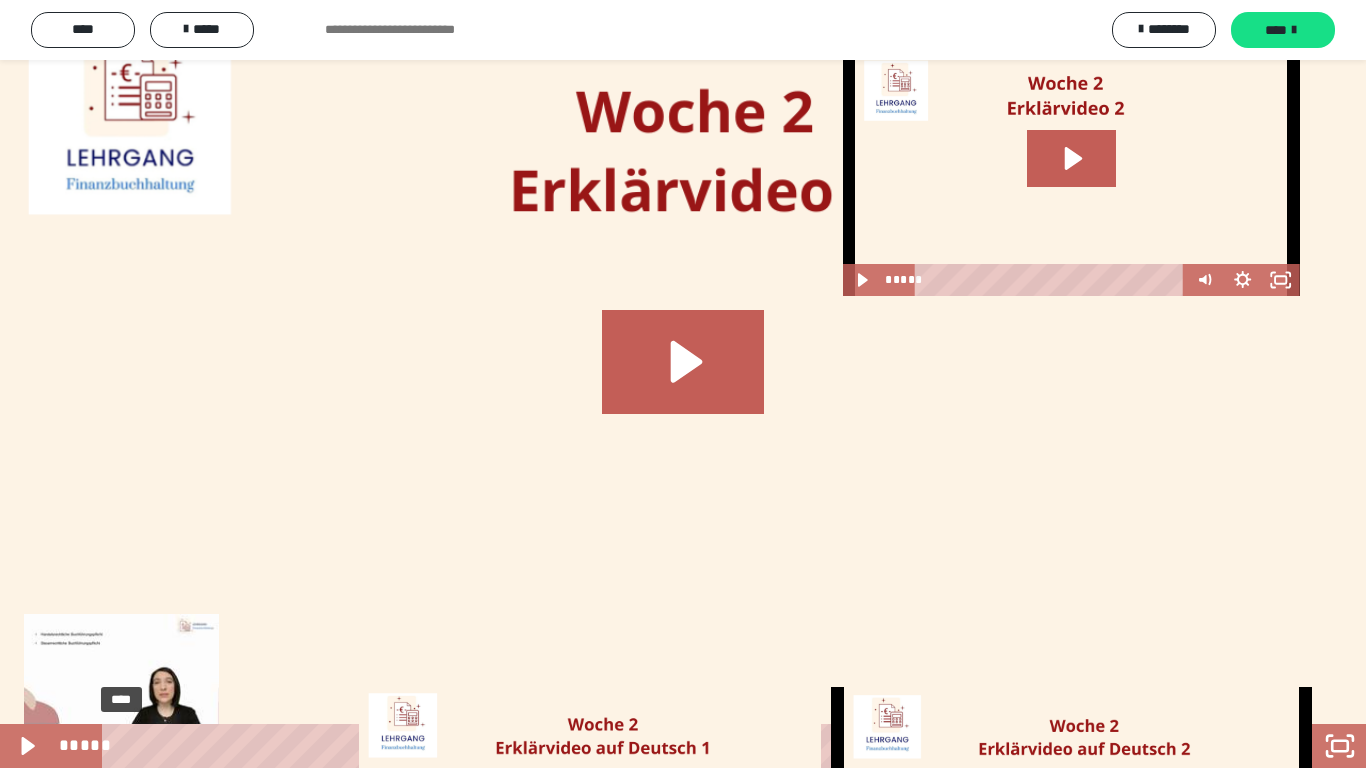 click on "****" at bounding box center [659, 746] 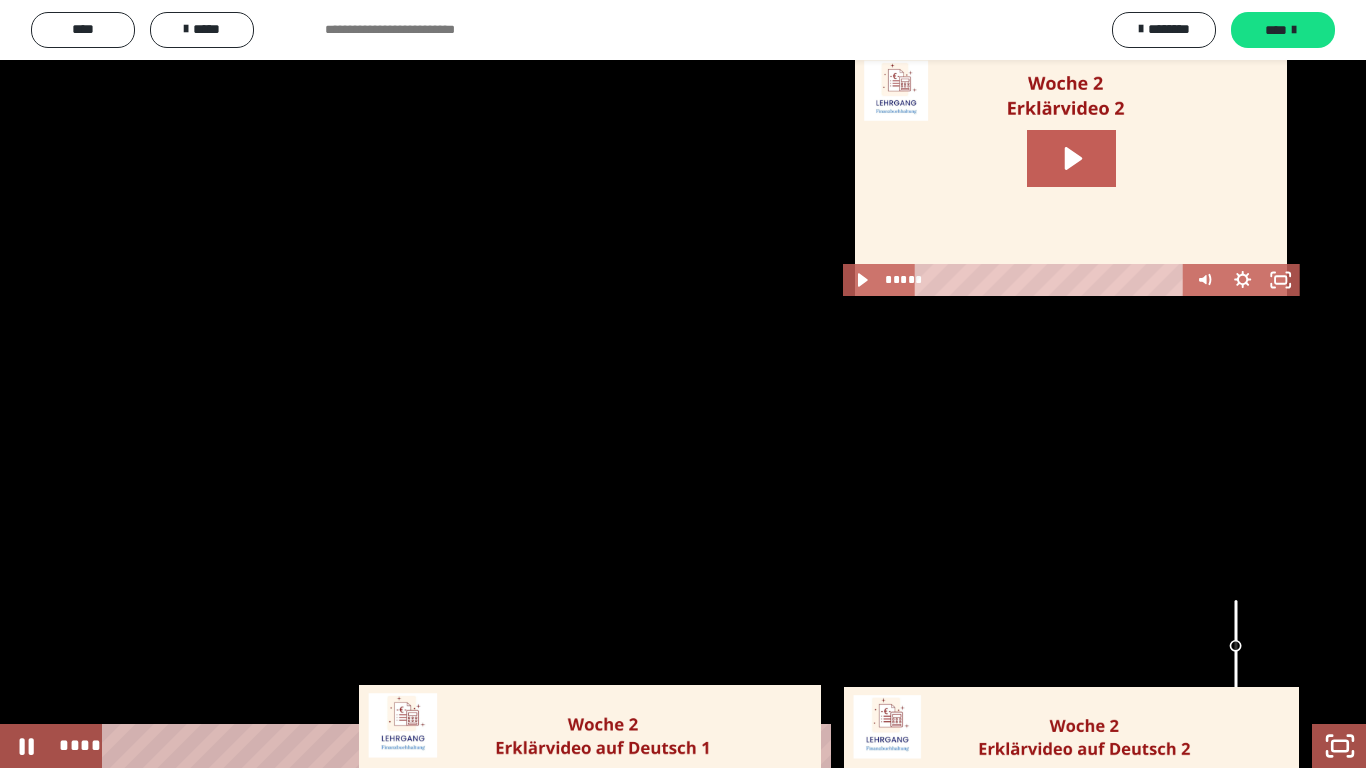 click at bounding box center (1236, 652) 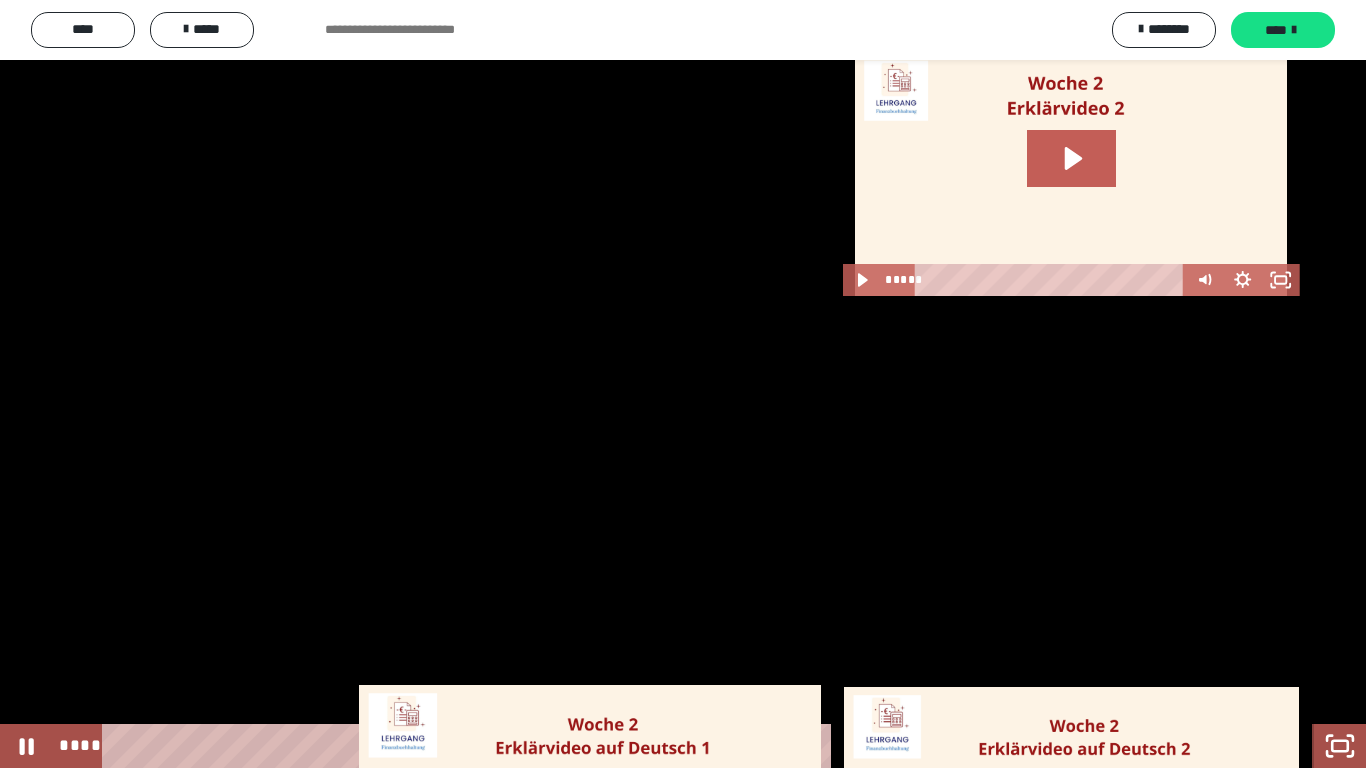 click 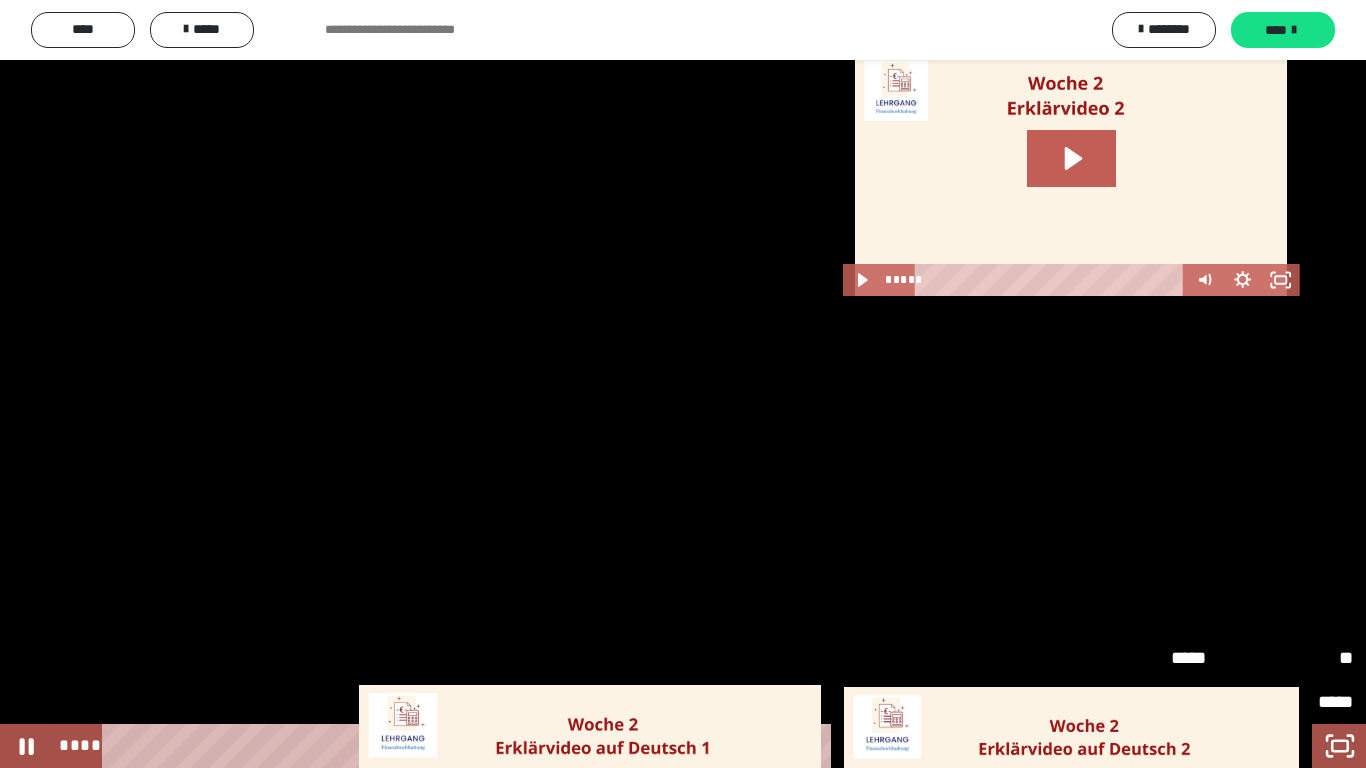 click on "*****" at bounding box center (1216, 658) 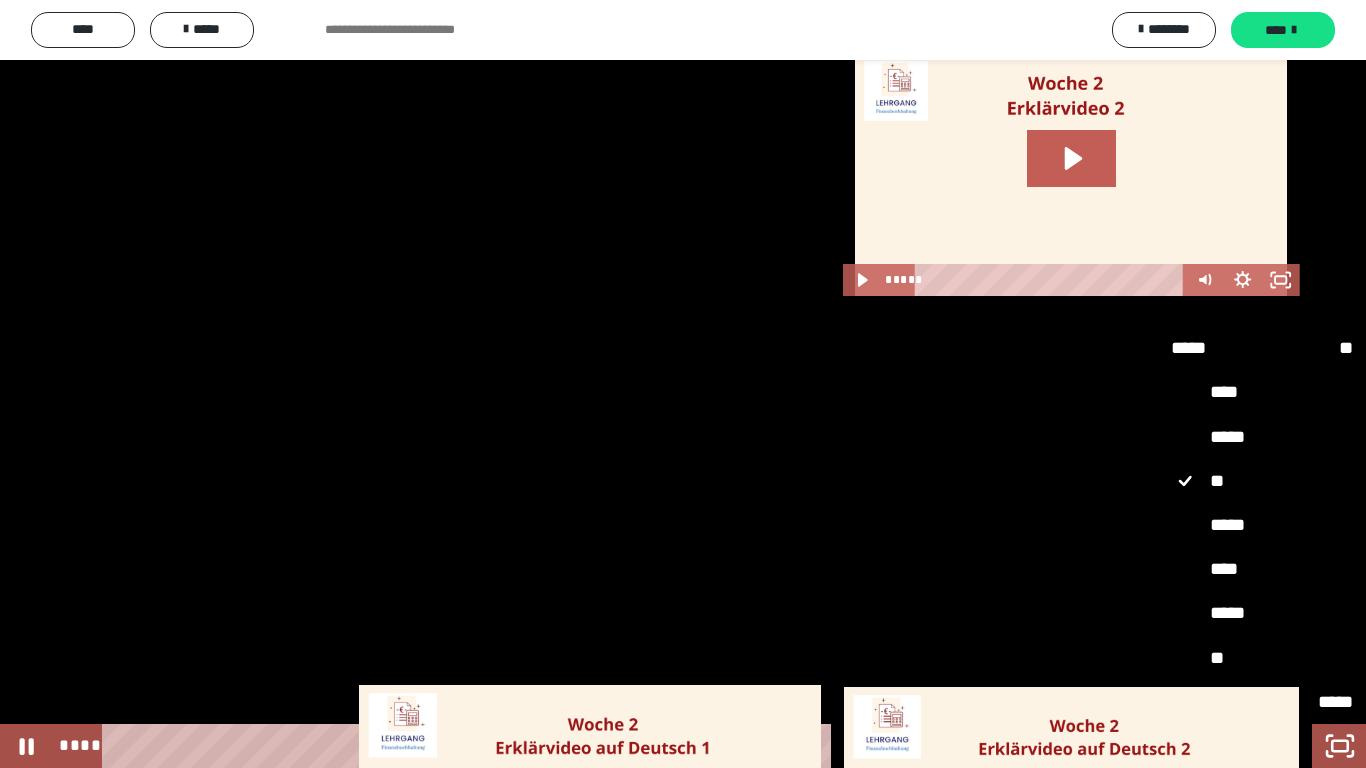click on "*****" at bounding box center (1262, 526) 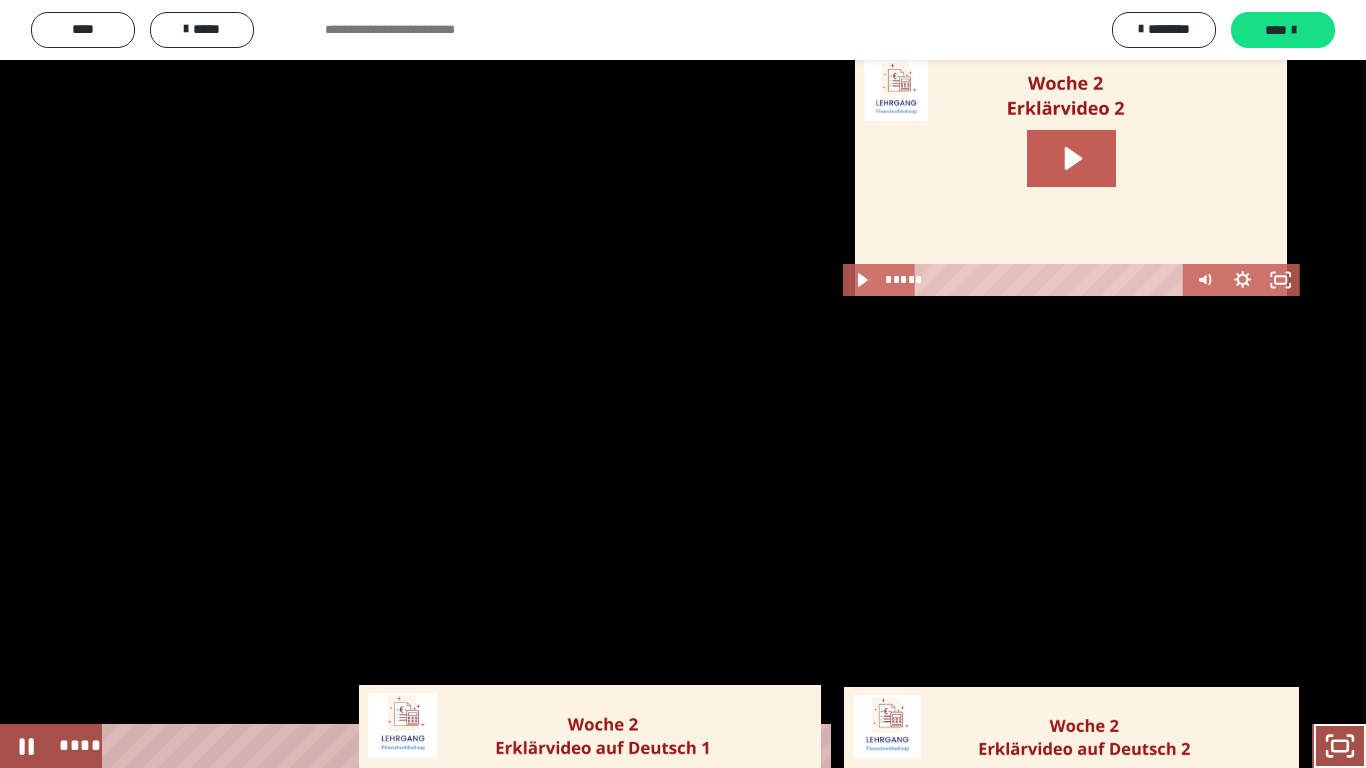 type 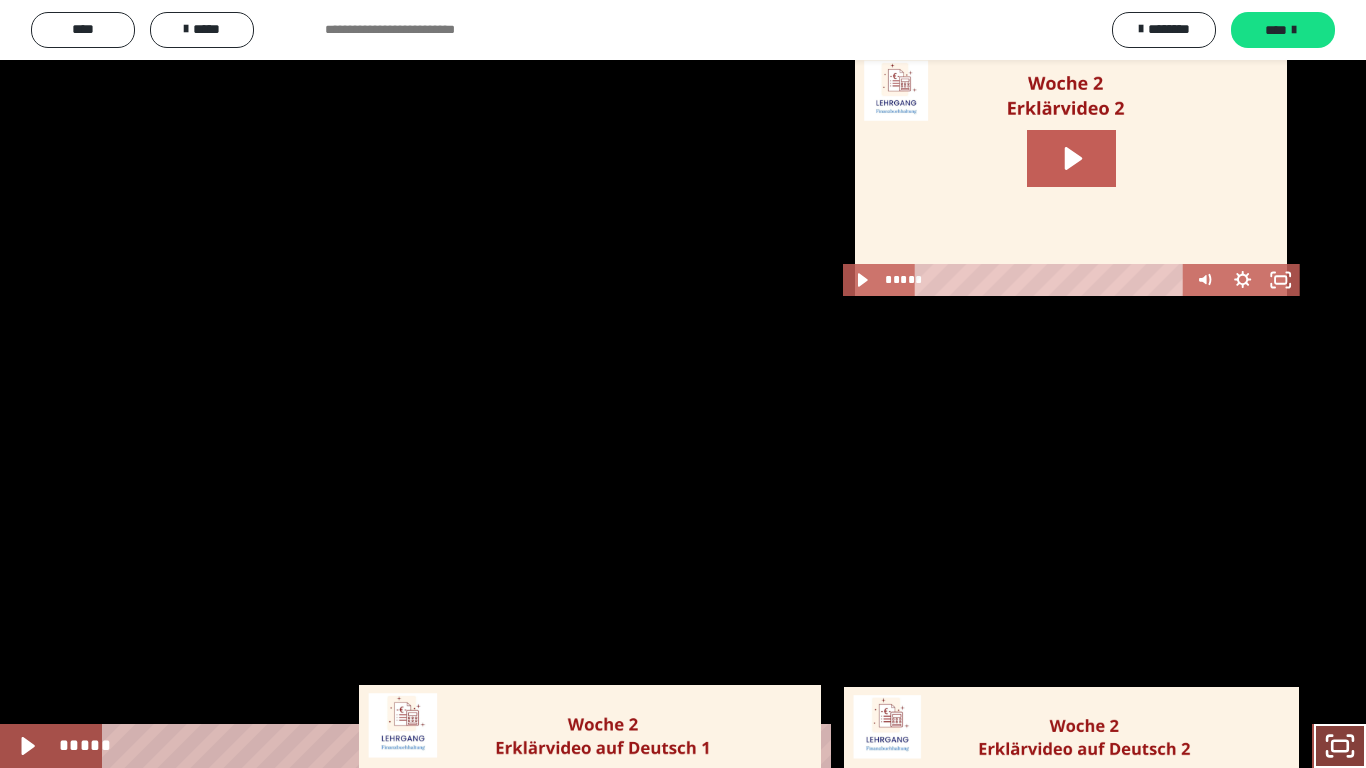 click 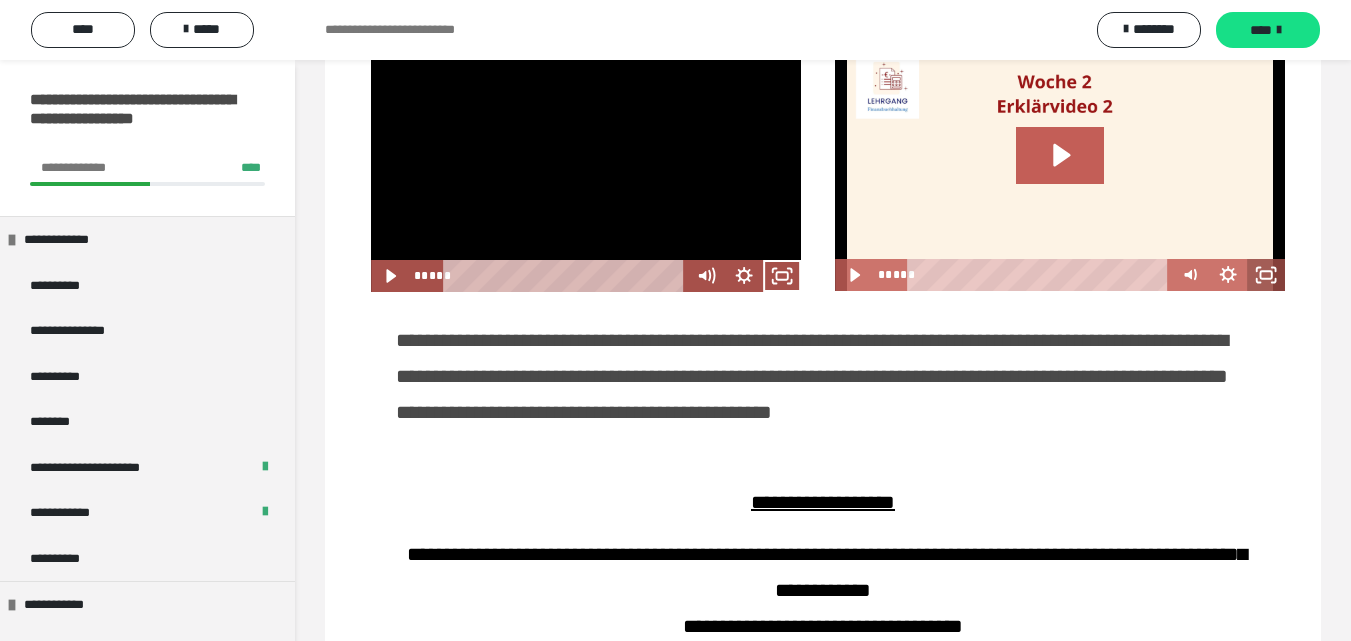 click 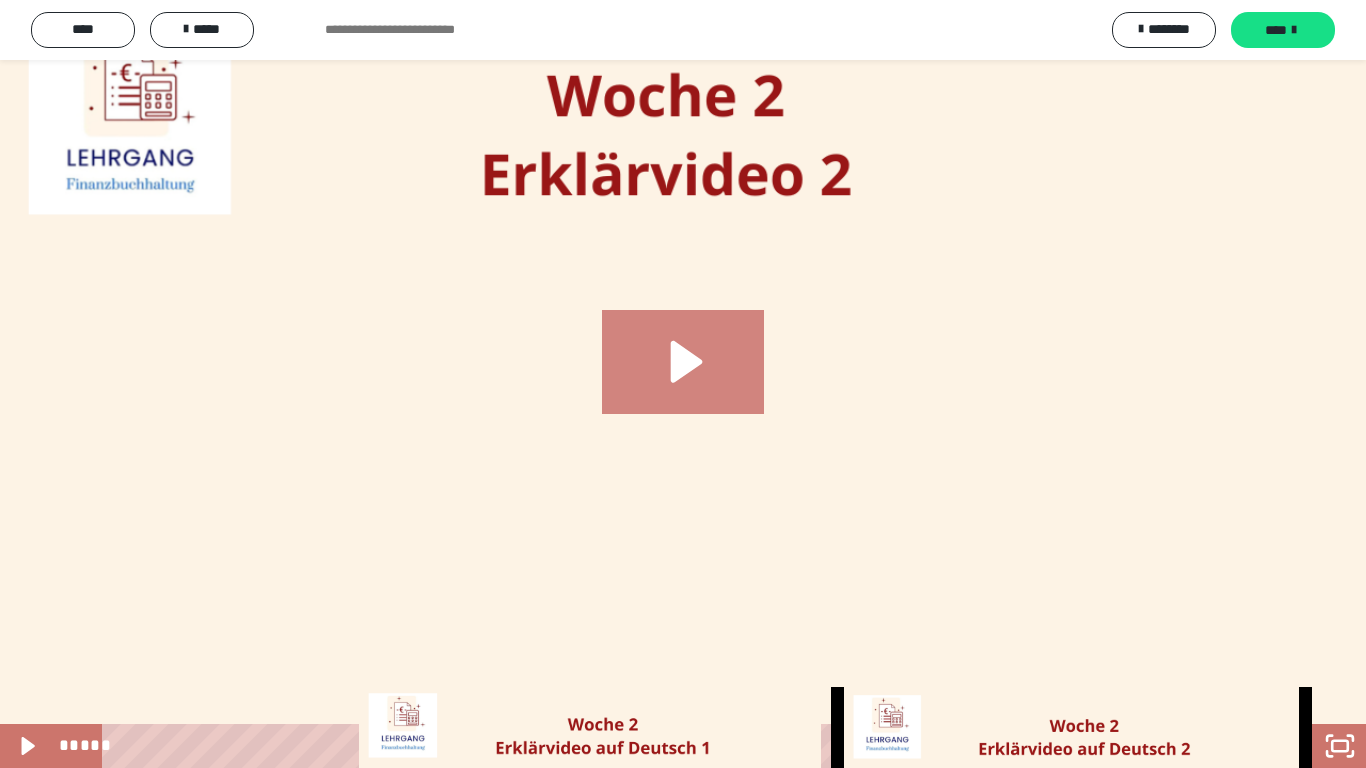 click 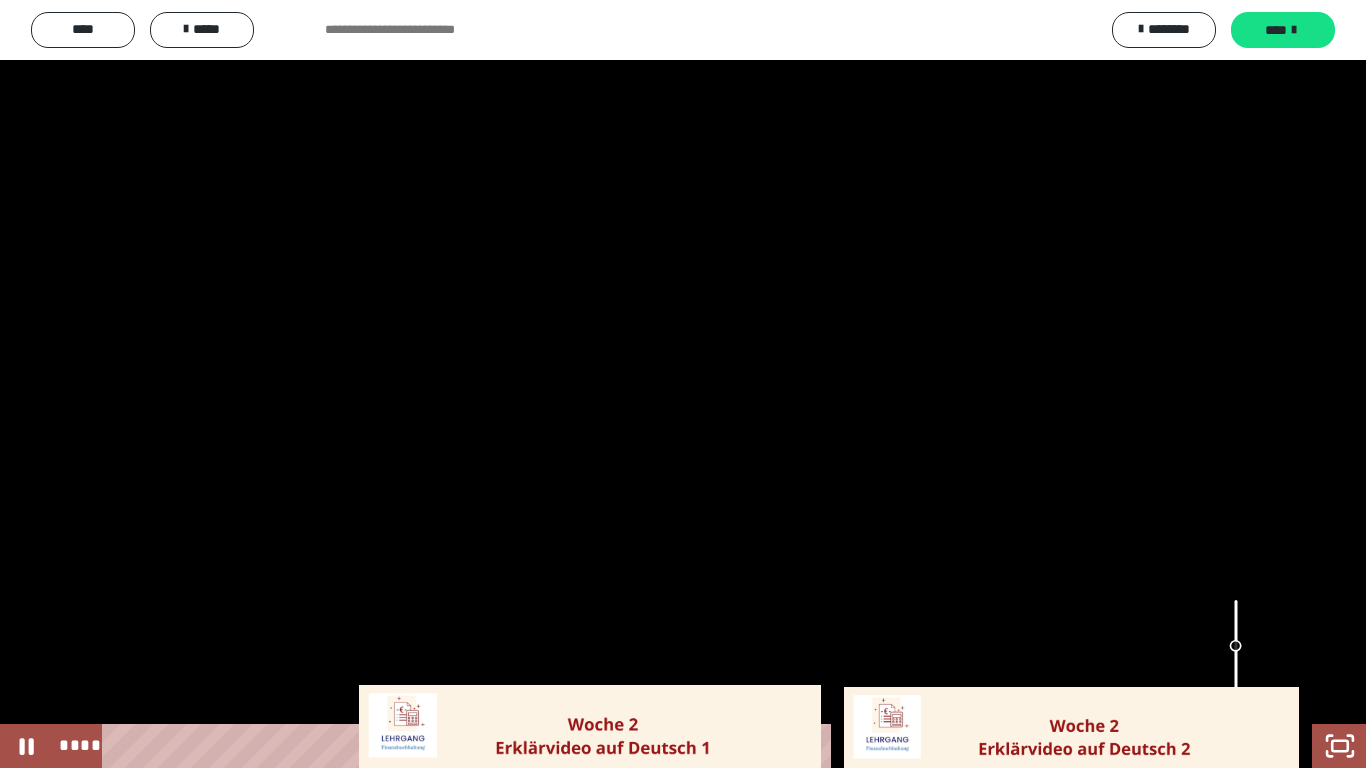 click at bounding box center [1236, 652] 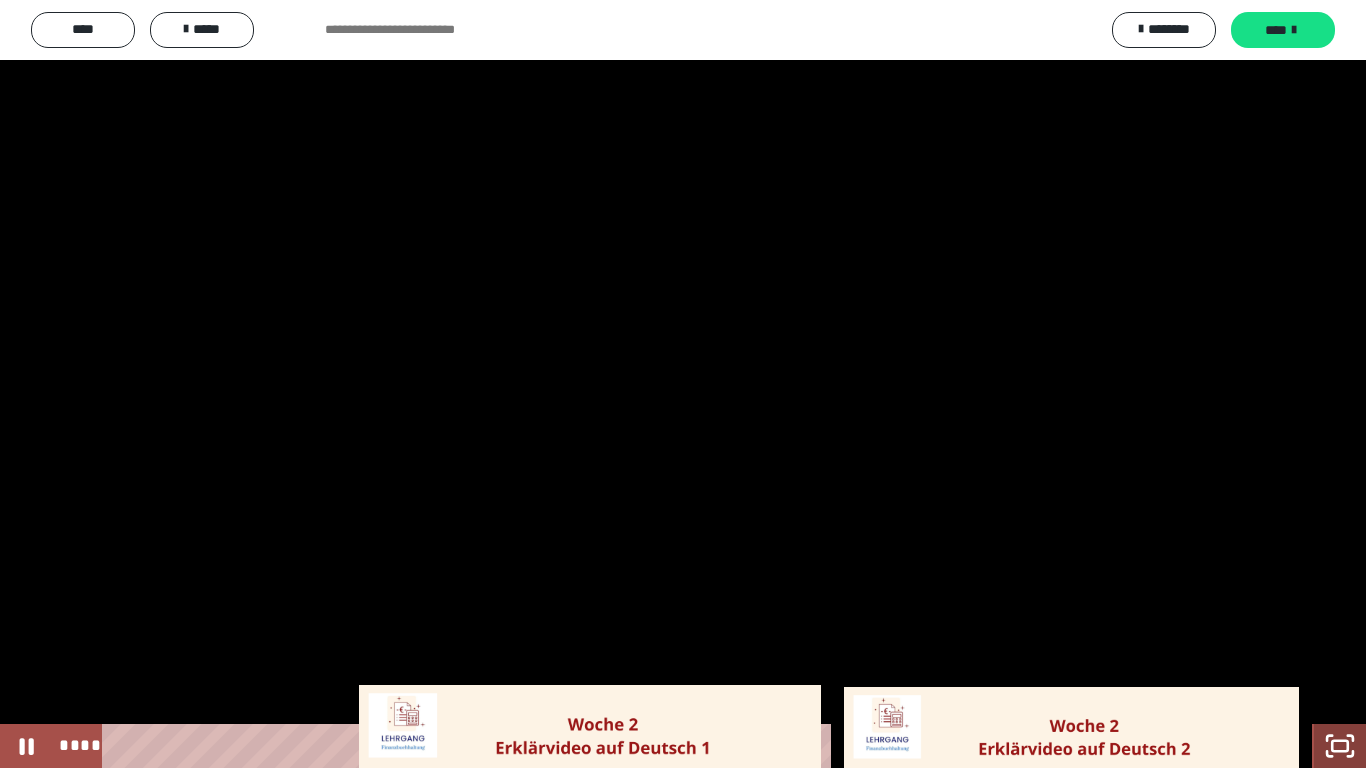 click 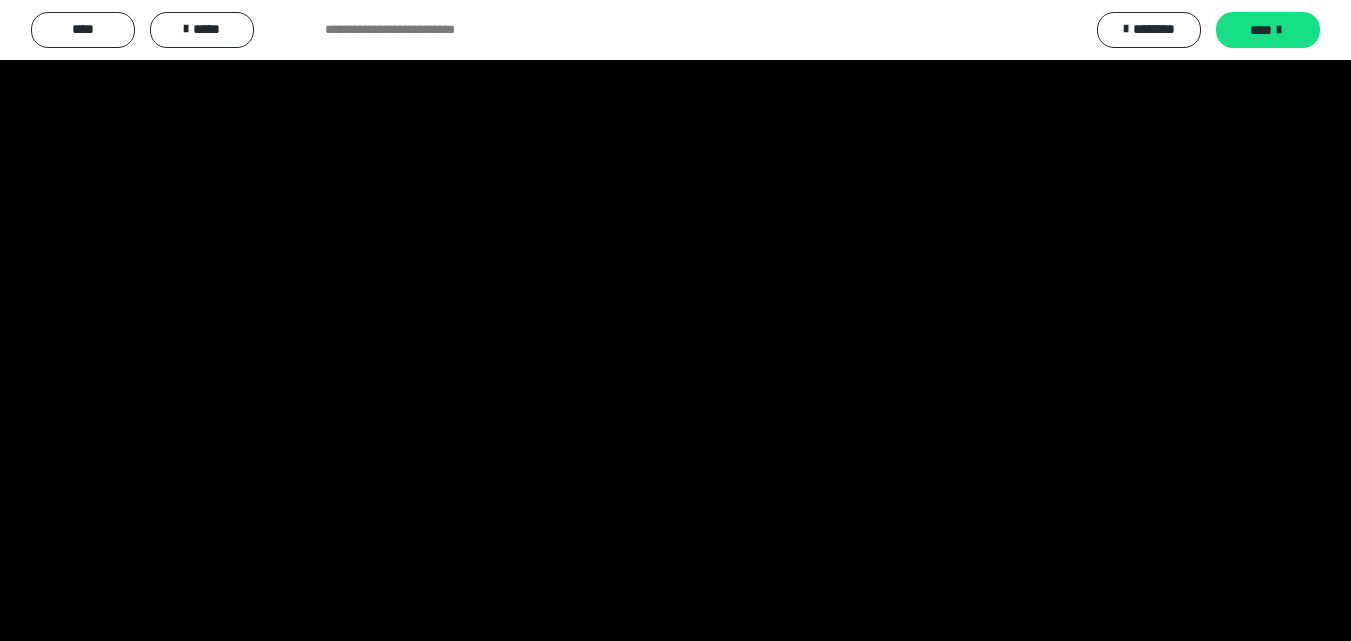 type 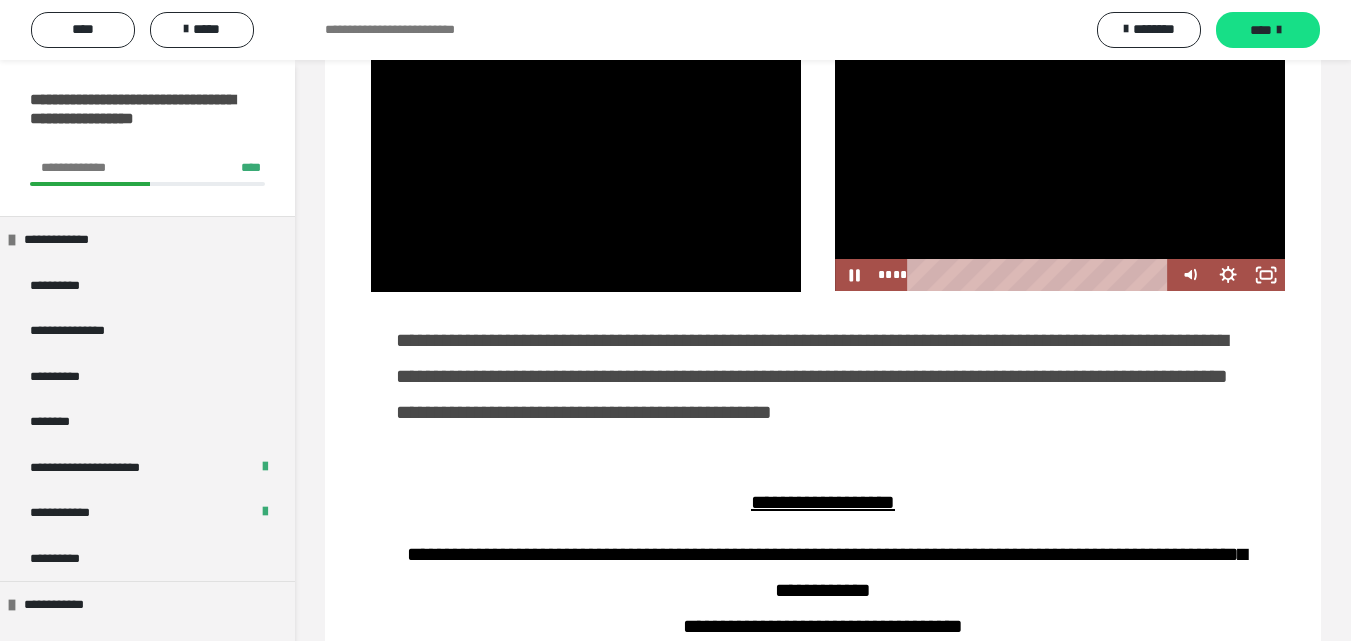 click at bounding box center [1060, 171] 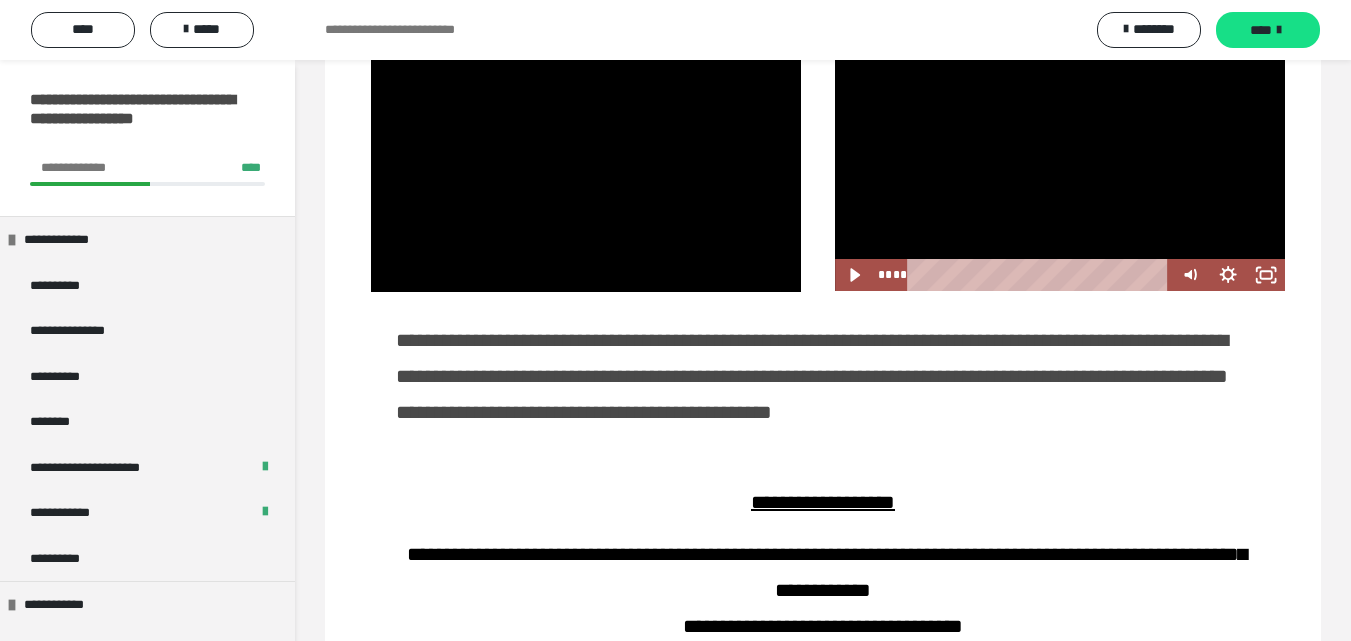 type 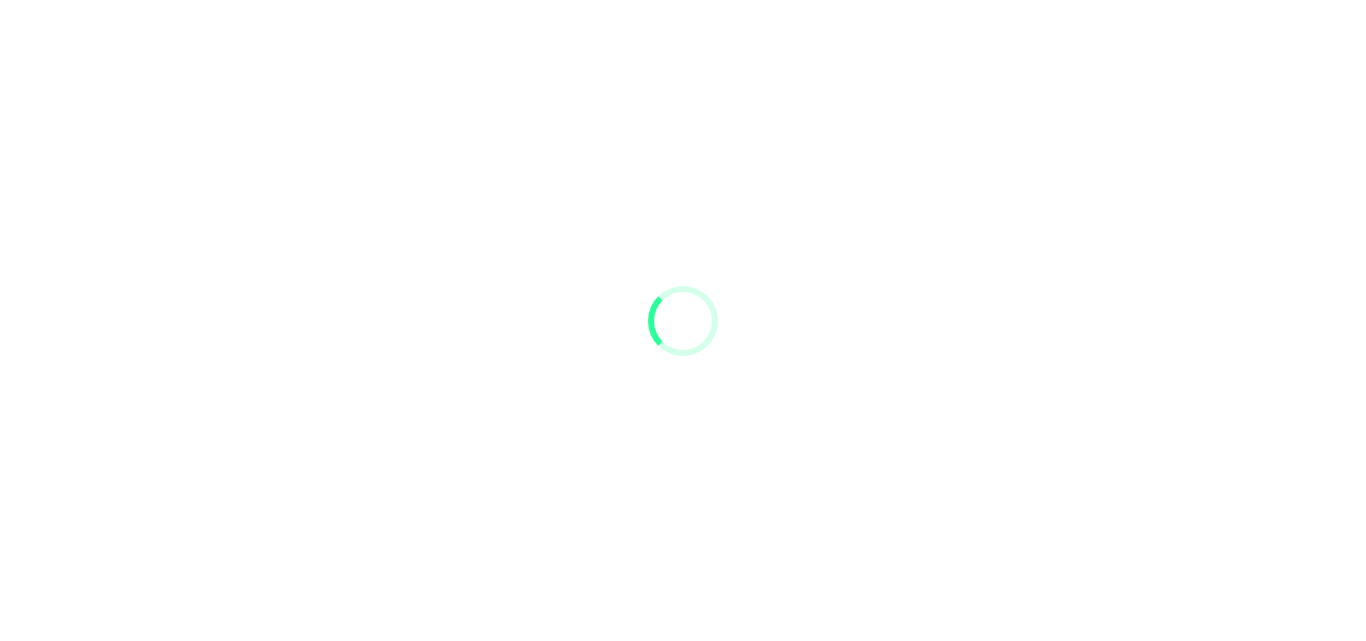 scroll, scrollTop: 0, scrollLeft: 0, axis: both 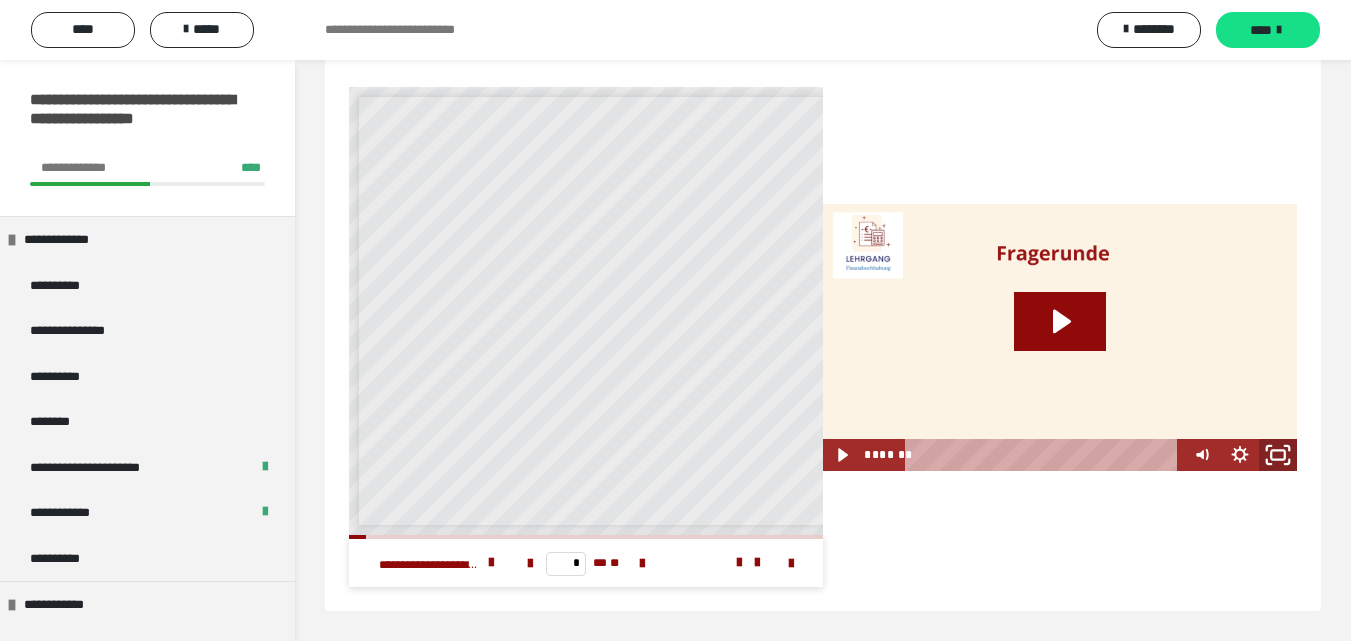 click 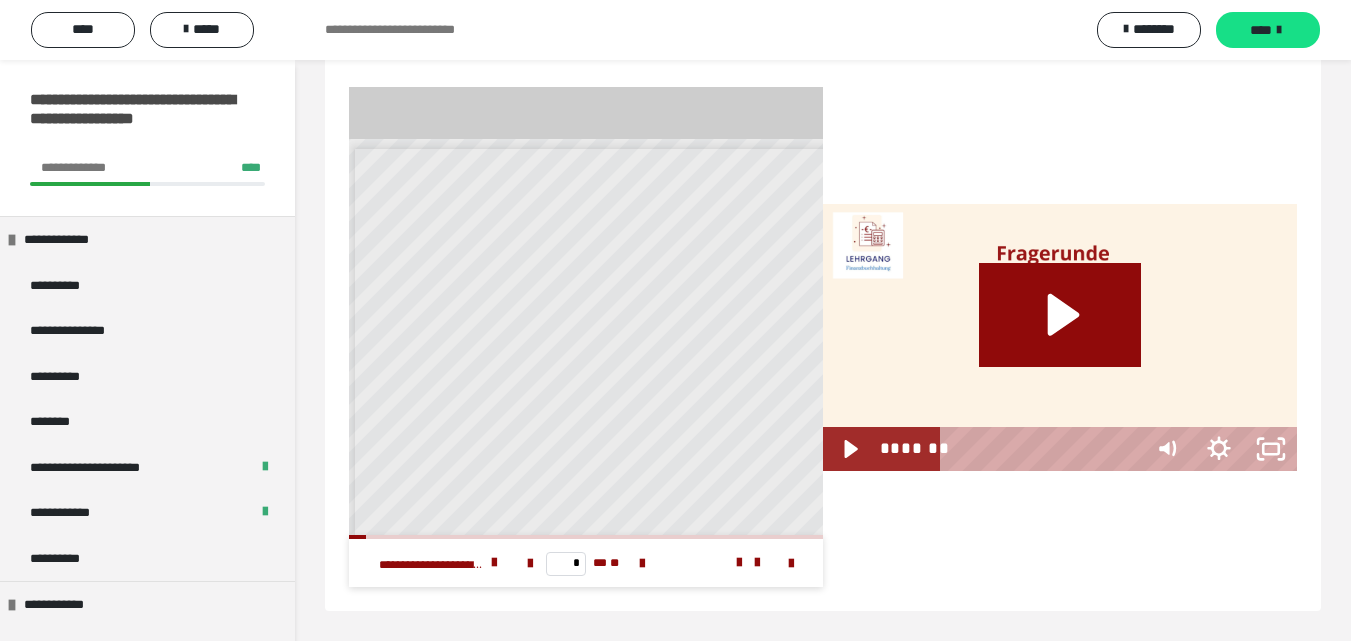 scroll, scrollTop: 3533, scrollLeft: 0, axis: vertical 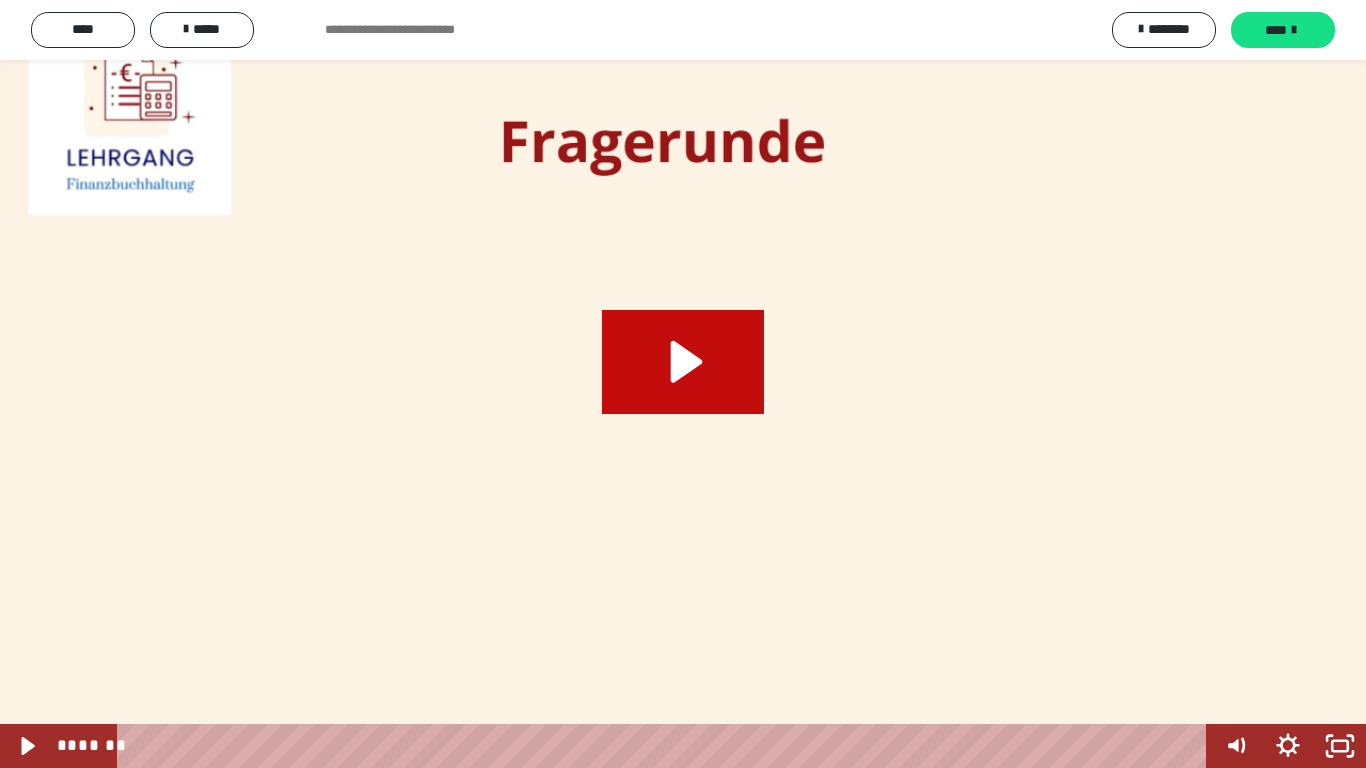 click 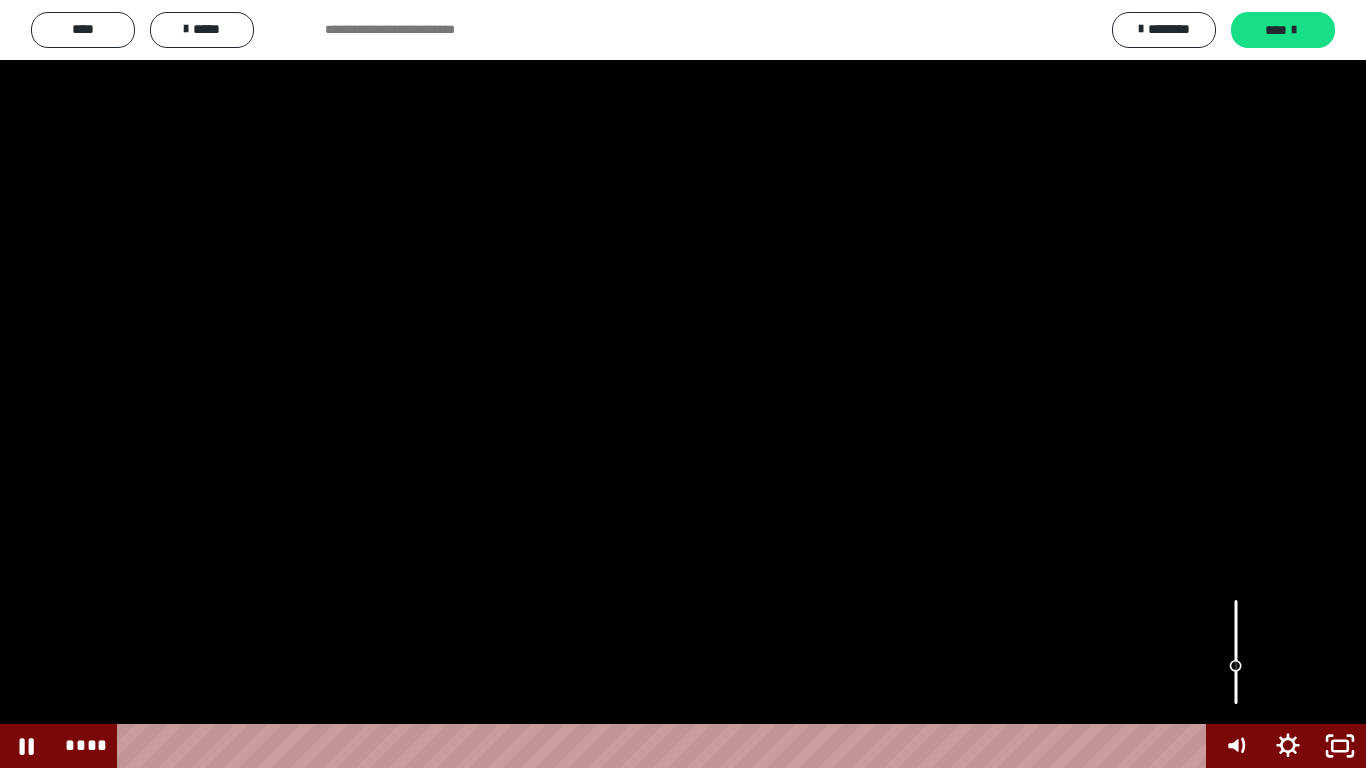 click at bounding box center (1236, 652) 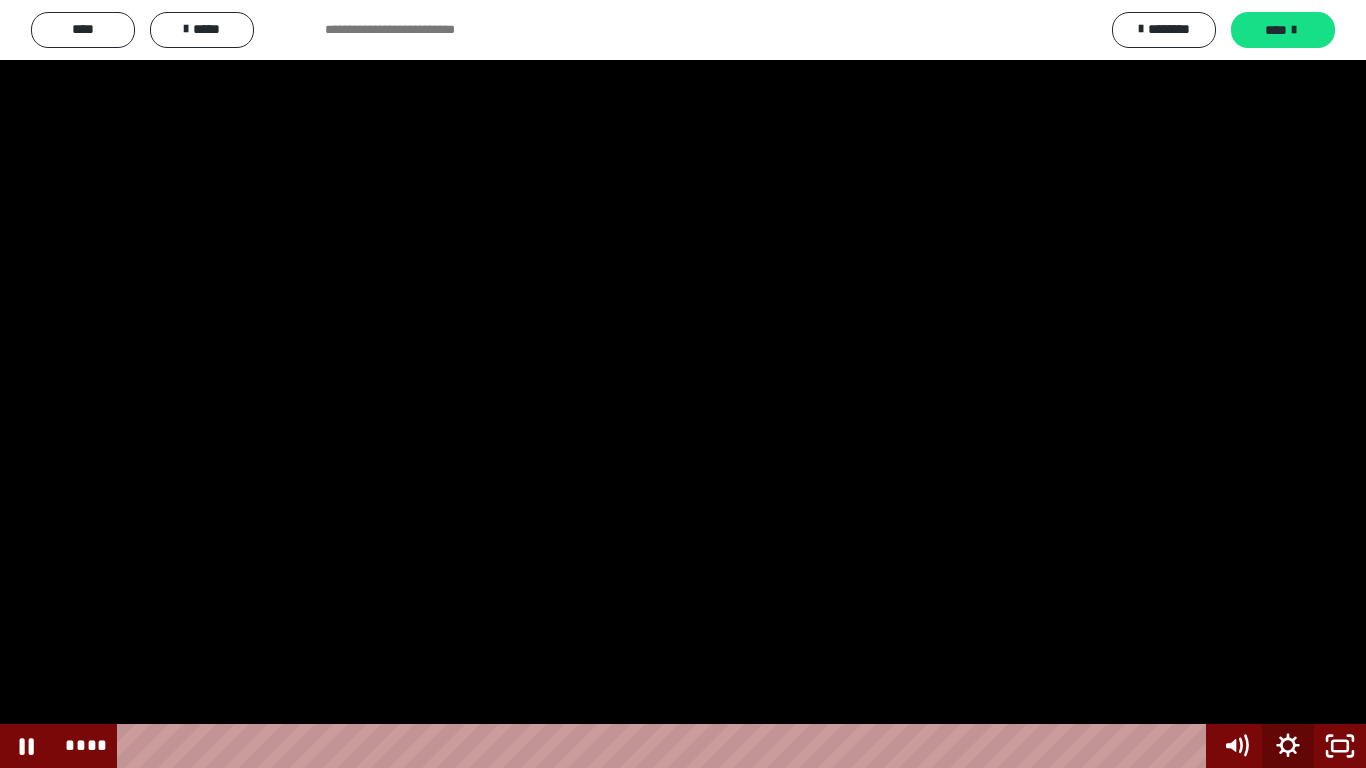 click 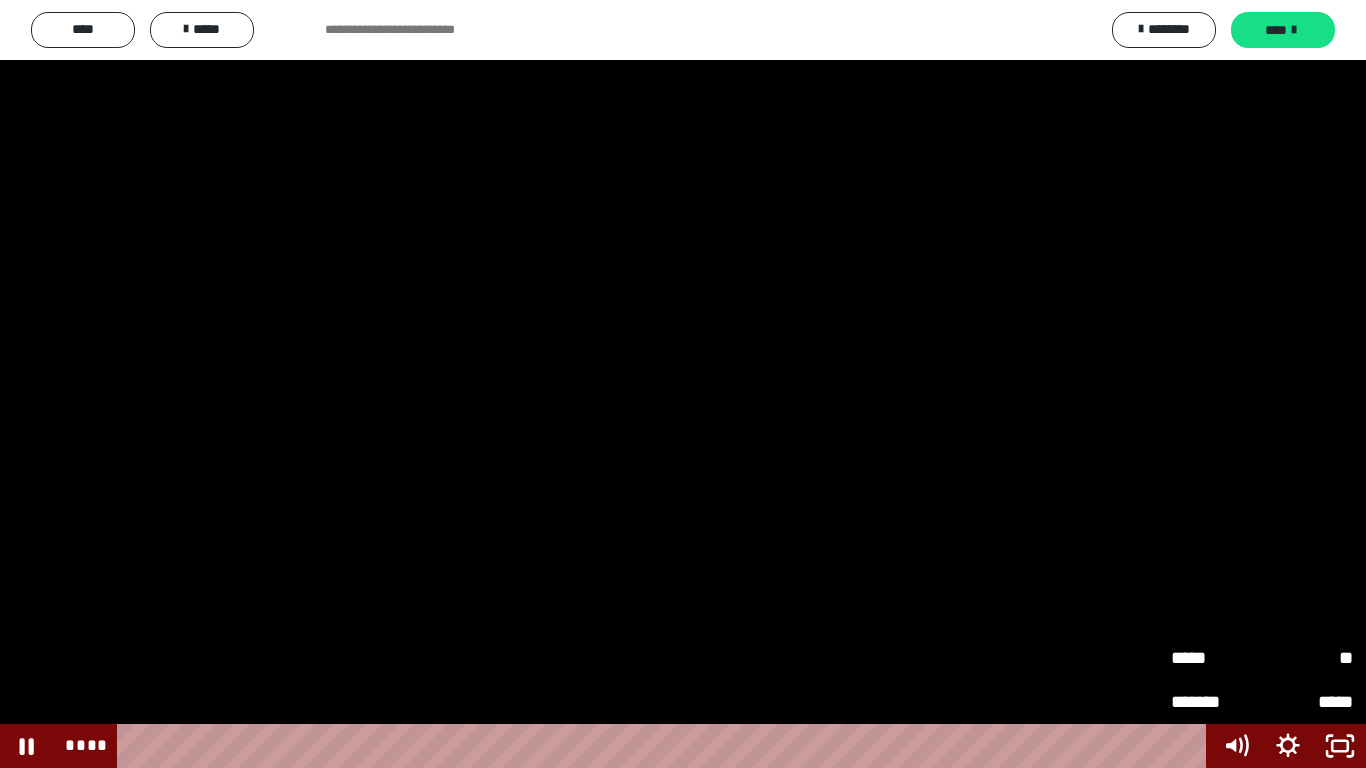 click on "**" at bounding box center [1307, 658] 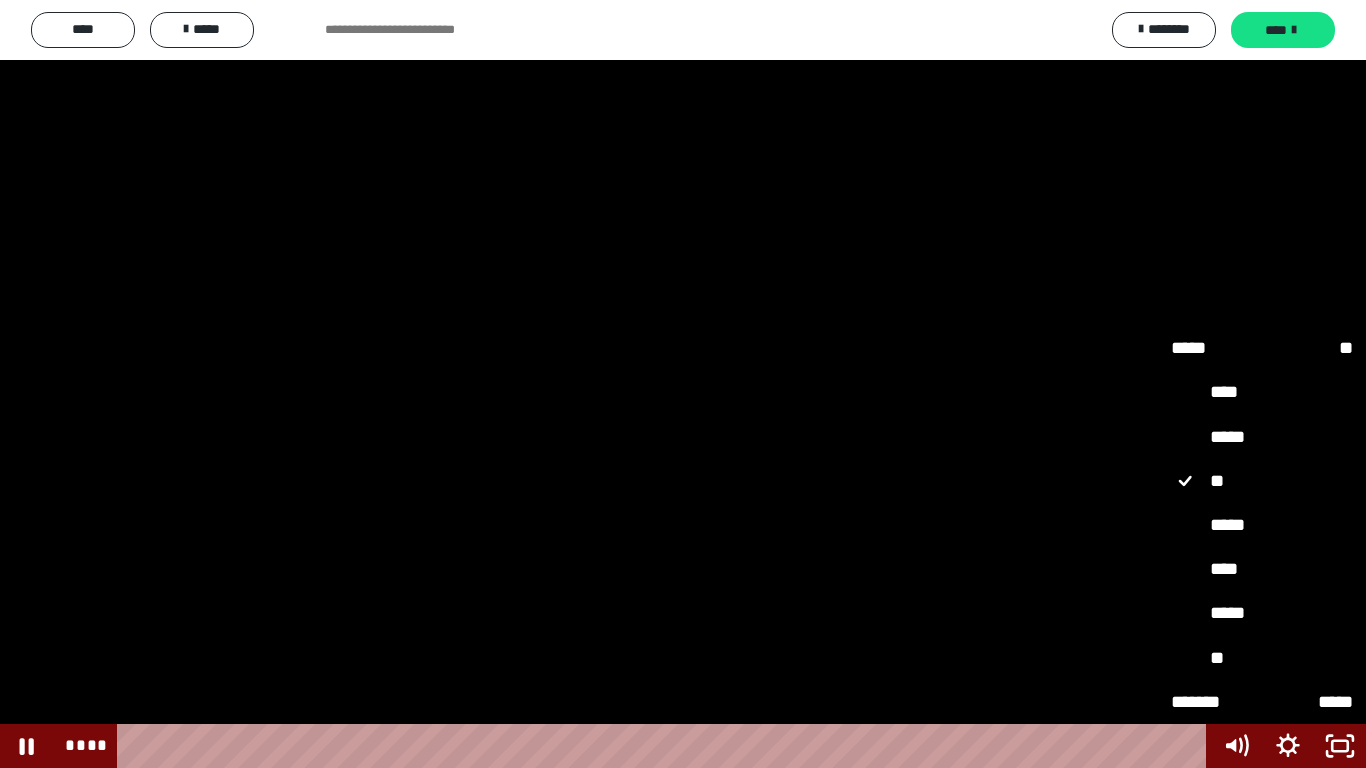click on "*****" at bounding box center [1262, 526] 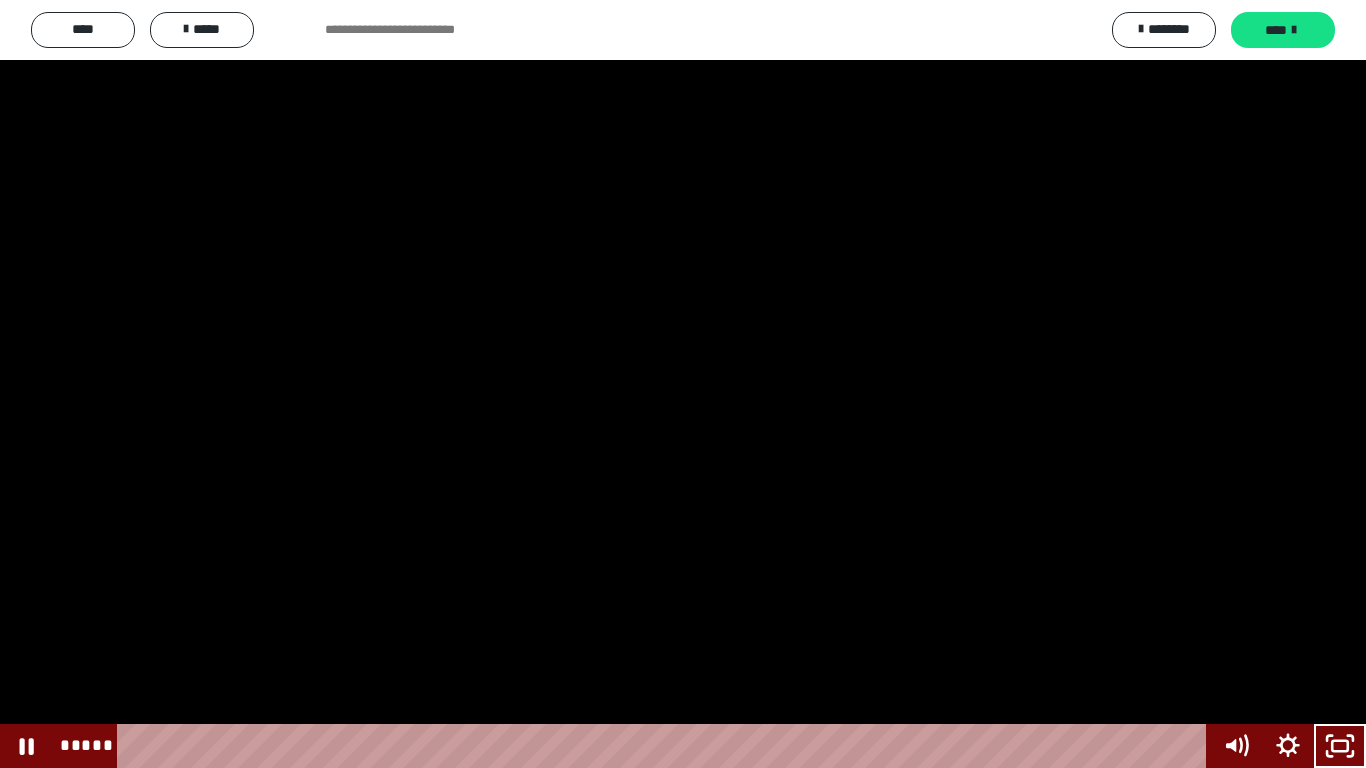 type 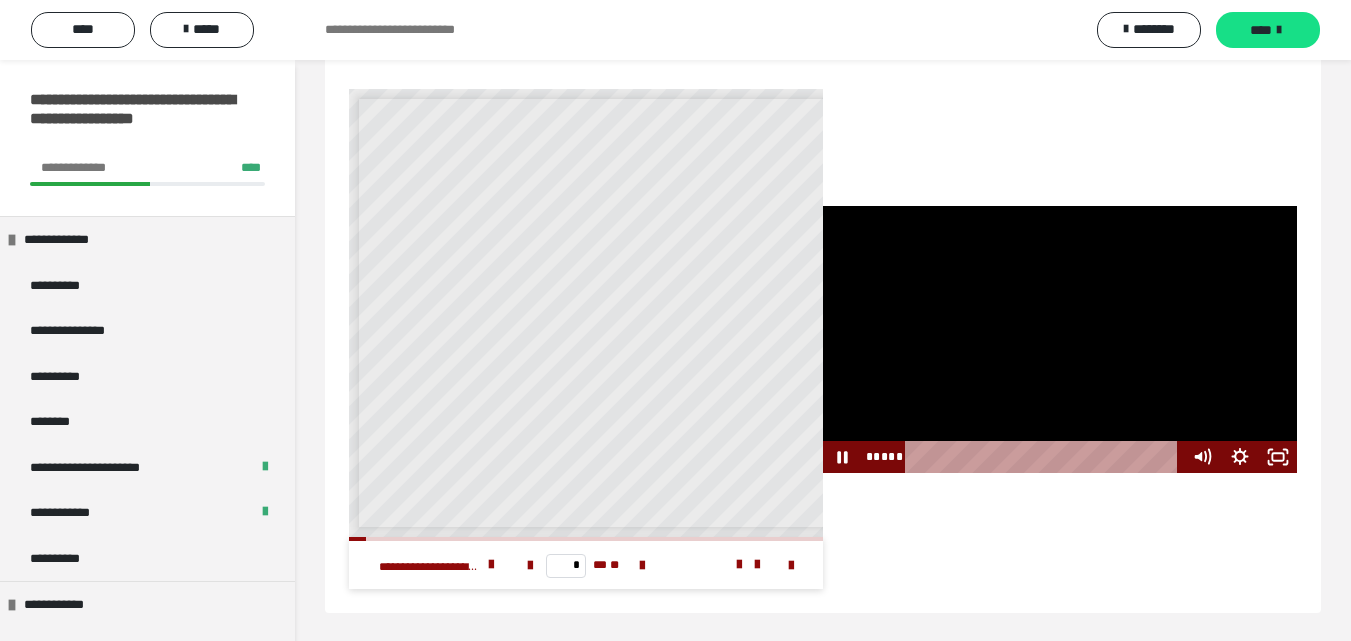 click at bounding box center [1060, 339] 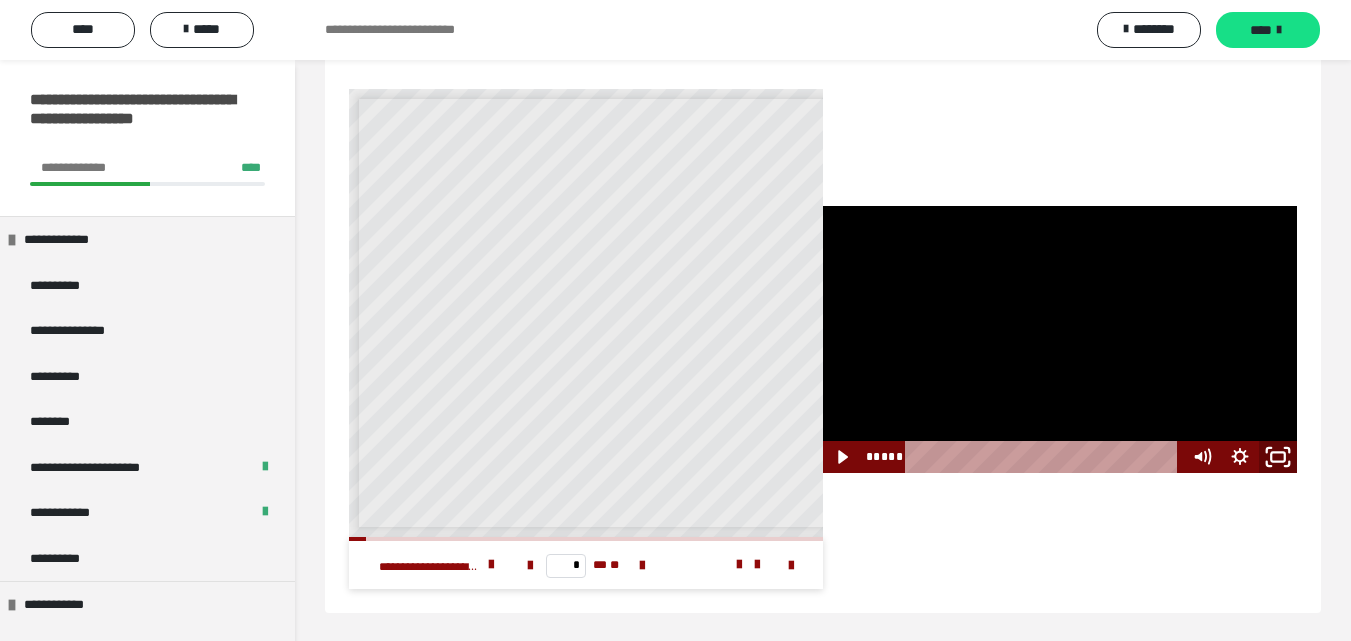 click 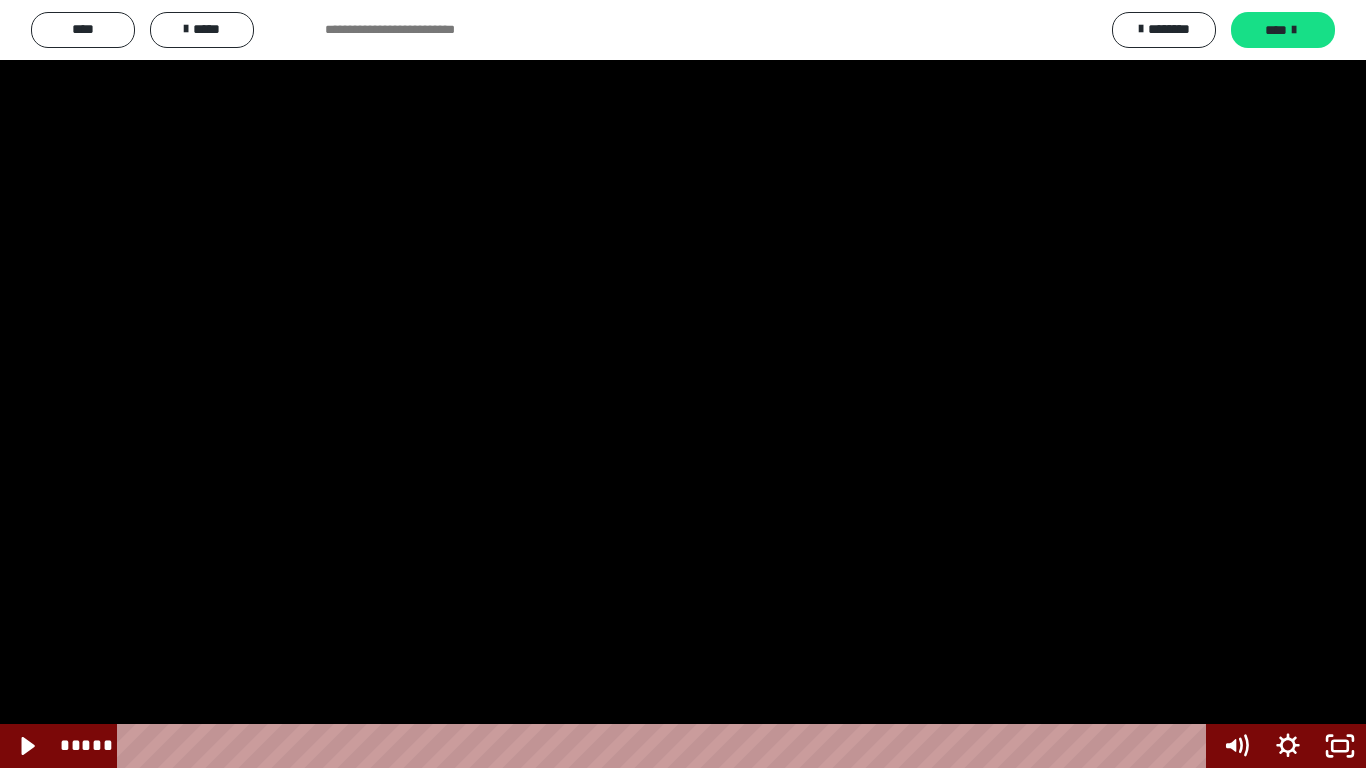 click at bounding box center [683, 384] 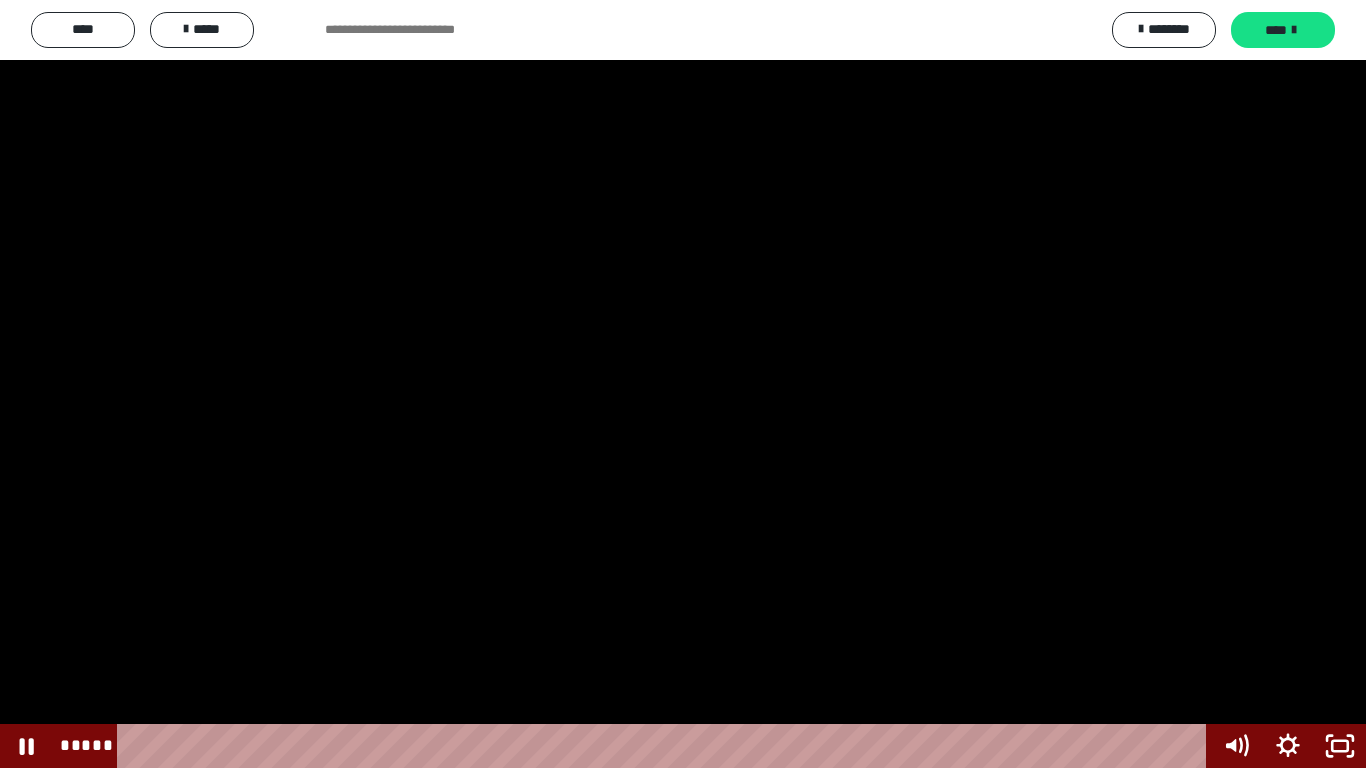 click at bounding box center [683, 384] 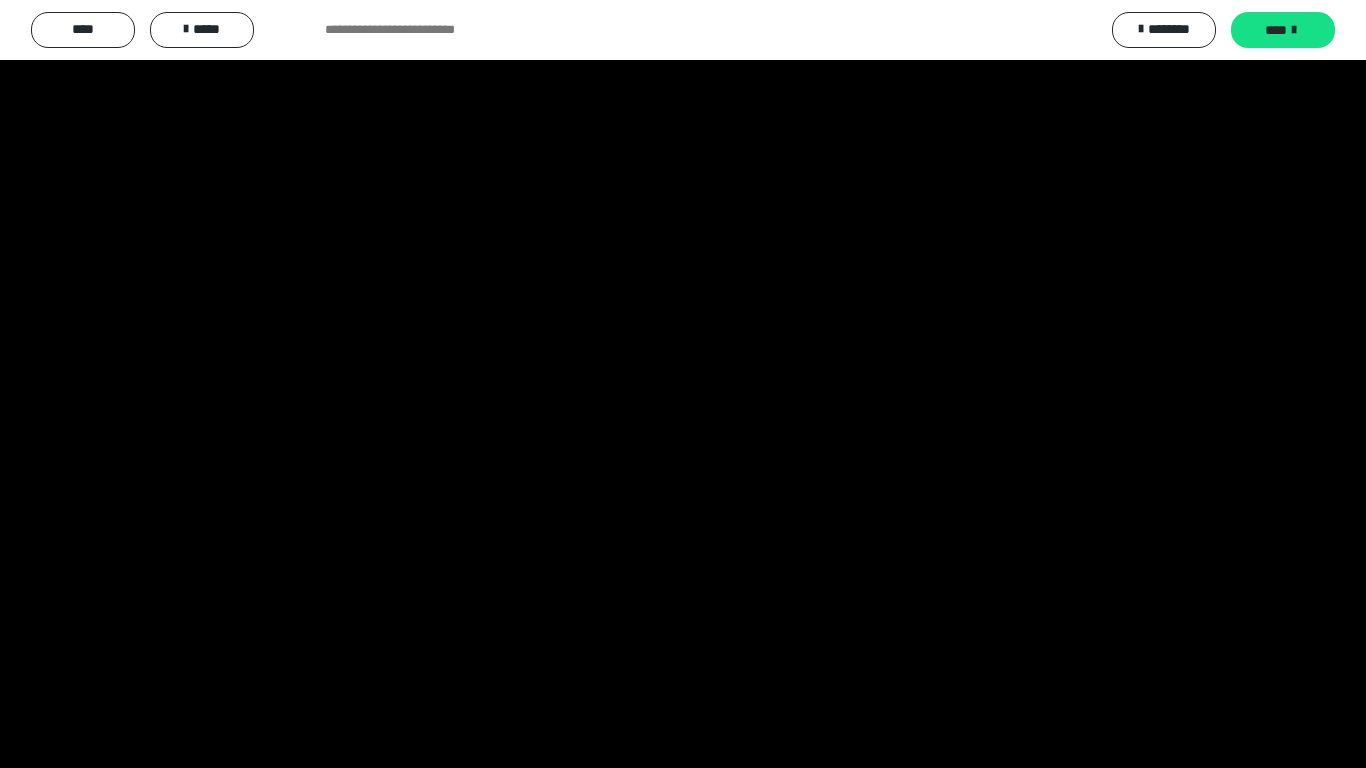 type 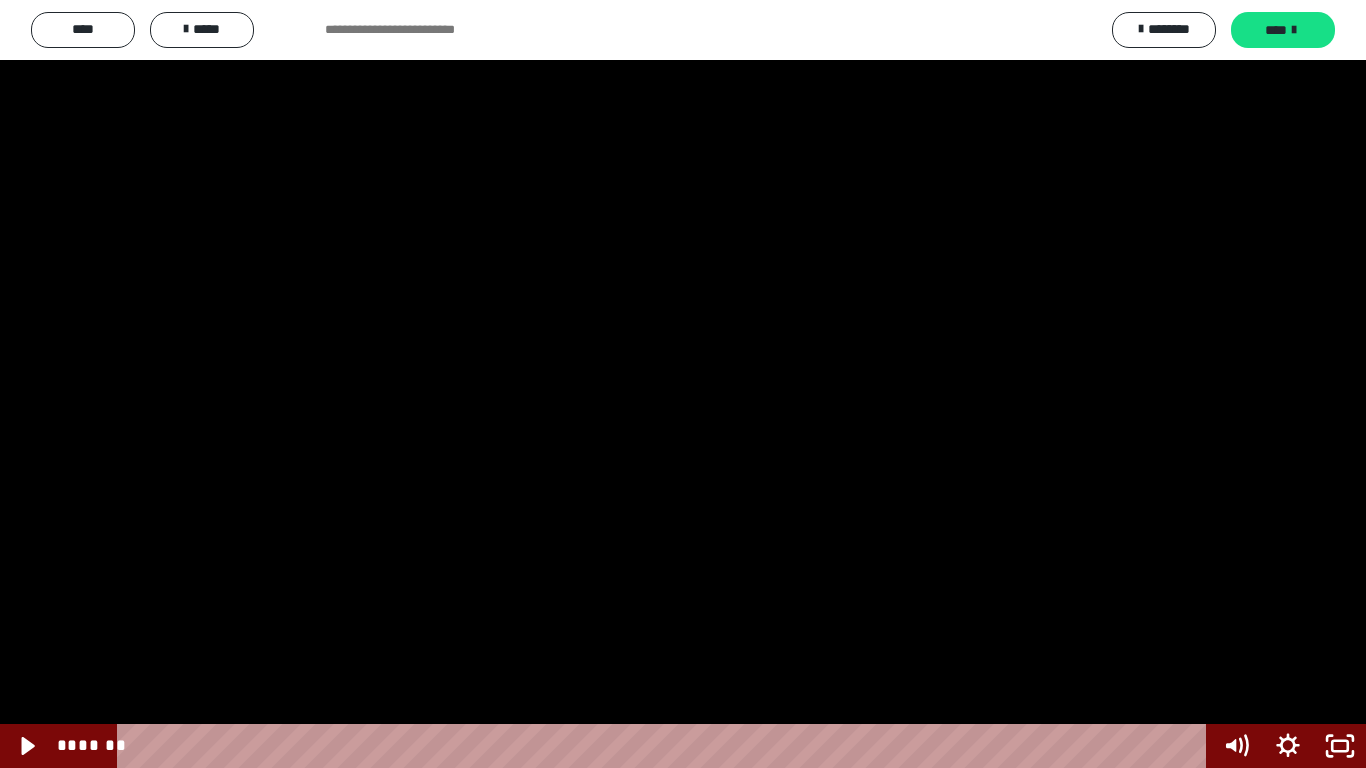click at bounding box center [683, 384] 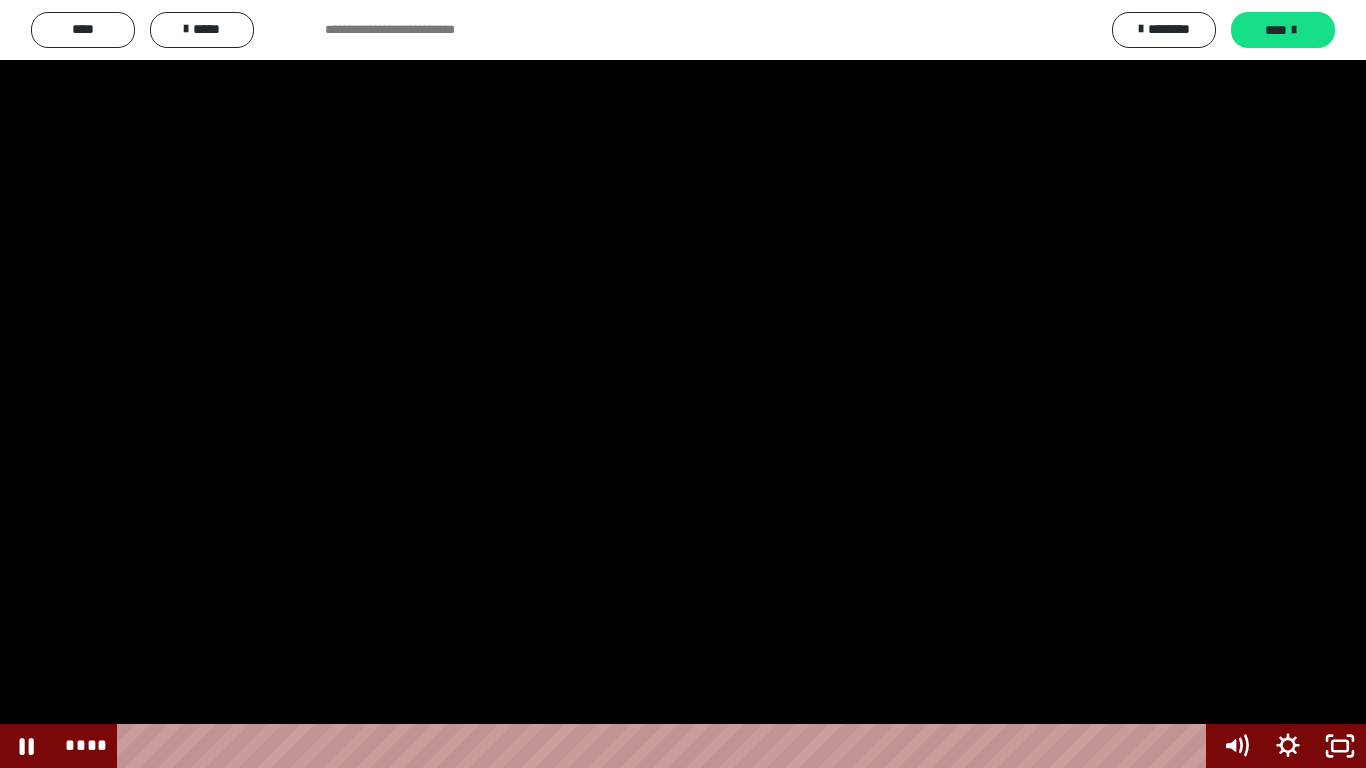 click at bounding box center (683, 384) 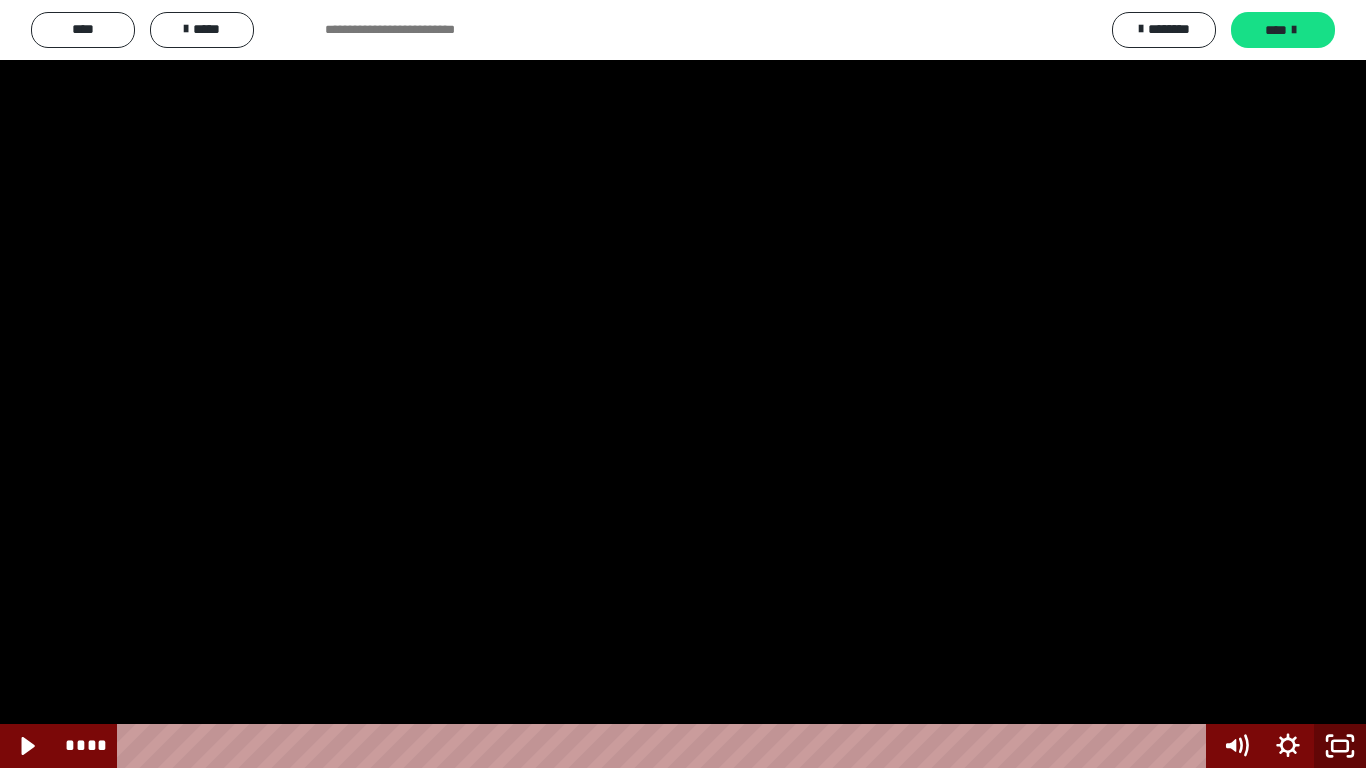 click 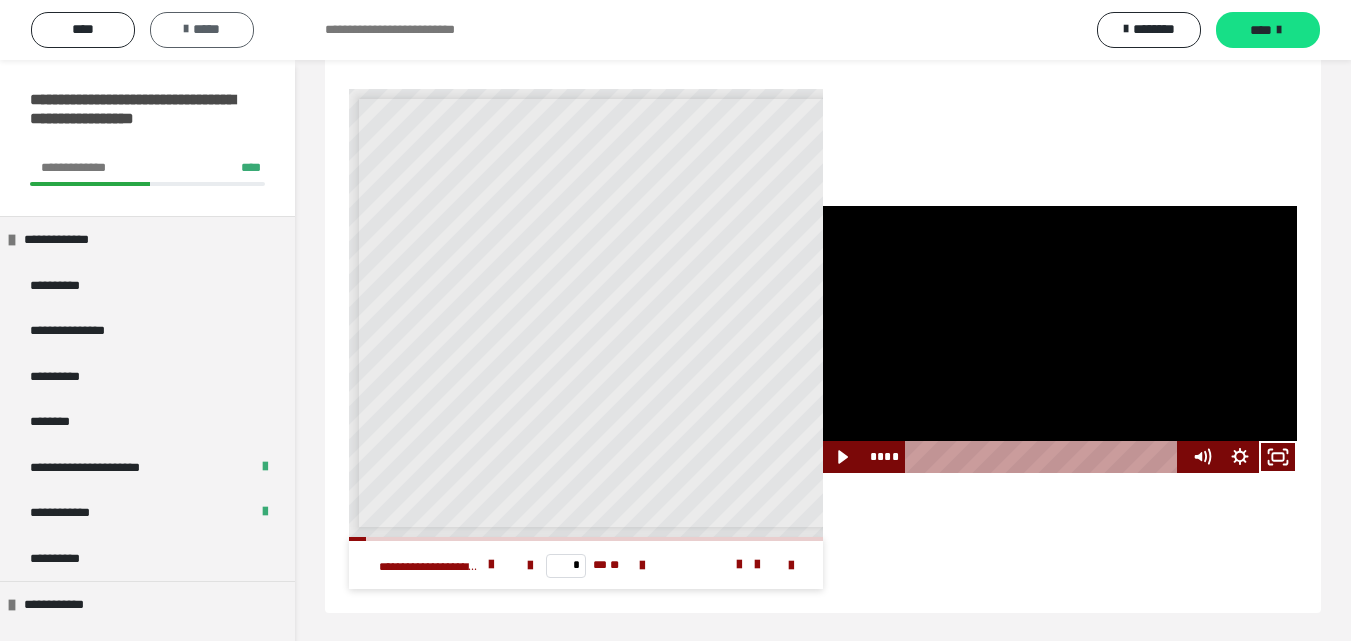 click on "*****" at bounding box center [202, 30] 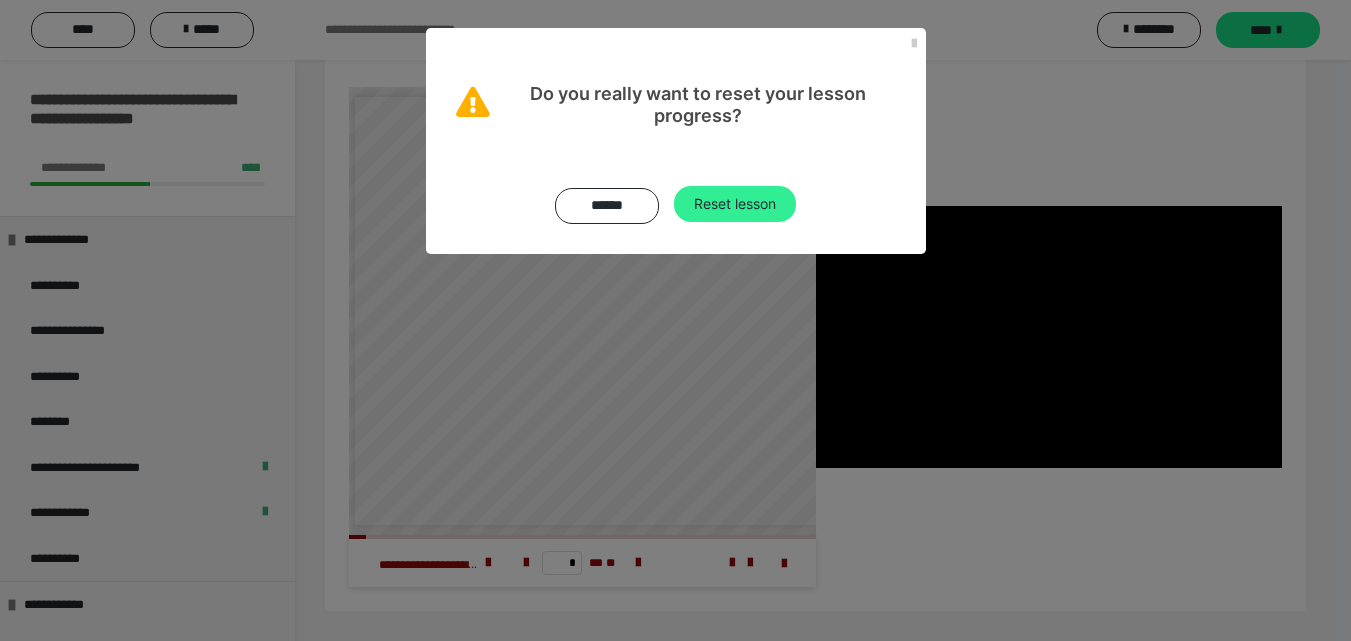 click on "Reset lesson" at bounding box center (735, 204) 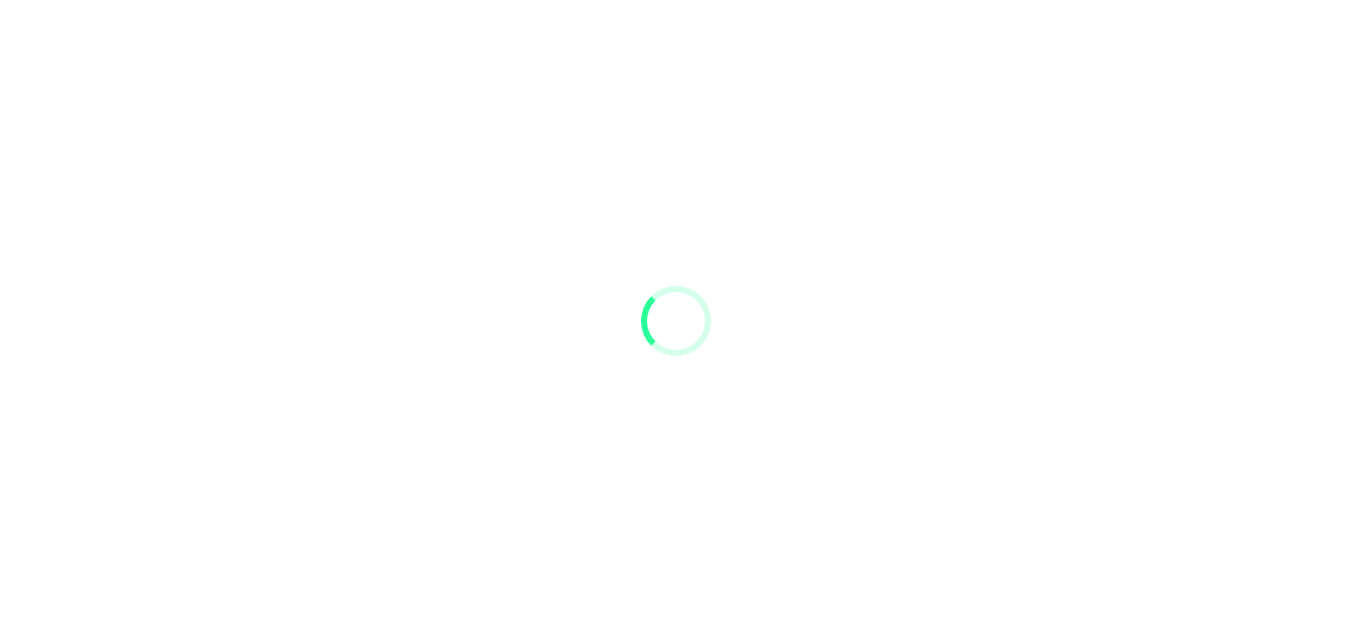 scroll, scrollTop: 0, scrollLeft: 0, axis: both 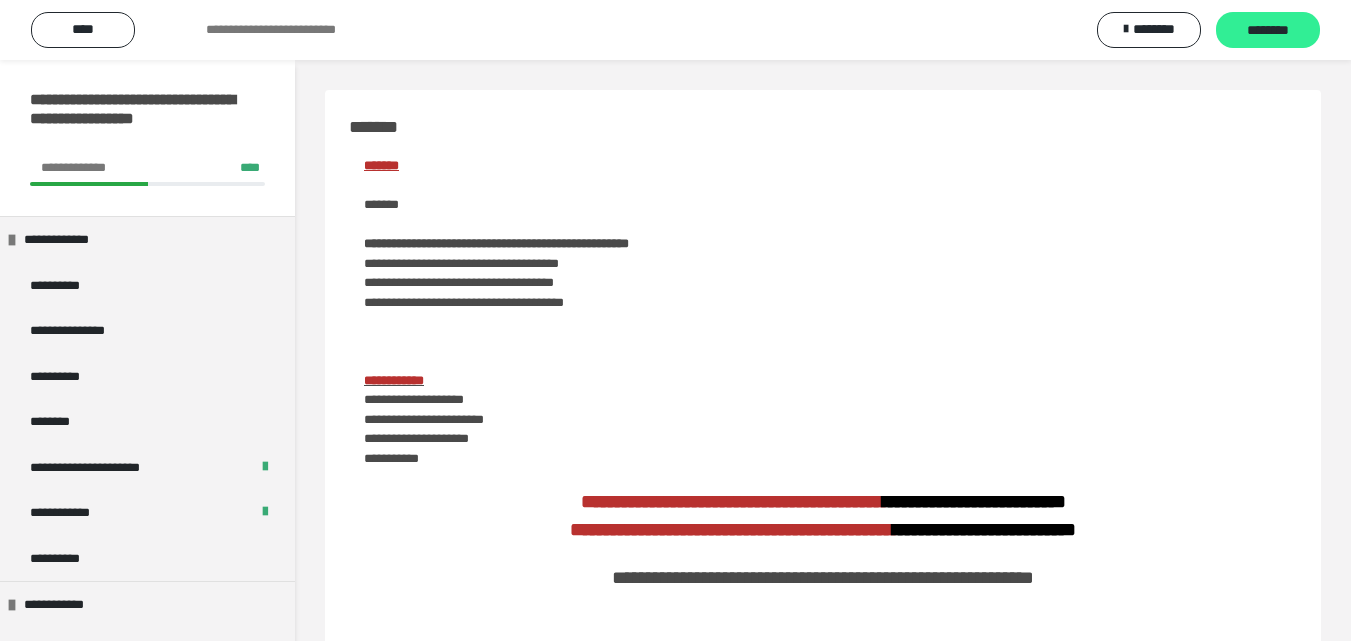 click on "********" at bounding box center (1268, 31) 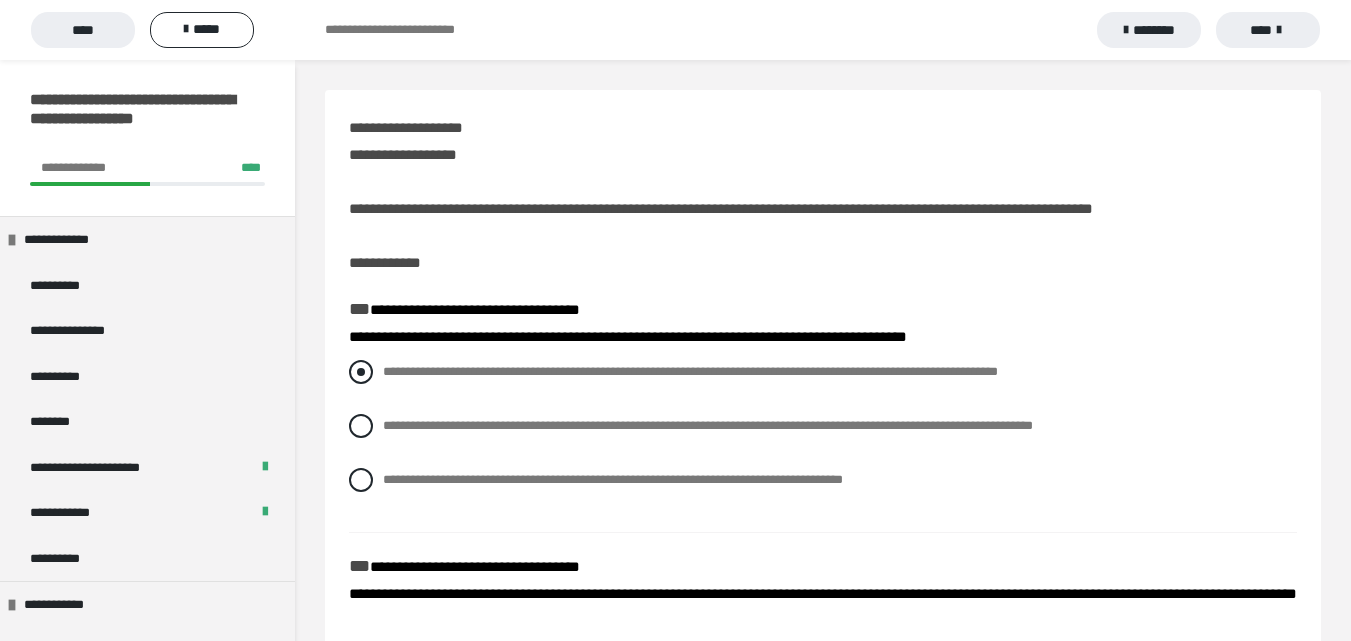 click on "**********" at bounding box center [690, 371] 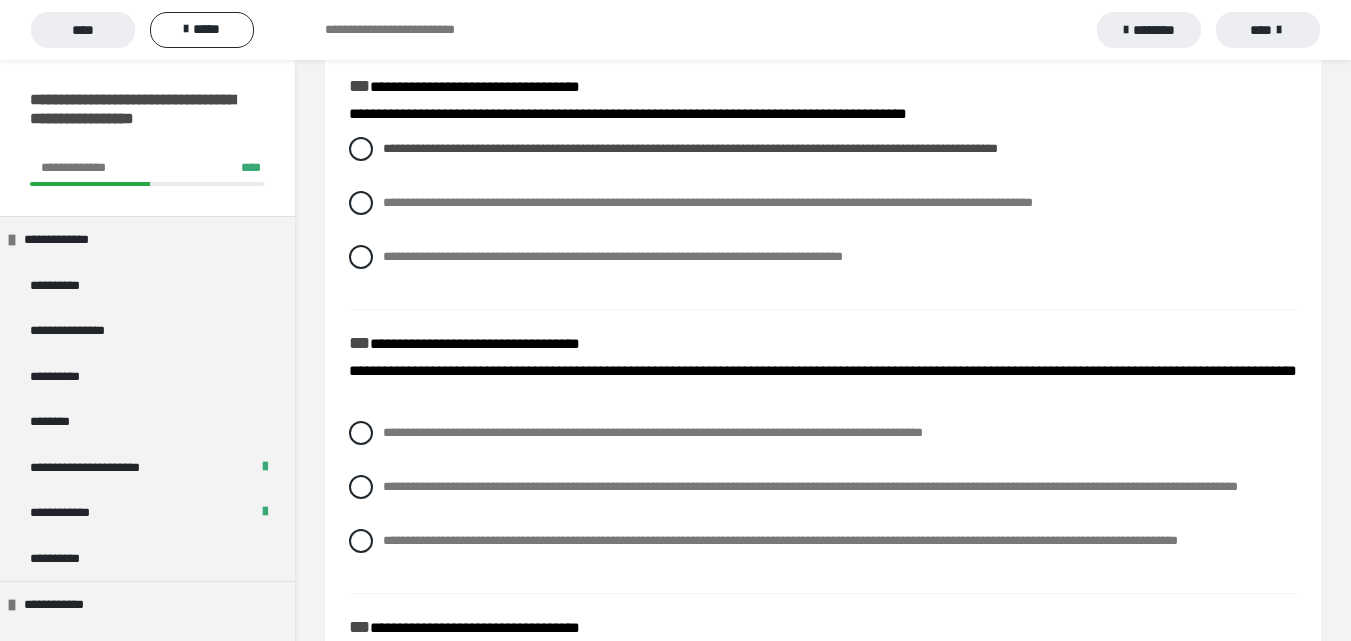 scroll, scrollTop: 300, scrollLeft: 0, axis: vertical 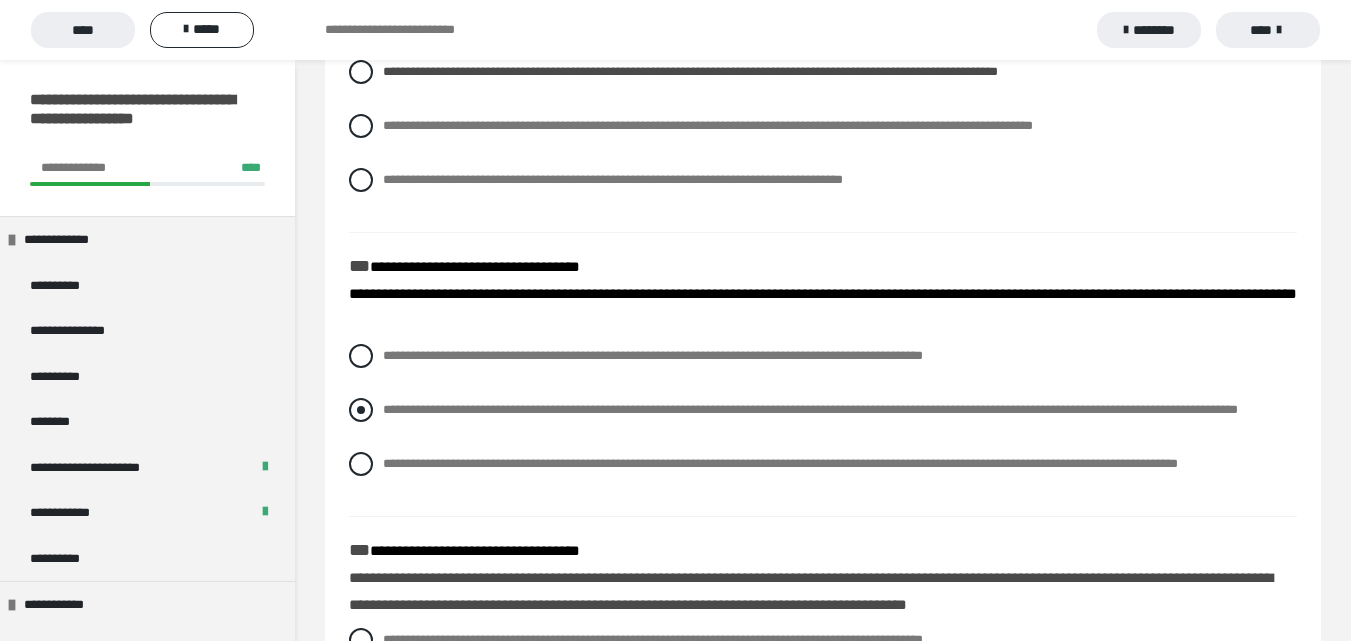 click at bounding box center (361, 410) 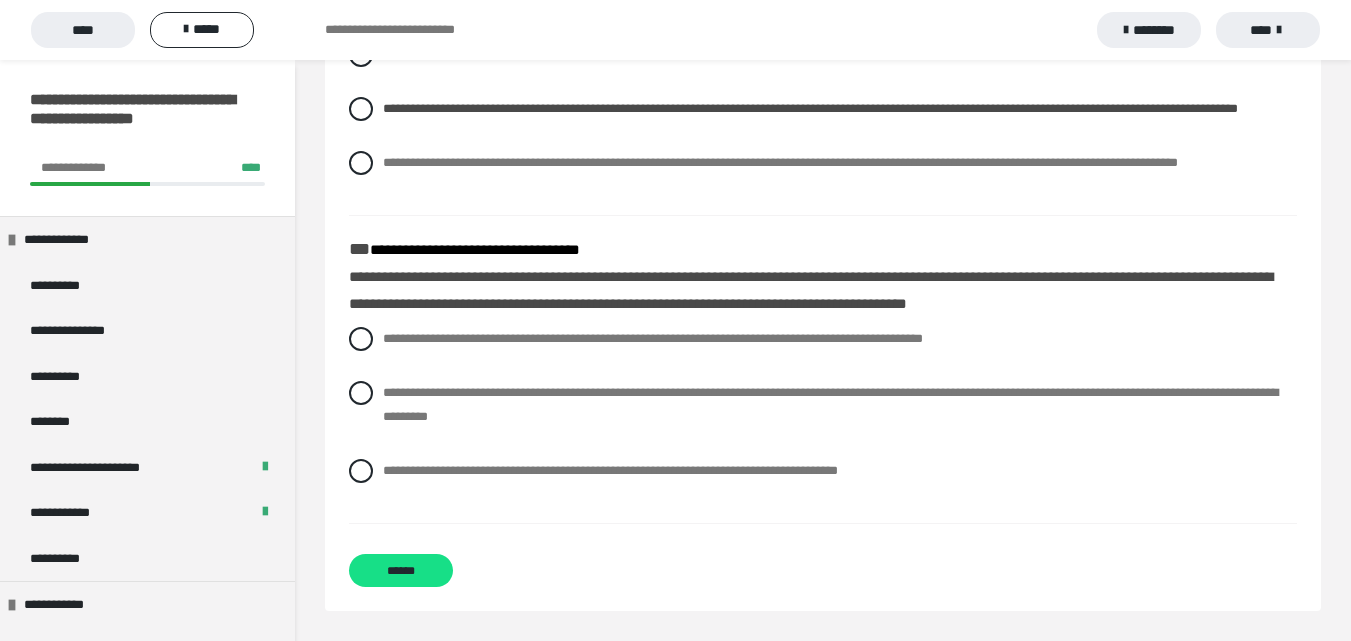 scroll, scrollTop: 649, scrollLeft: 0, axis: vertical 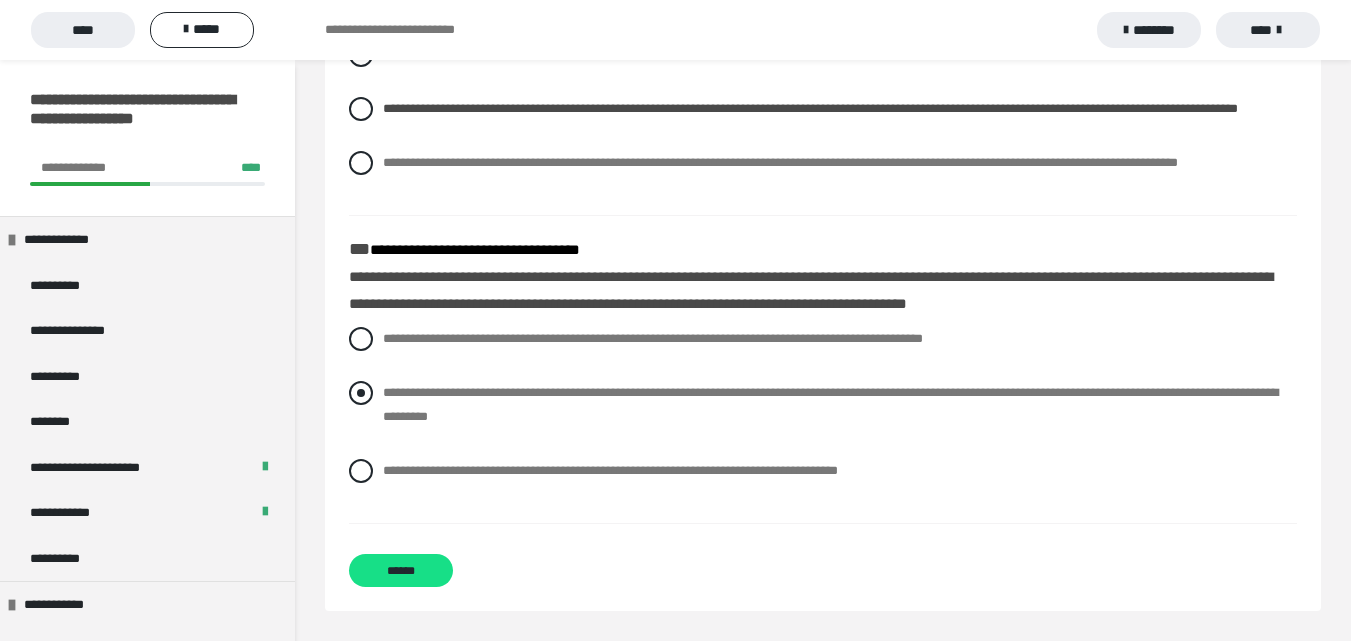 click at bounding box center [361, 393] 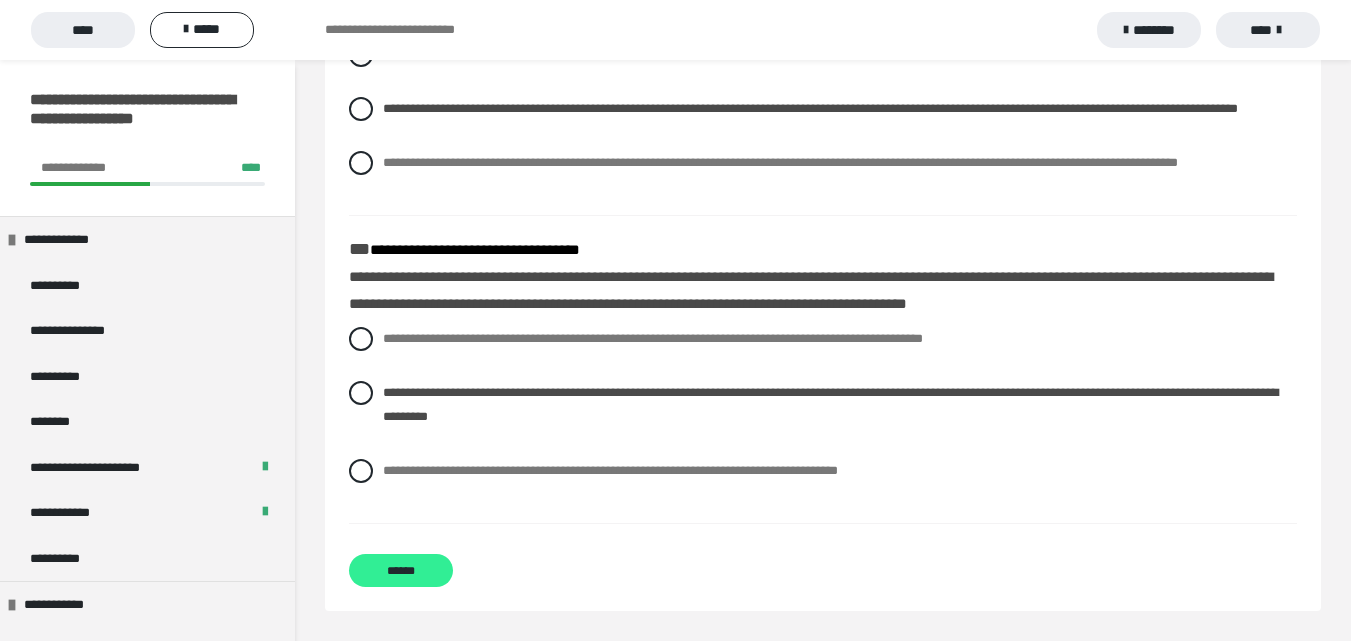 click on "******" at bounding box center [401, 570] 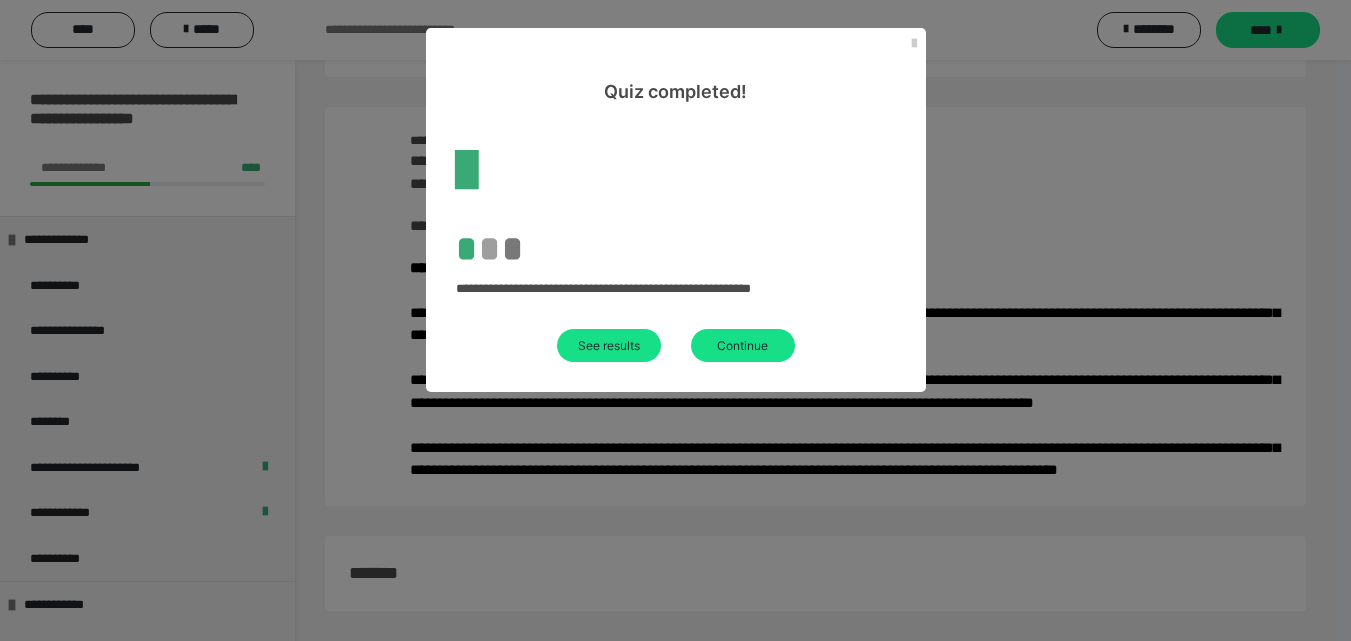scroll, scrollTop: 119, scrollLeft: 0, axis: vertical 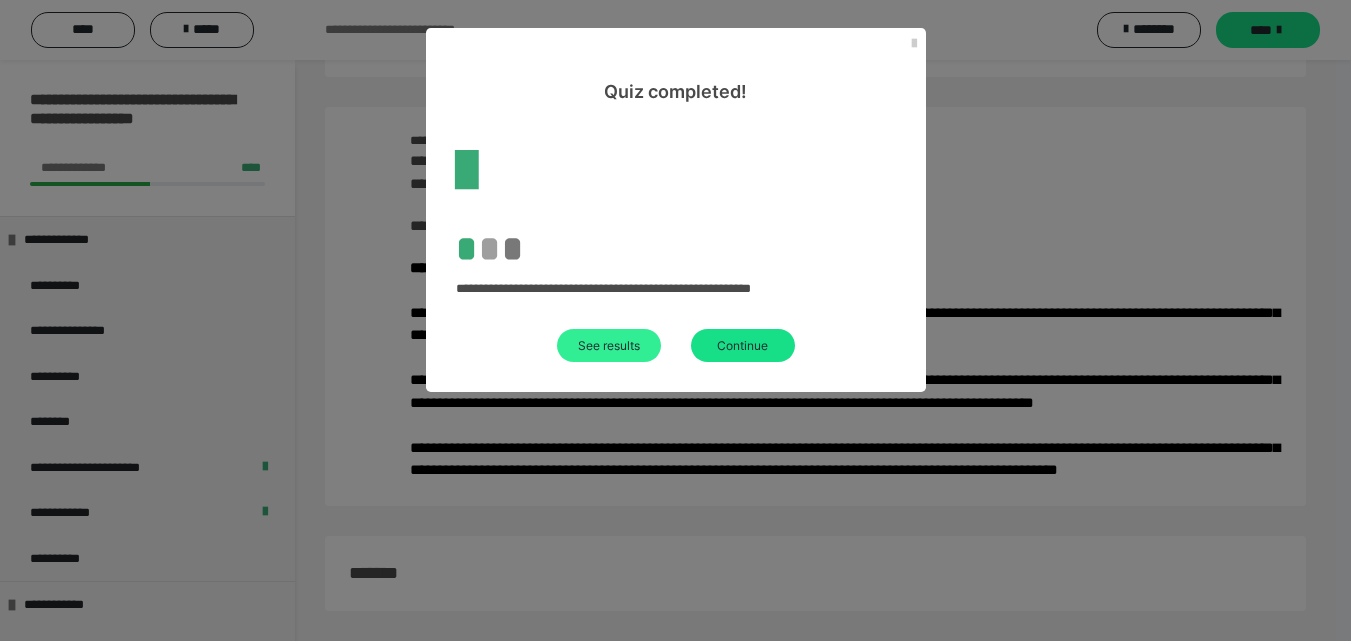click on "See results" at bounding box center [609, 345] 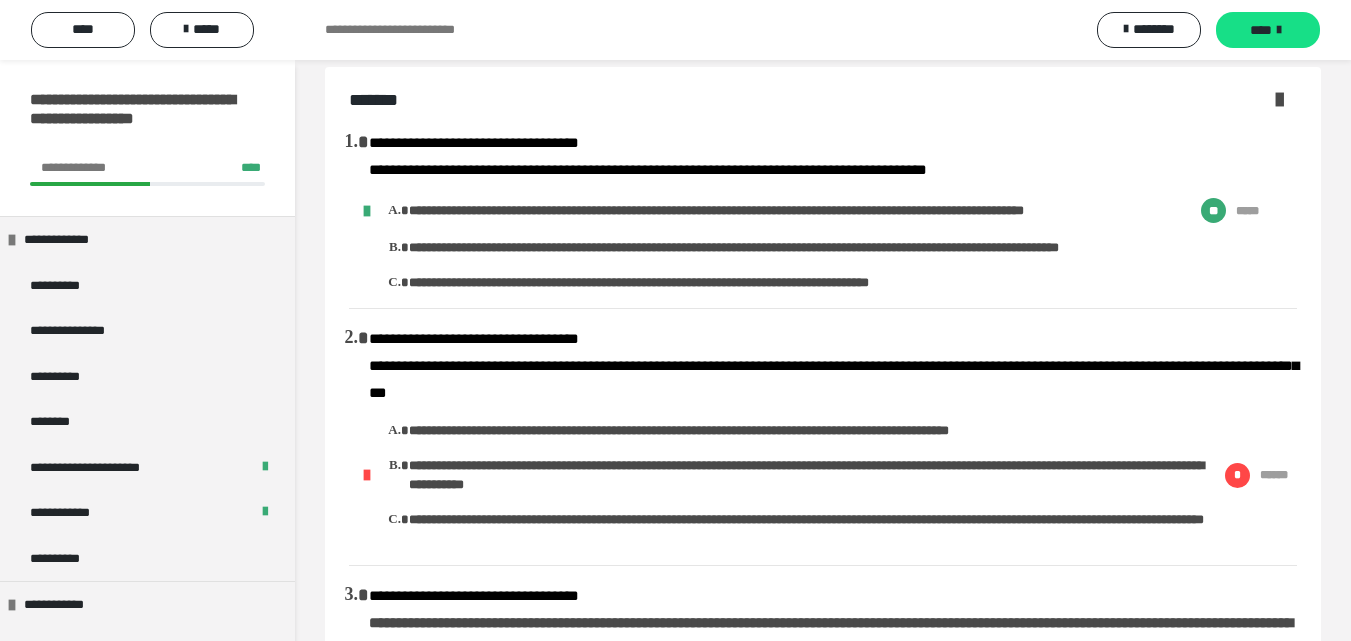 scroll, scrollTop: 0, scrollLeft: 0, axis: both 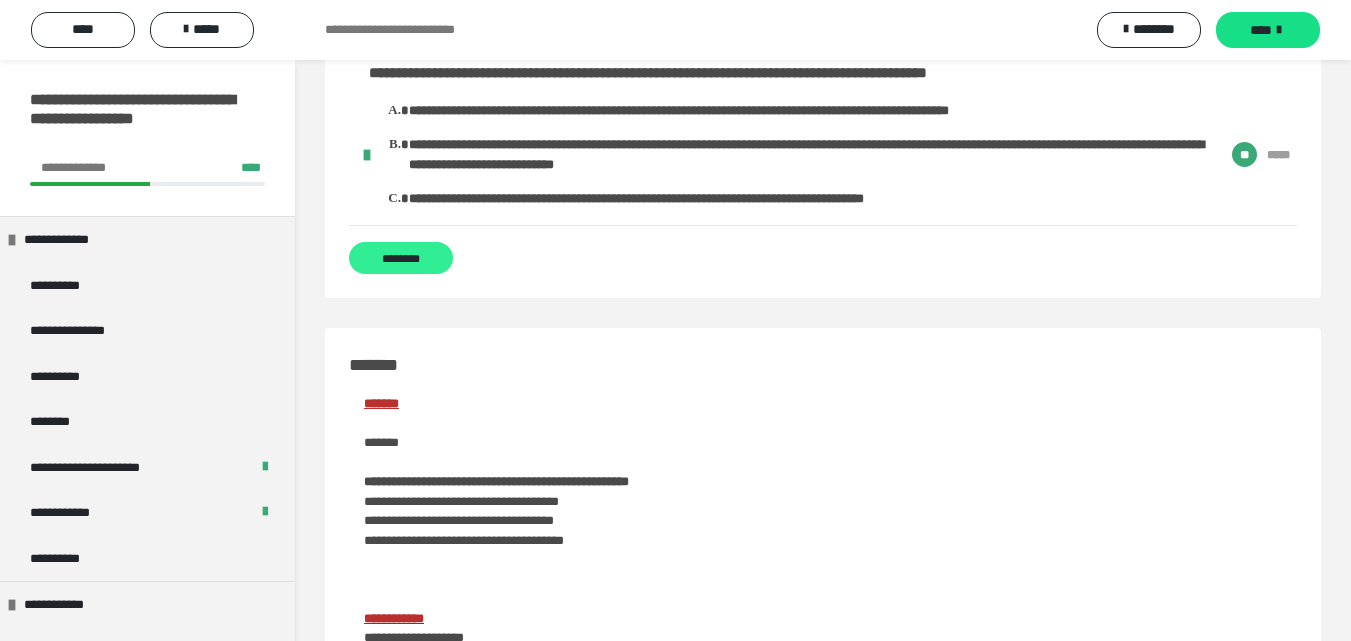 click on "********" at bounding box center [401, 258] 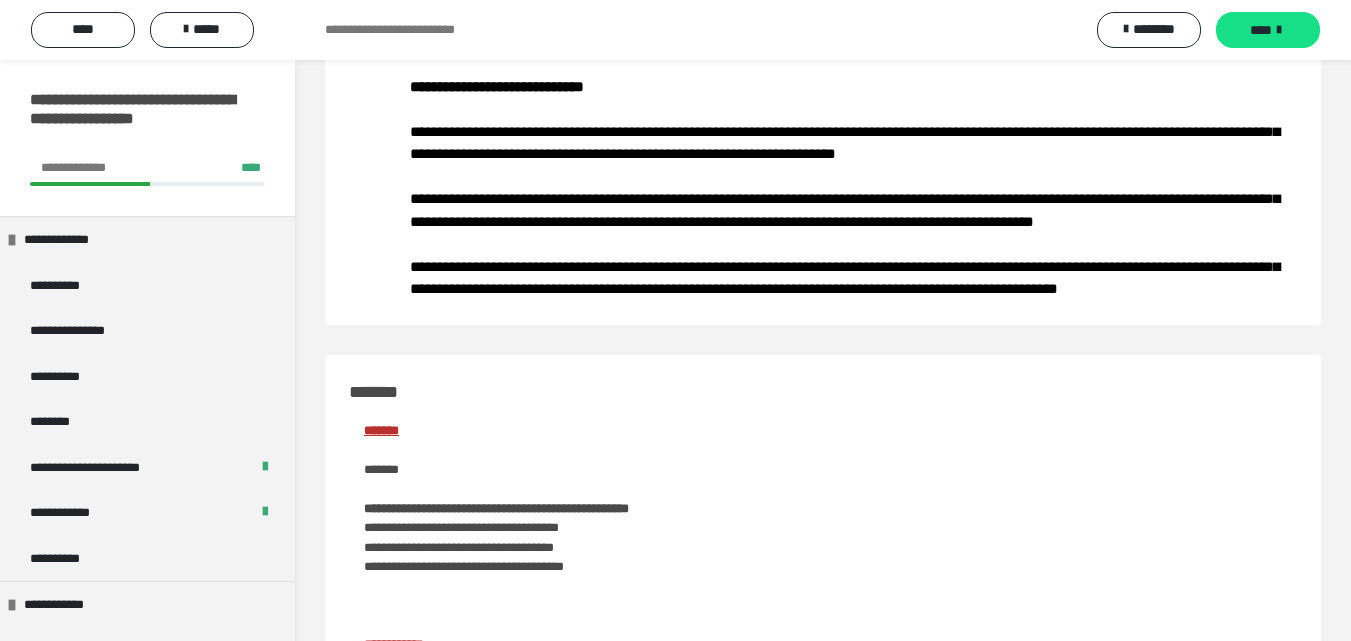 scroll, scrollTop: 0, scrollLeft: 0, axis: both 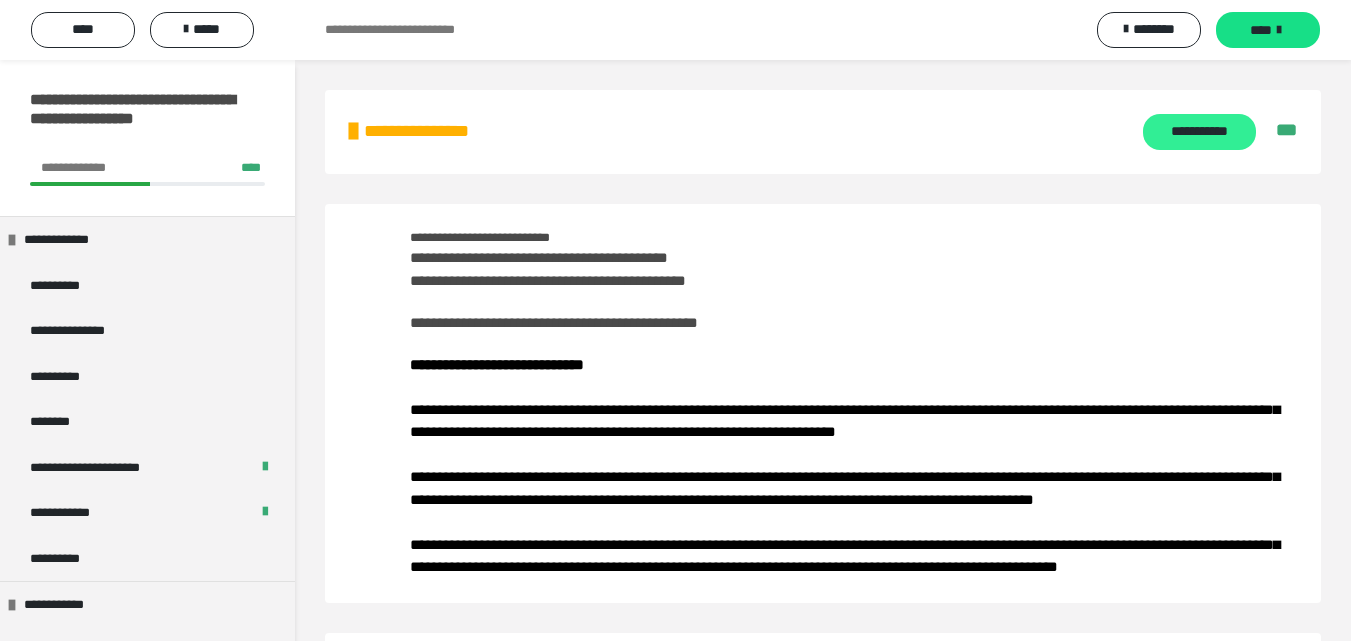 click on "**********" at bounding box center [1199, 132] 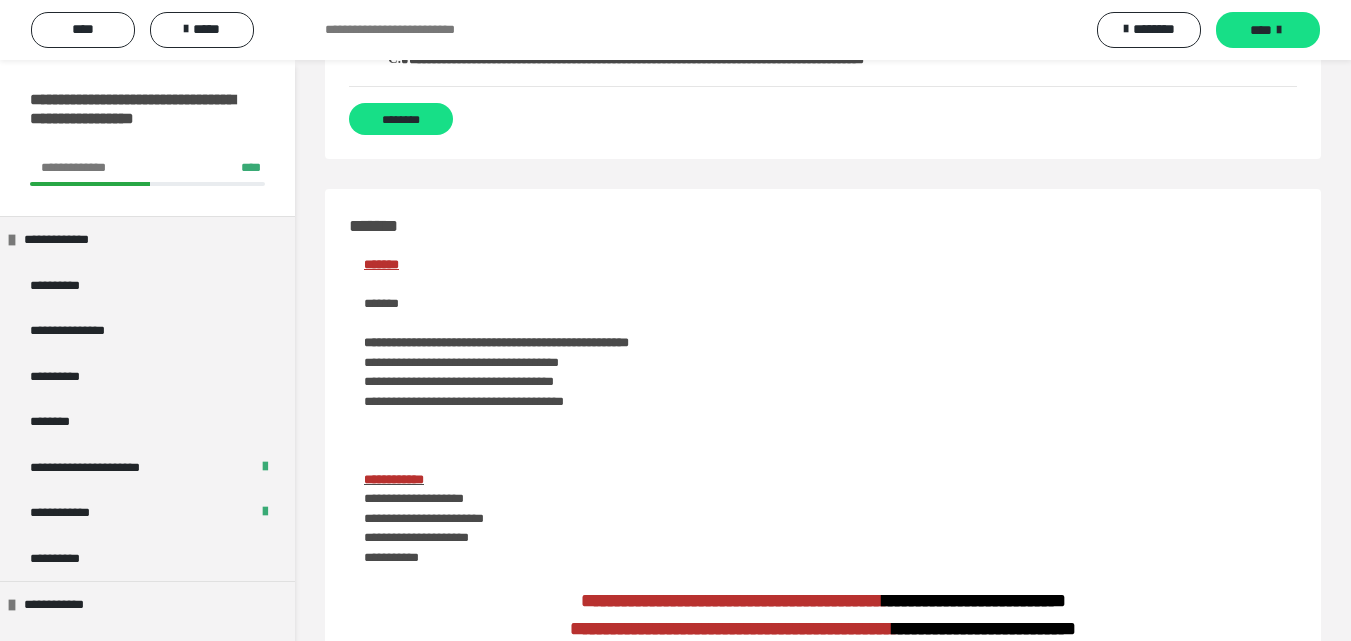 scroll, scrollTop: 600, scrollLeft: 0, axis: vertical 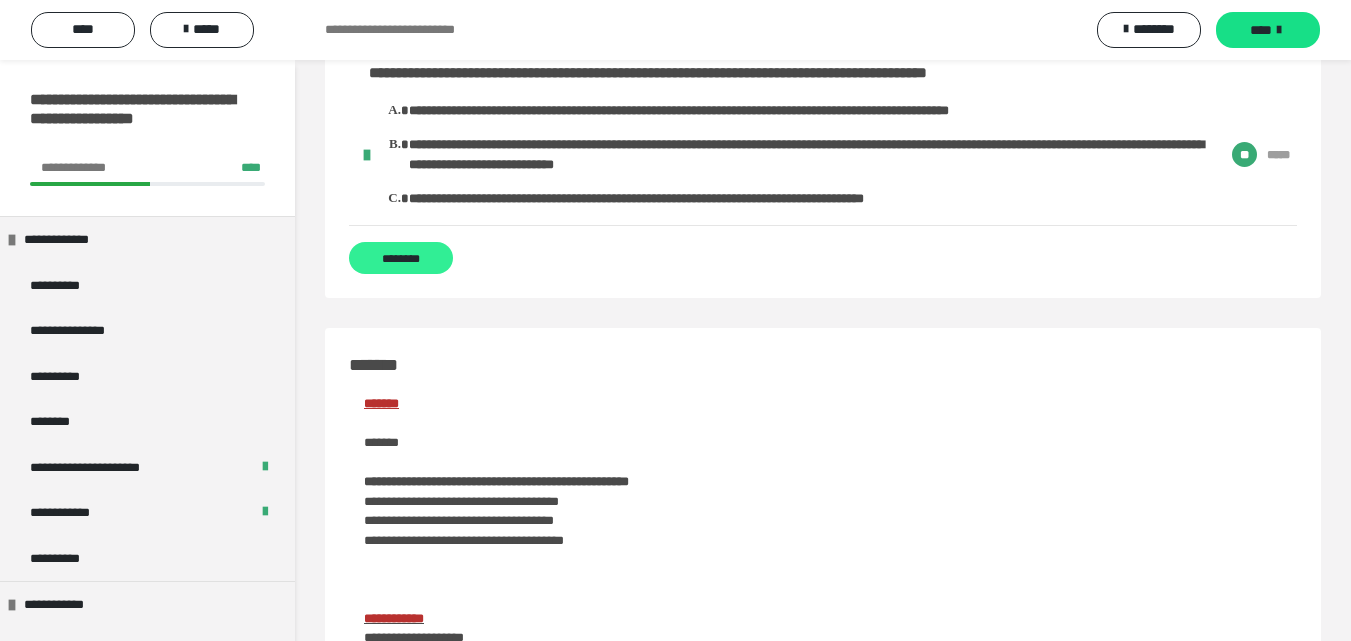 click on "********" at bounding box center (401, 258) 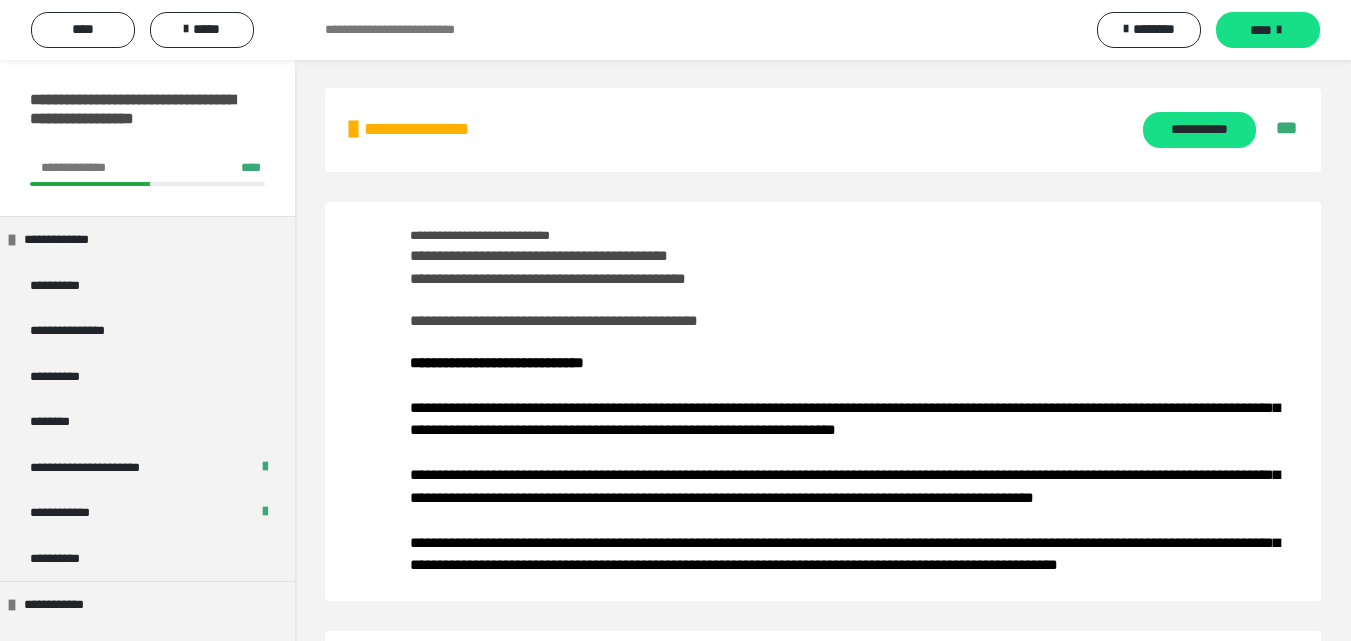 scroll, scrollTop: 0, scrollLeft: 0, axis: both 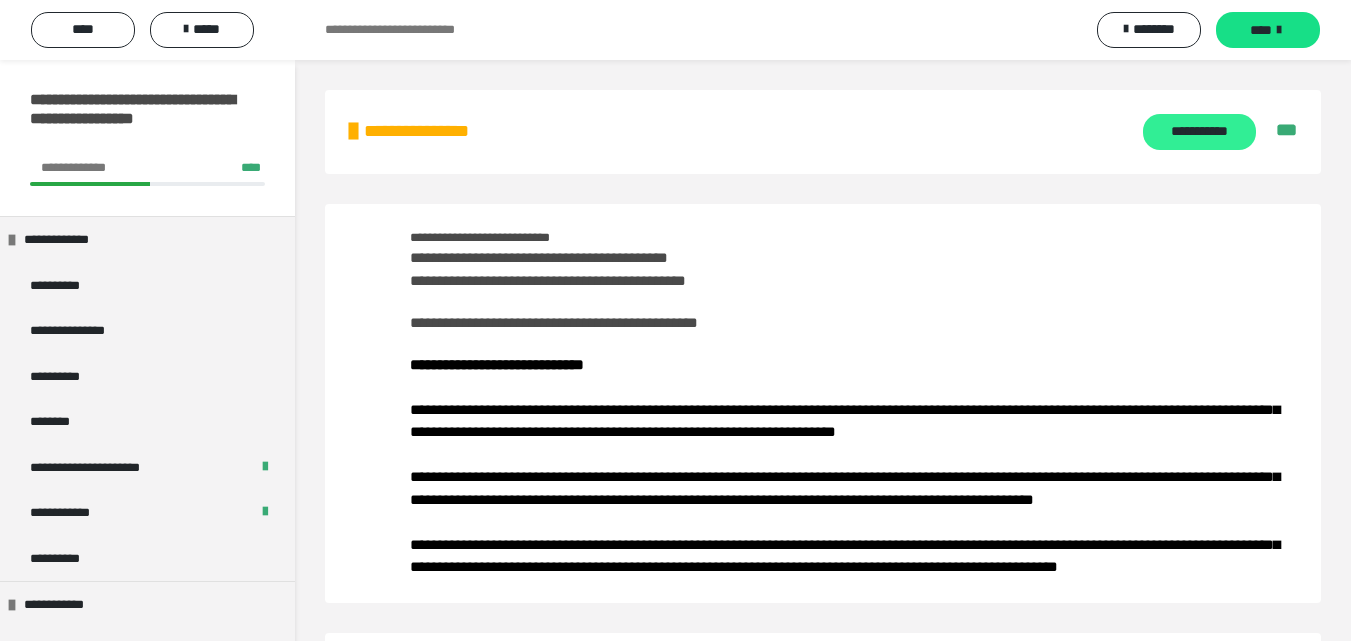 click on "**********" at bounding box center [1199, 132] 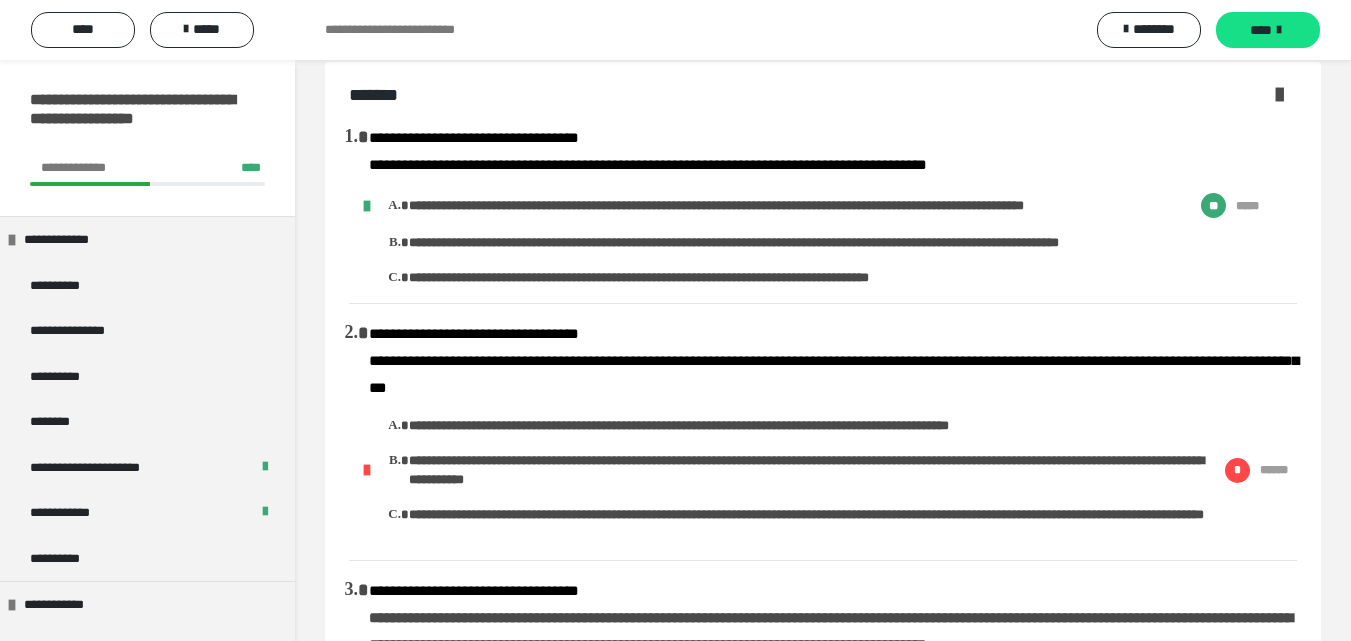 scroll, scrollTop: 0, scrollLeft: 0, axis: both 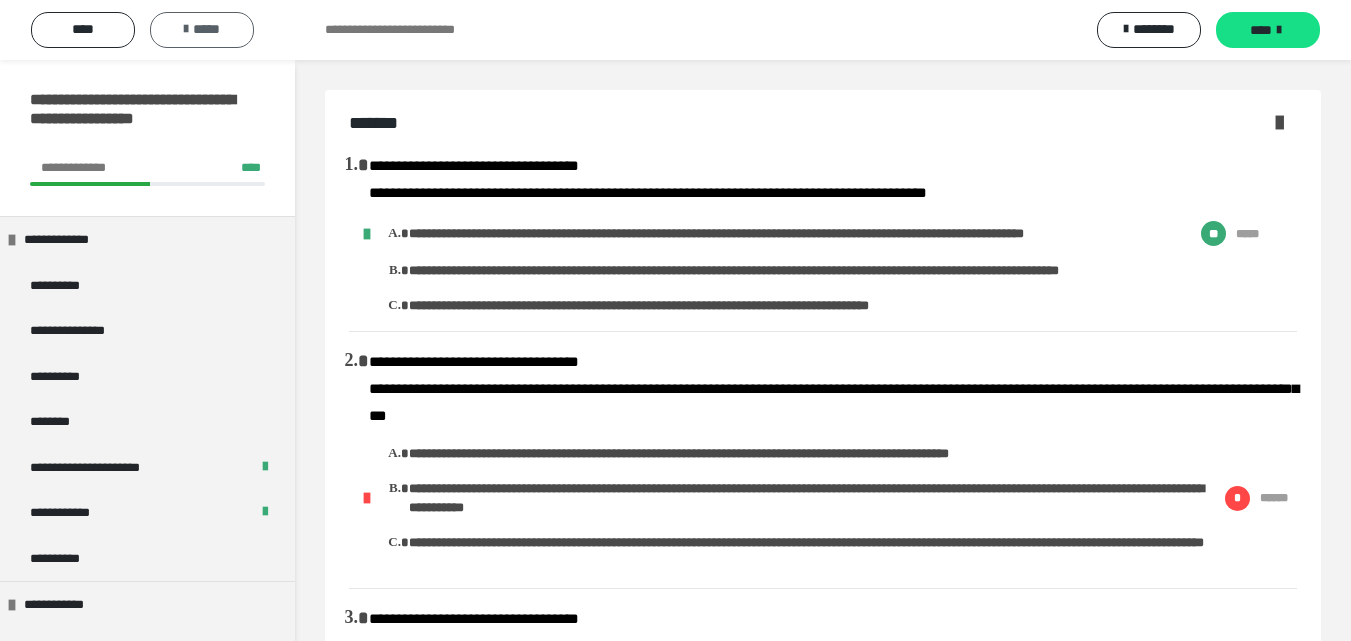 click on "*****" at bounding box center (202, 30) 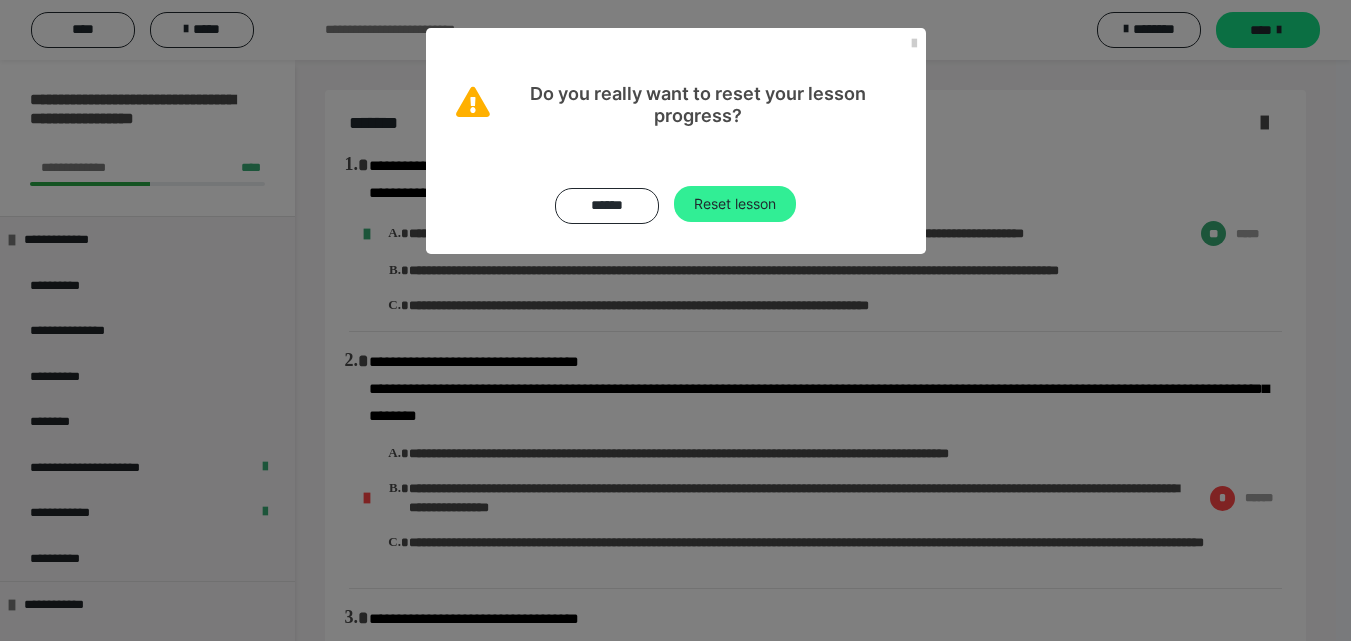 click on "Reset lesson" at bounding box center [735, 204] 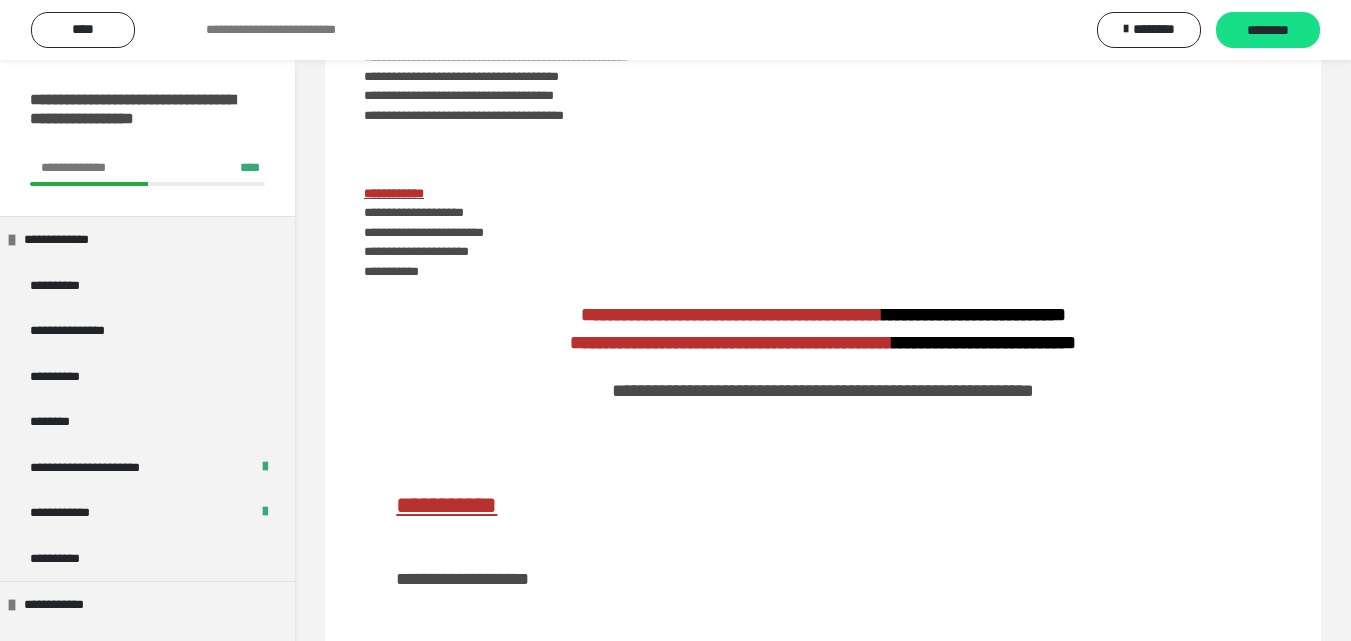 scroll, scrollTop: 0, scrollLeft: 0, axis: both 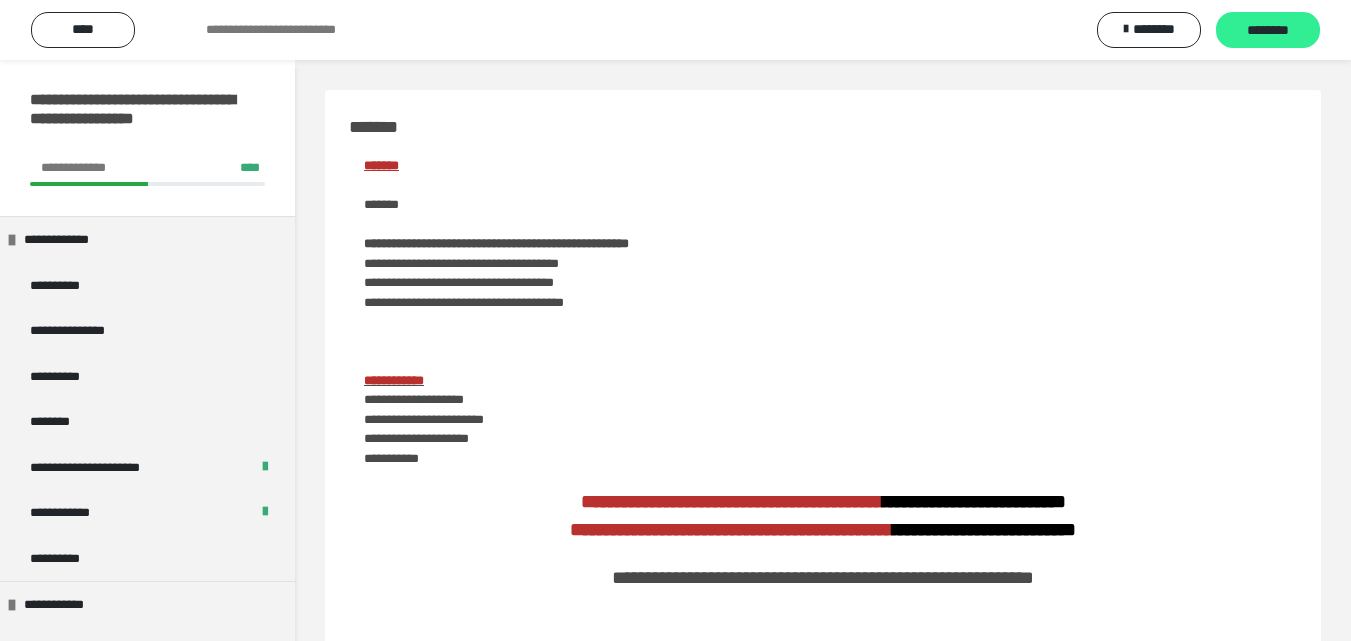 click on "********" at bounding box center (1268, 31) 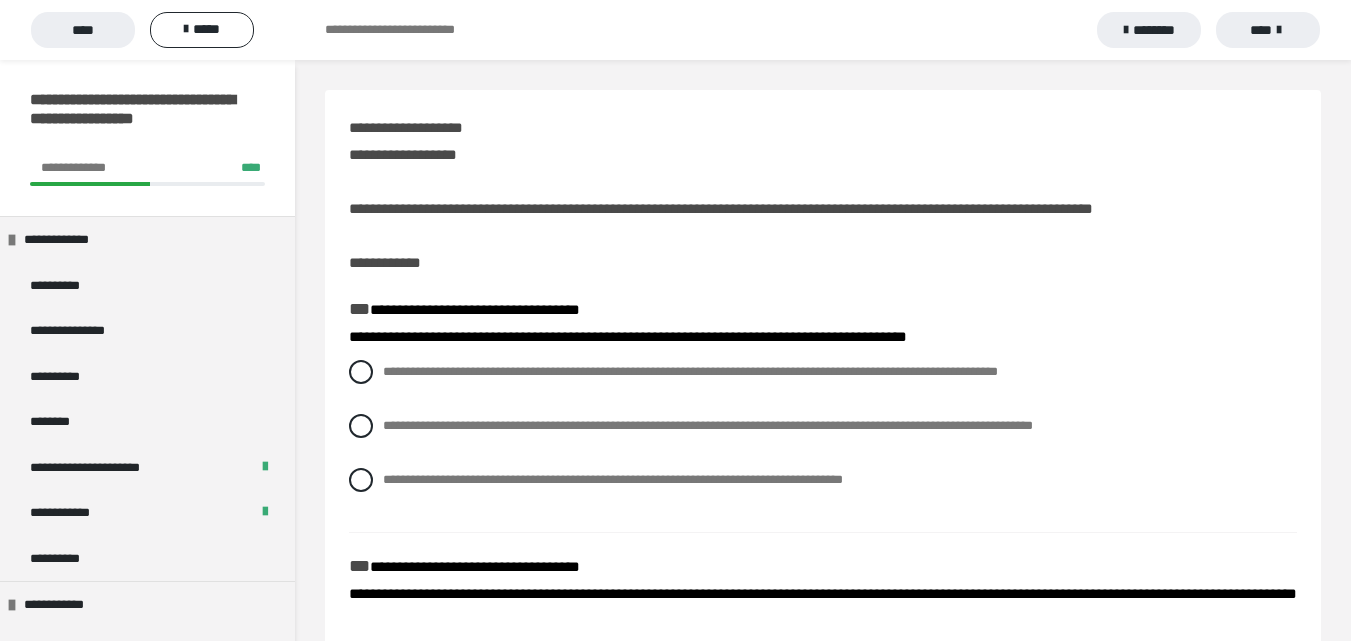 scroll, scrollTop: 100, scrollLeft: 0, axis: vertical 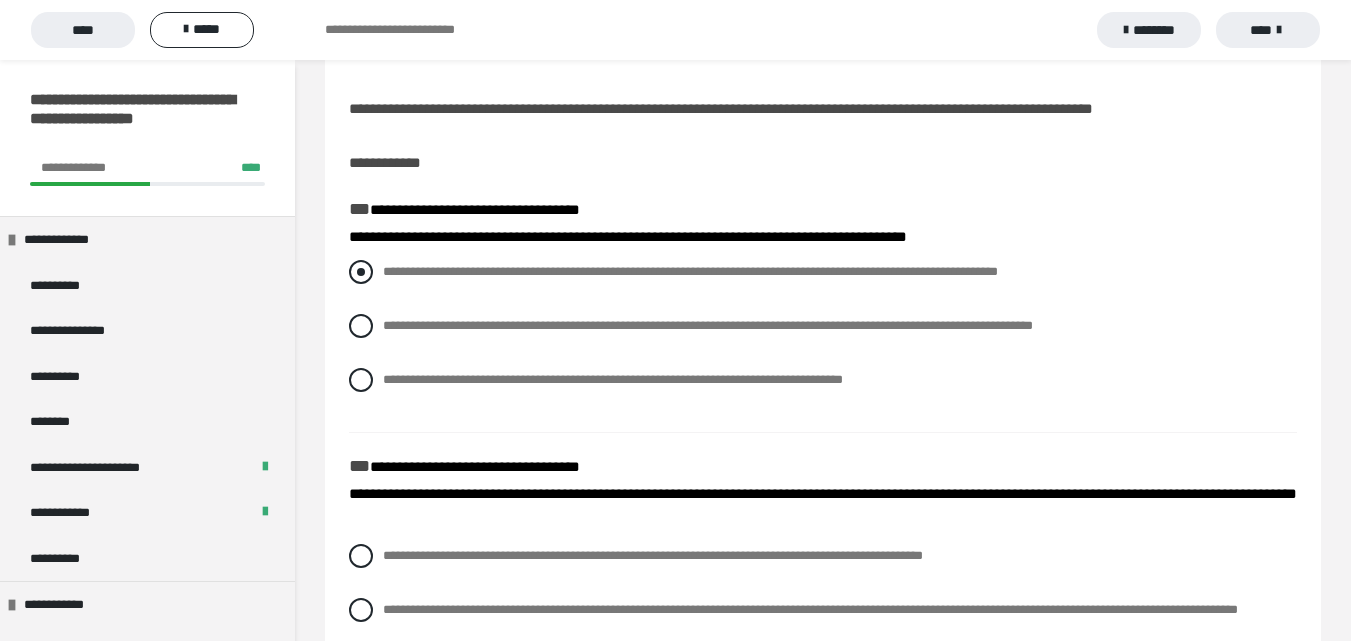 click on "**********" at bounding box center (823, 272) 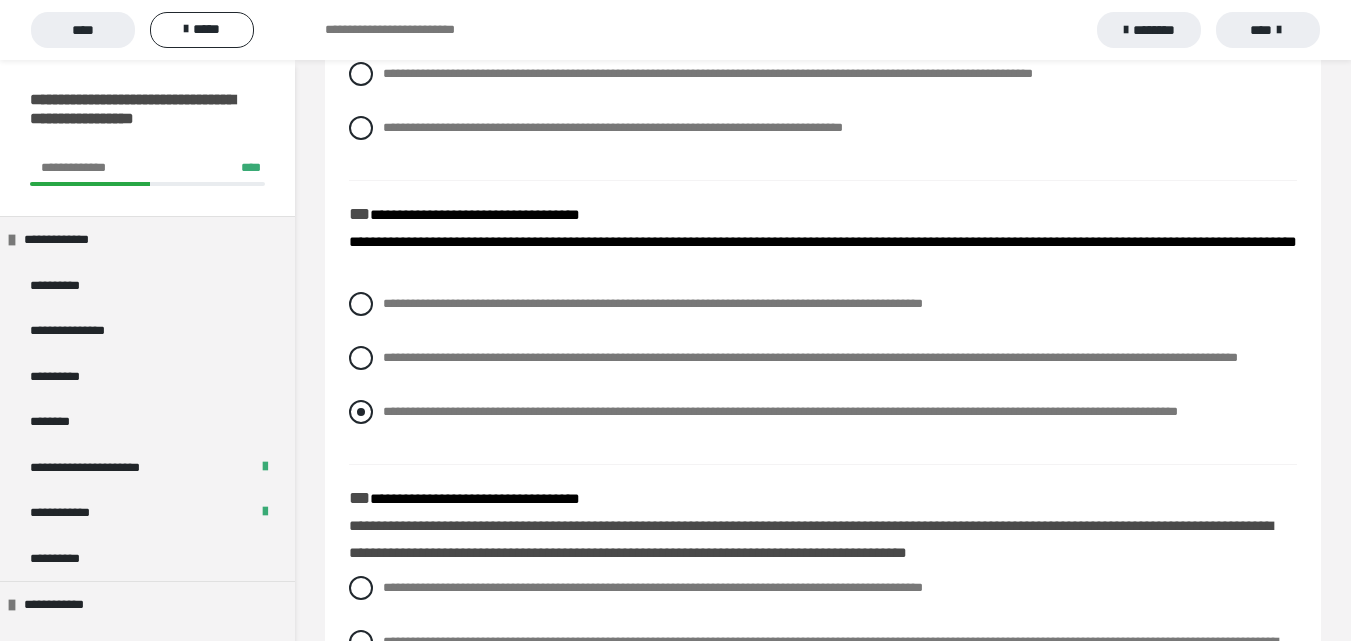 scroll, scrollTop: 400, scrollLeft: 0, axis: vertical 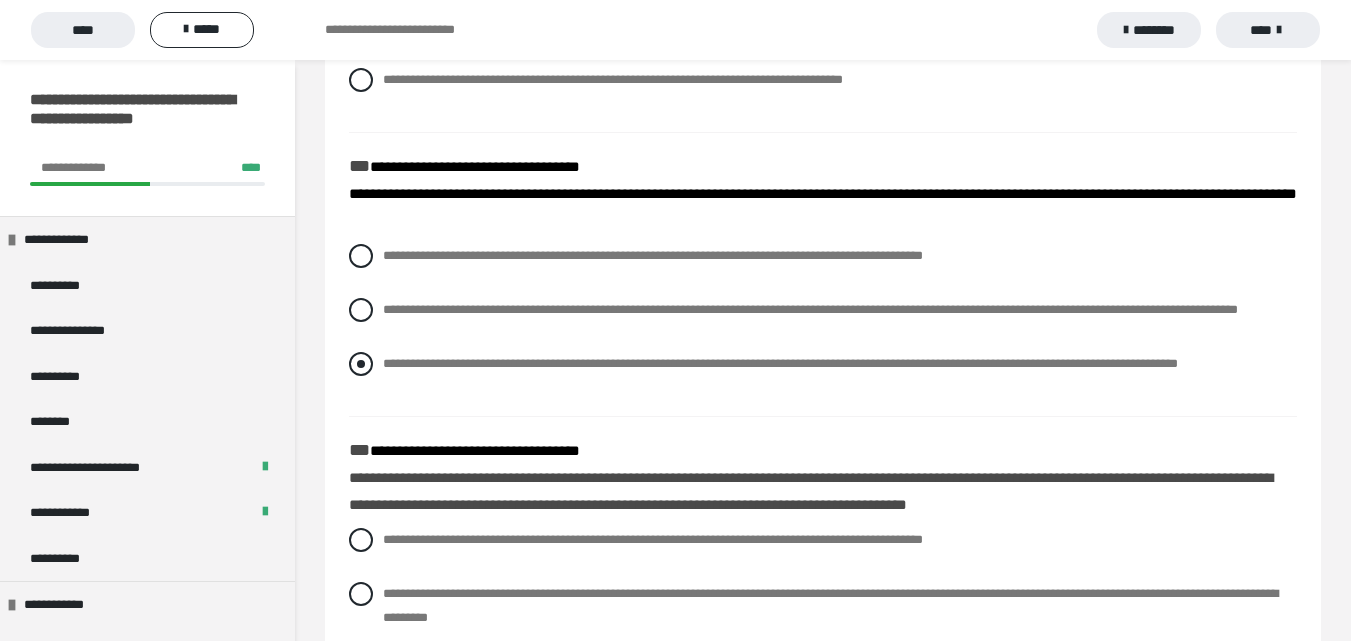 click at bounding box center (361, 364) 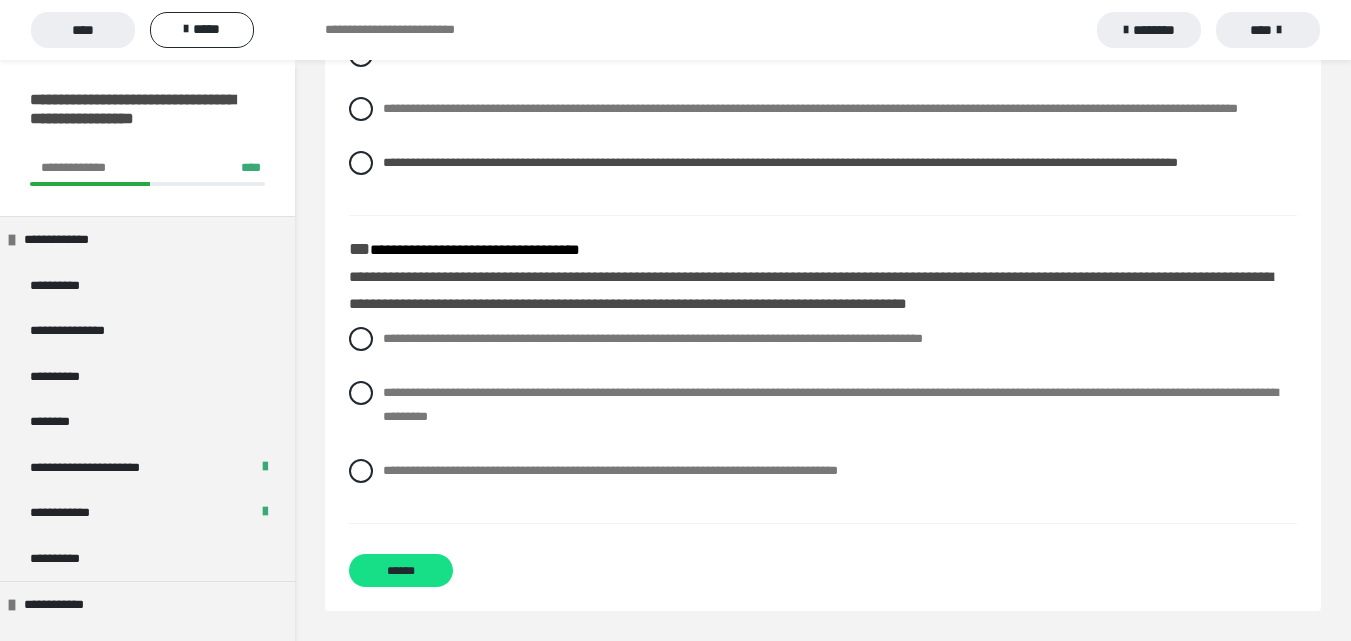 scroll, scrollTop: 649, scrollLeft: 0, axis: vertical 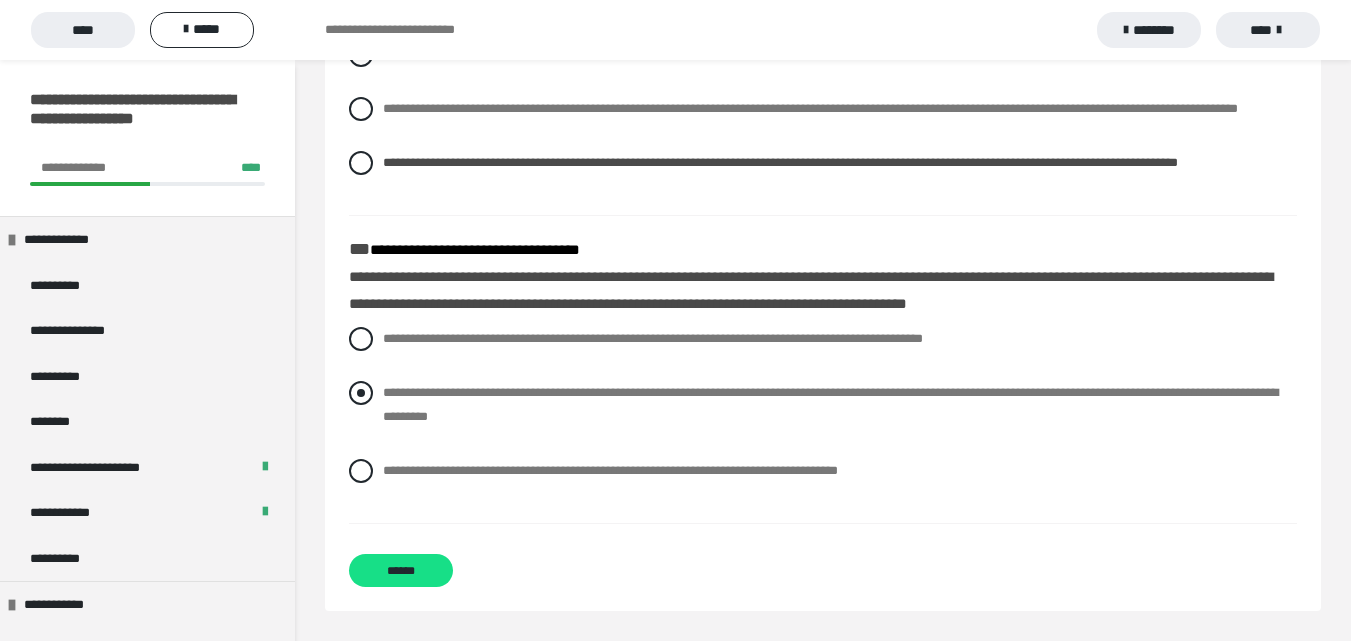click on "**********" at bounding box center [823, 405] 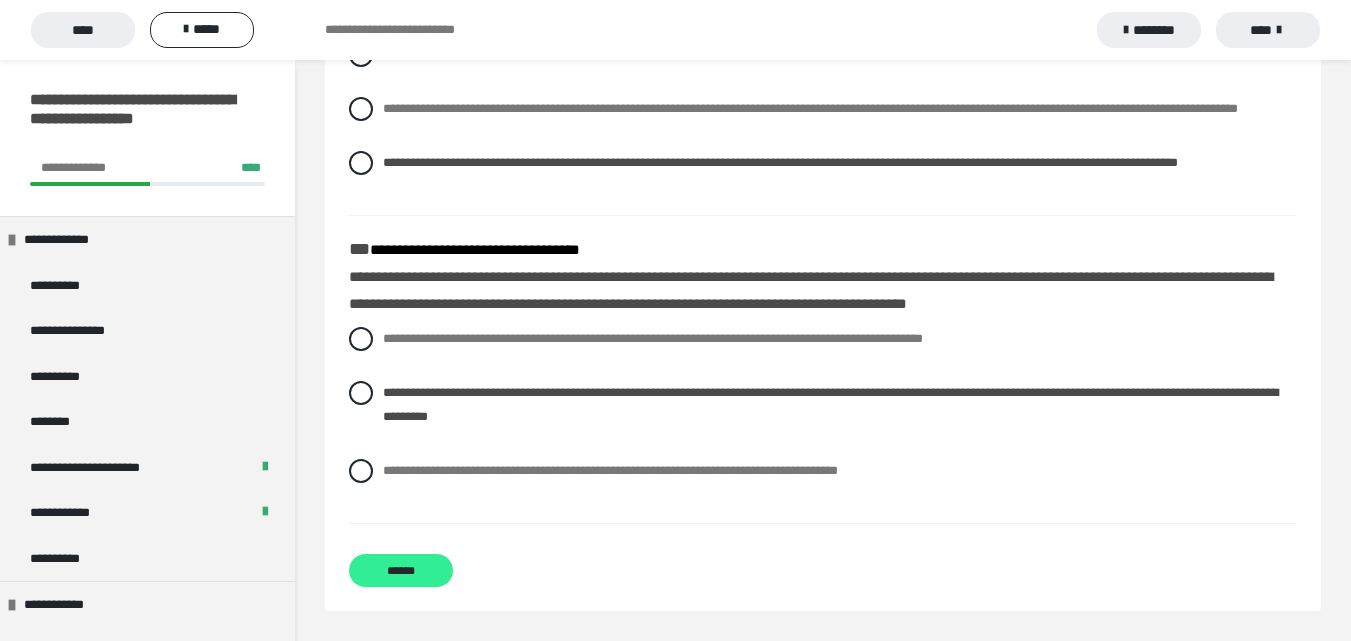 click on "******" at bounding box center [401, 570] 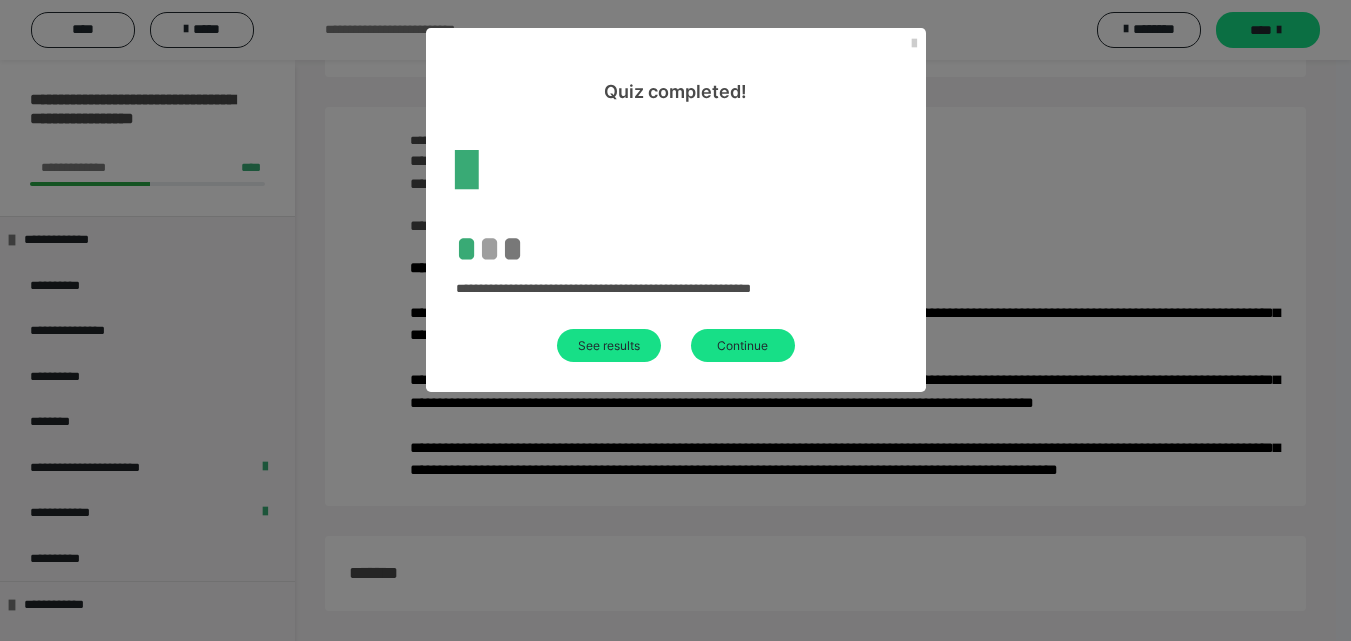 scroll, scrollTop: 119, scrollLeft: 0, axis: vertical 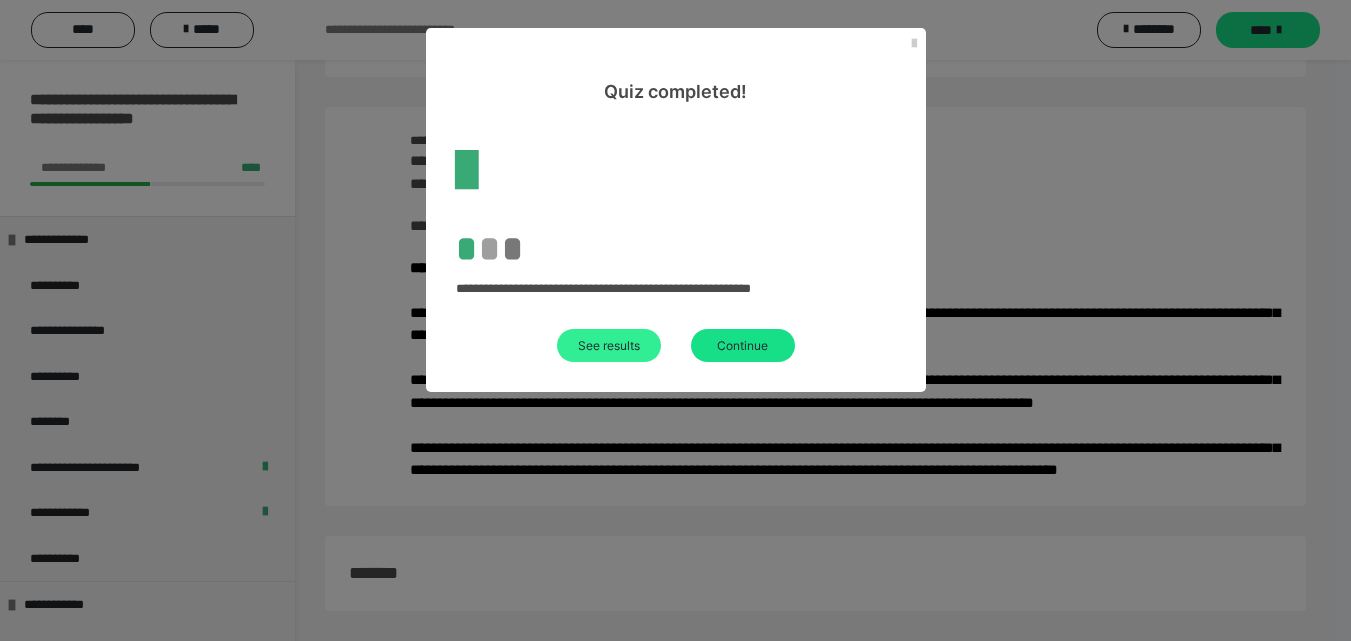 click on "See results" at bounding box center [609, 345] 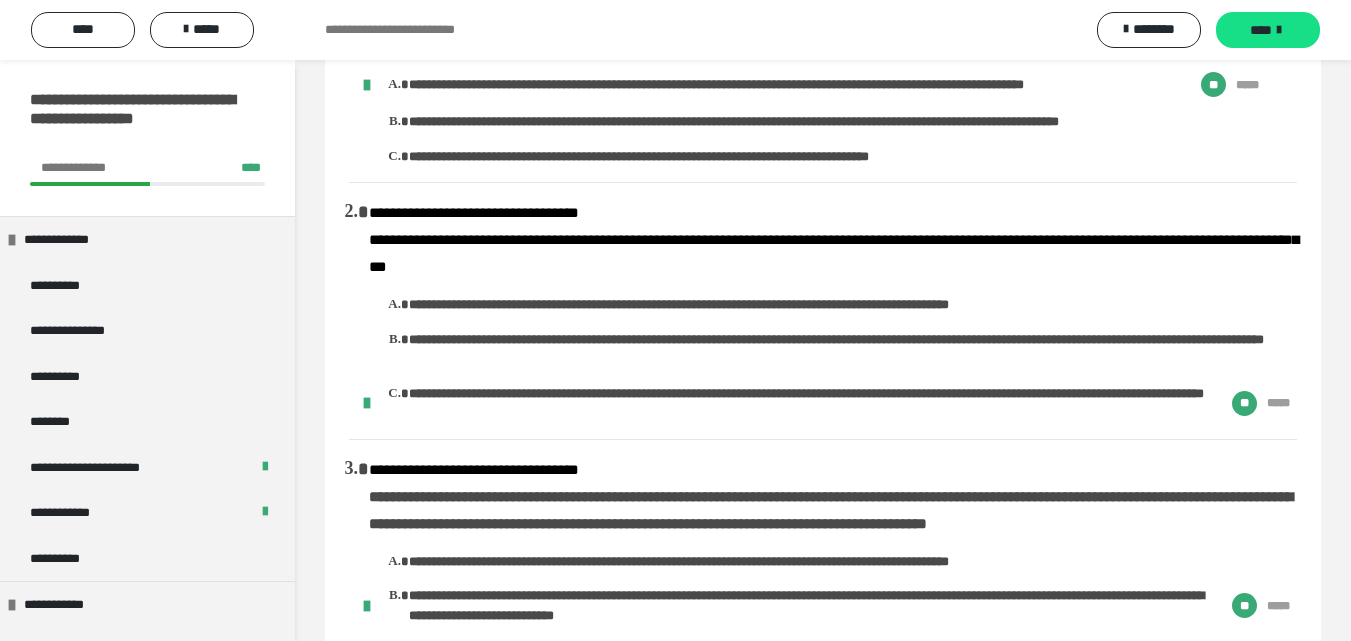 scroll, scrollTop: 0, scrollLeft: 0, axis: both 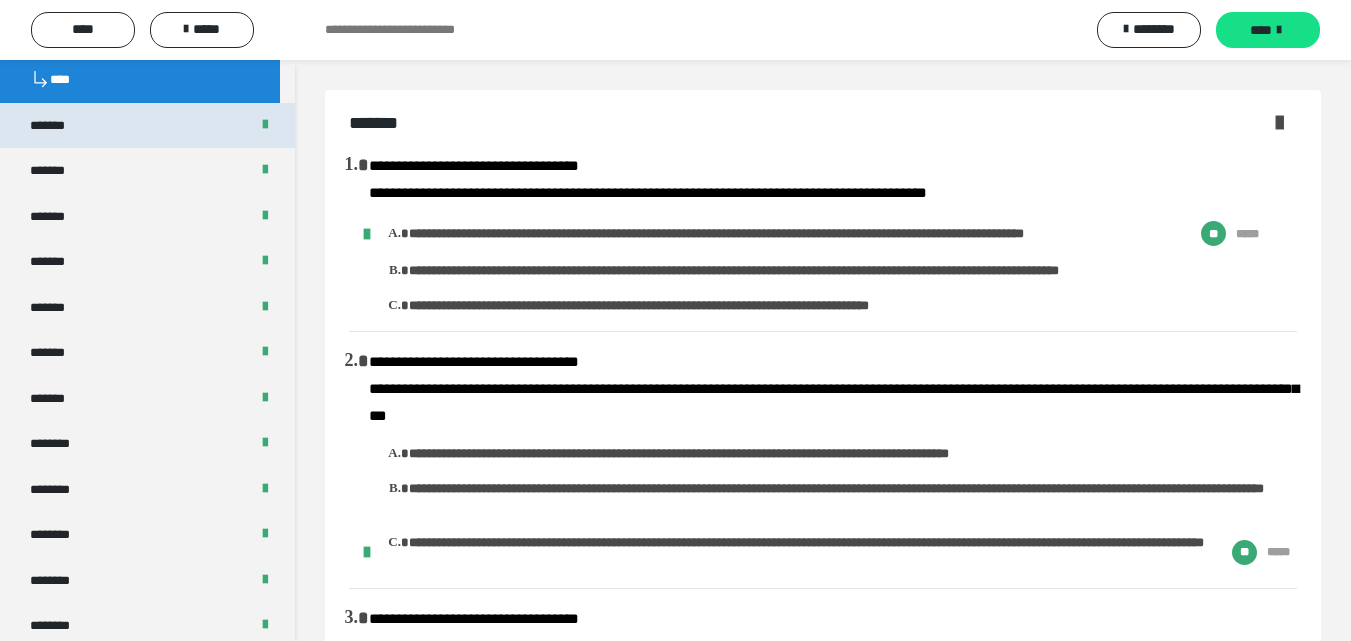 click on "*******" at bounding box center [58, 126] 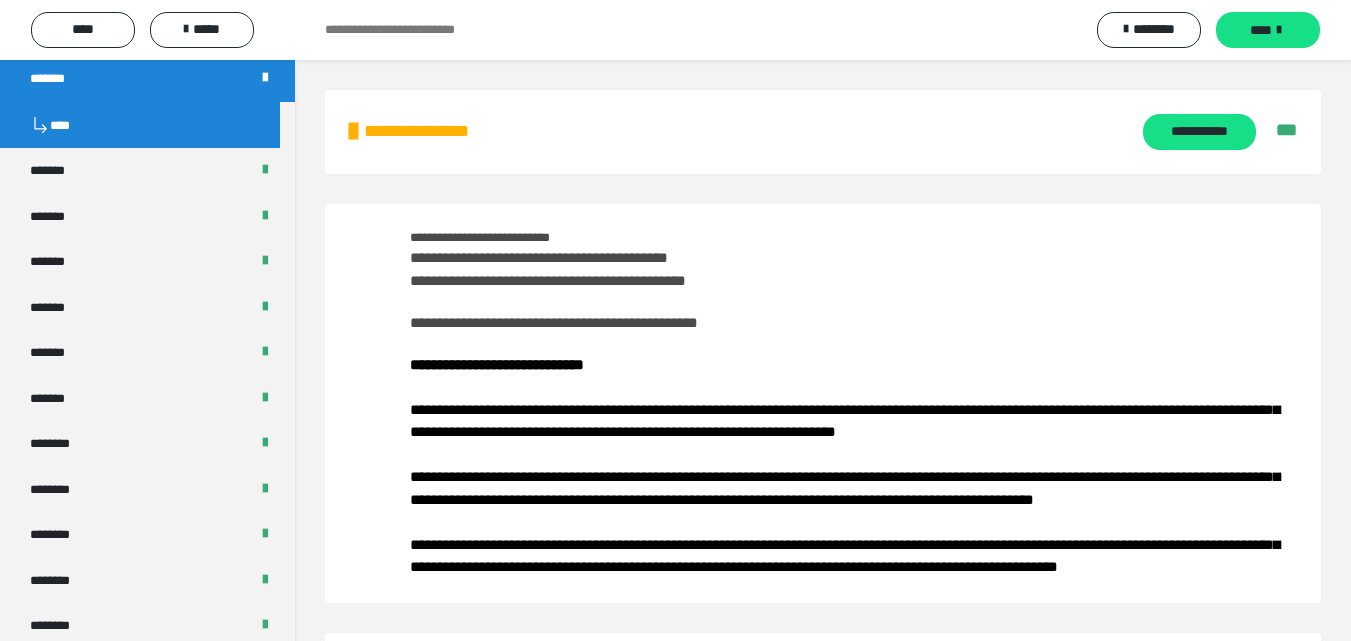 scroll, scrollTop: 753, scrollLeft: 0, axis: vertical 